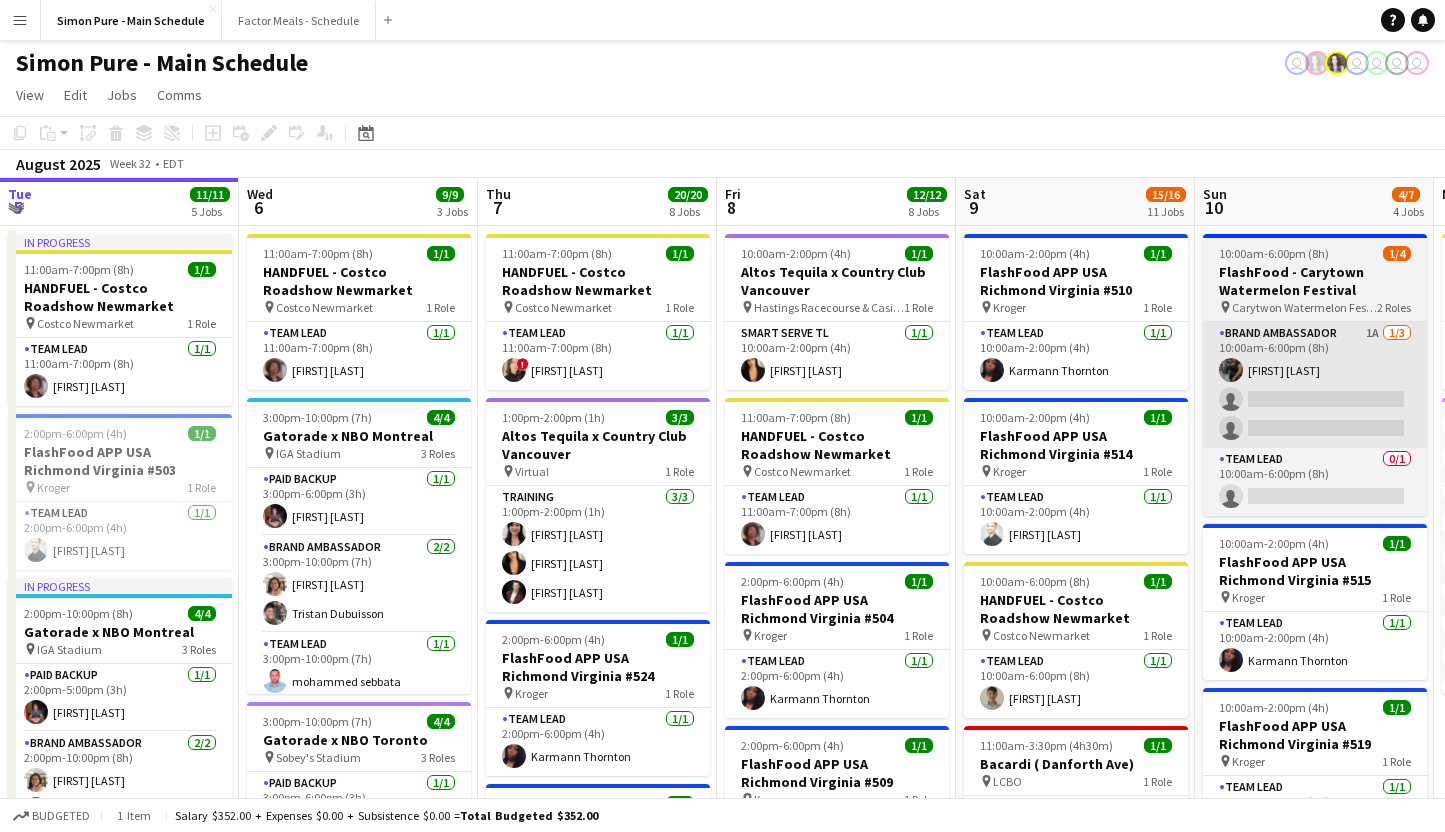 scroll, scrollTop: 0, scrollLeft: 0, axis: both 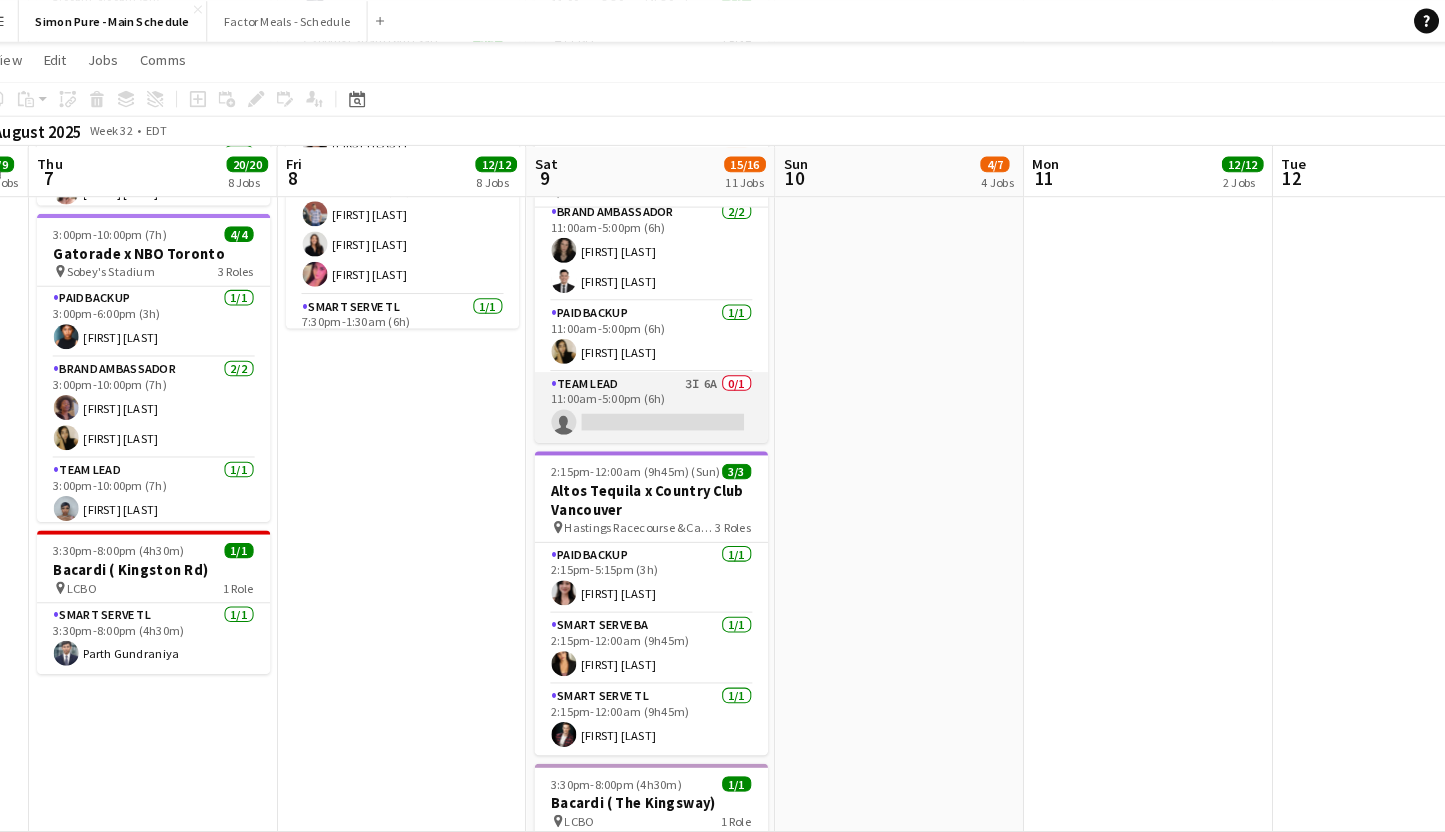 click on "Team Lead   3I   6A   0/1   [TIME]-[TIME] ([DURATION])
single-neutral-actions" at bounding box center [649, 391] 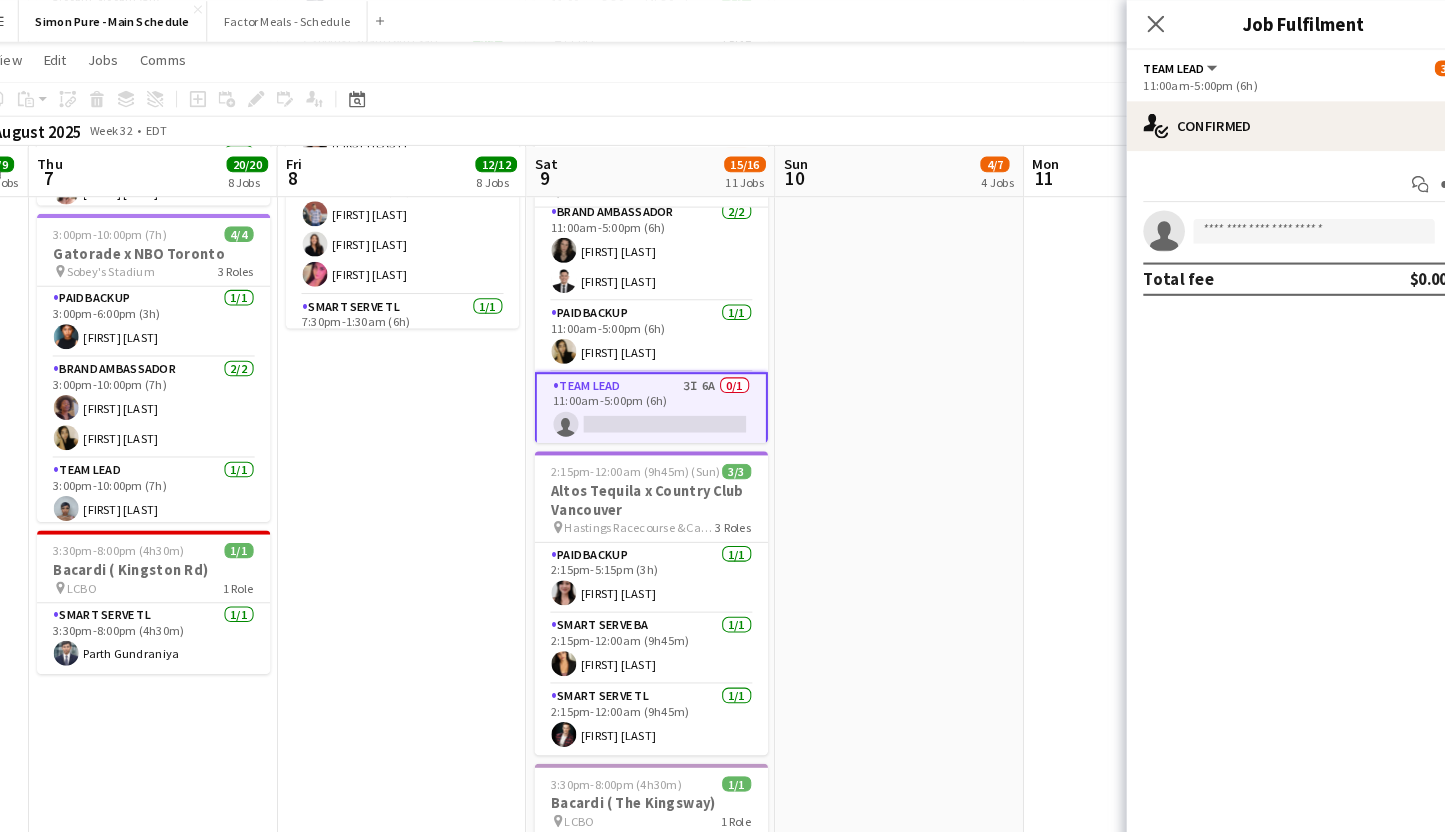 scroll, scrollTop: 0, scrollLeft: 0, axis: both 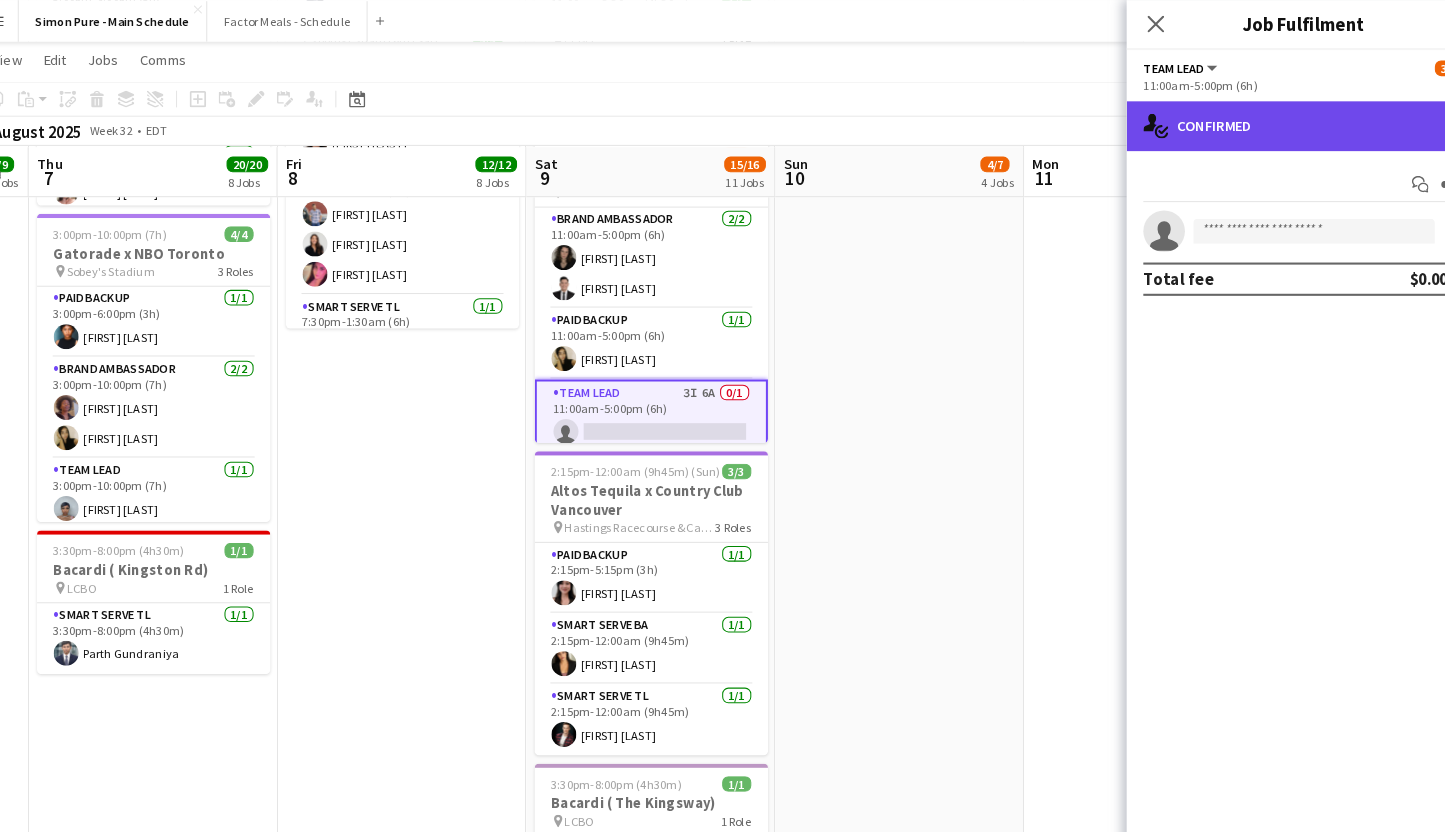 click on "single-neutral-actions-check-2
Confirmed" 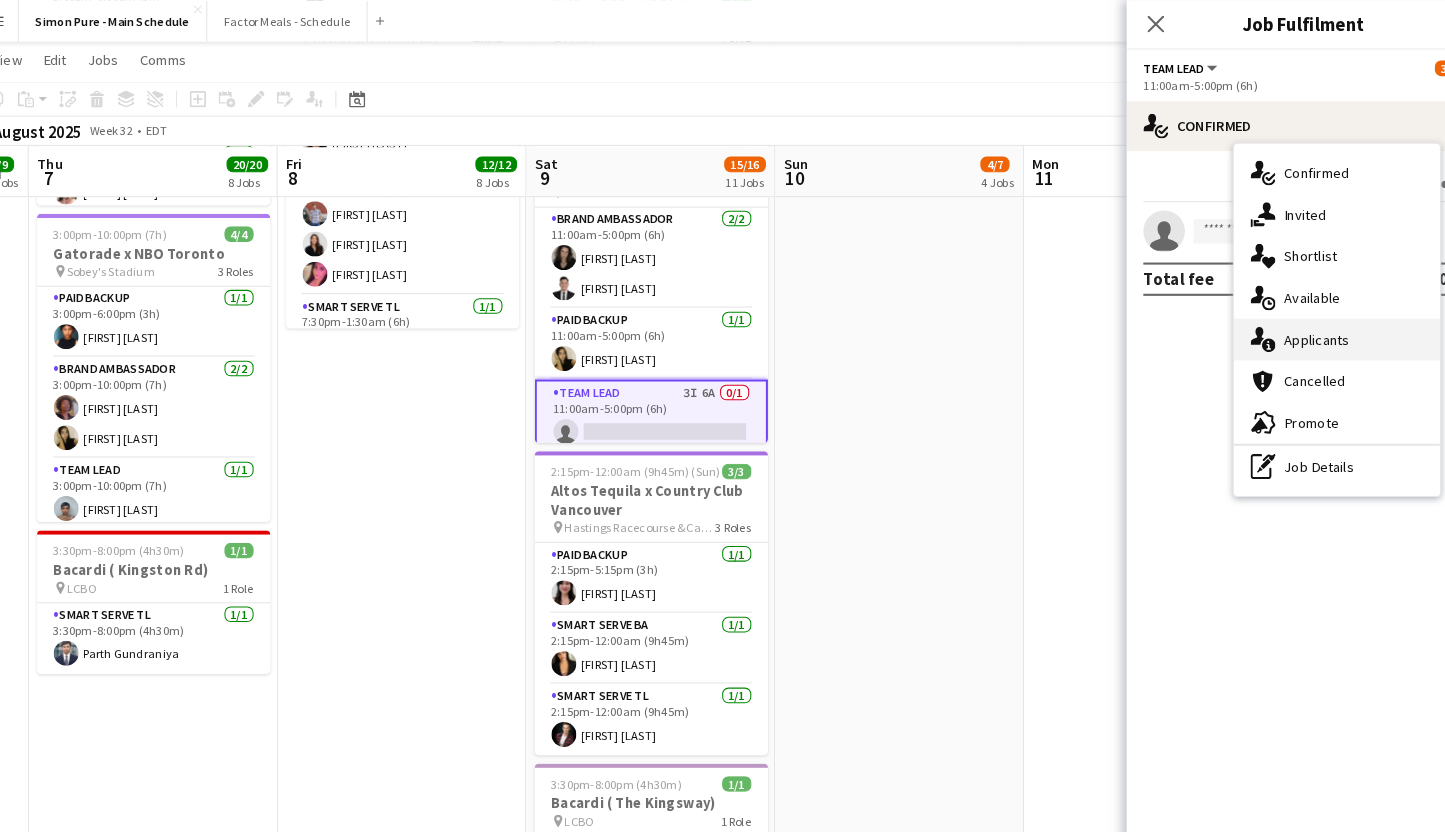 click on "single-neutral-actions-information
Applicants" at bounding box center [1307, 326] 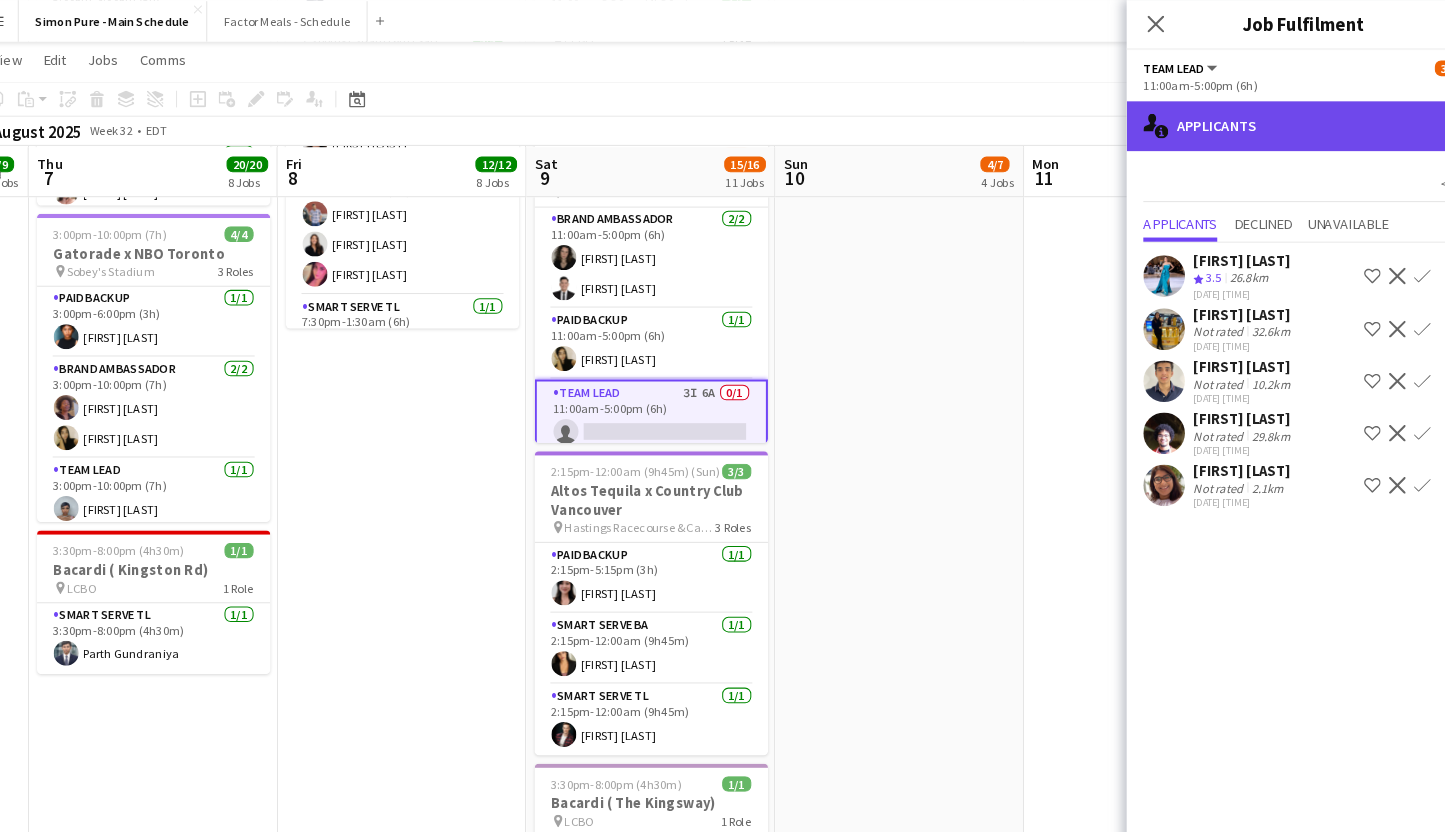 click on "single-neutral-actions-information
Applicants" 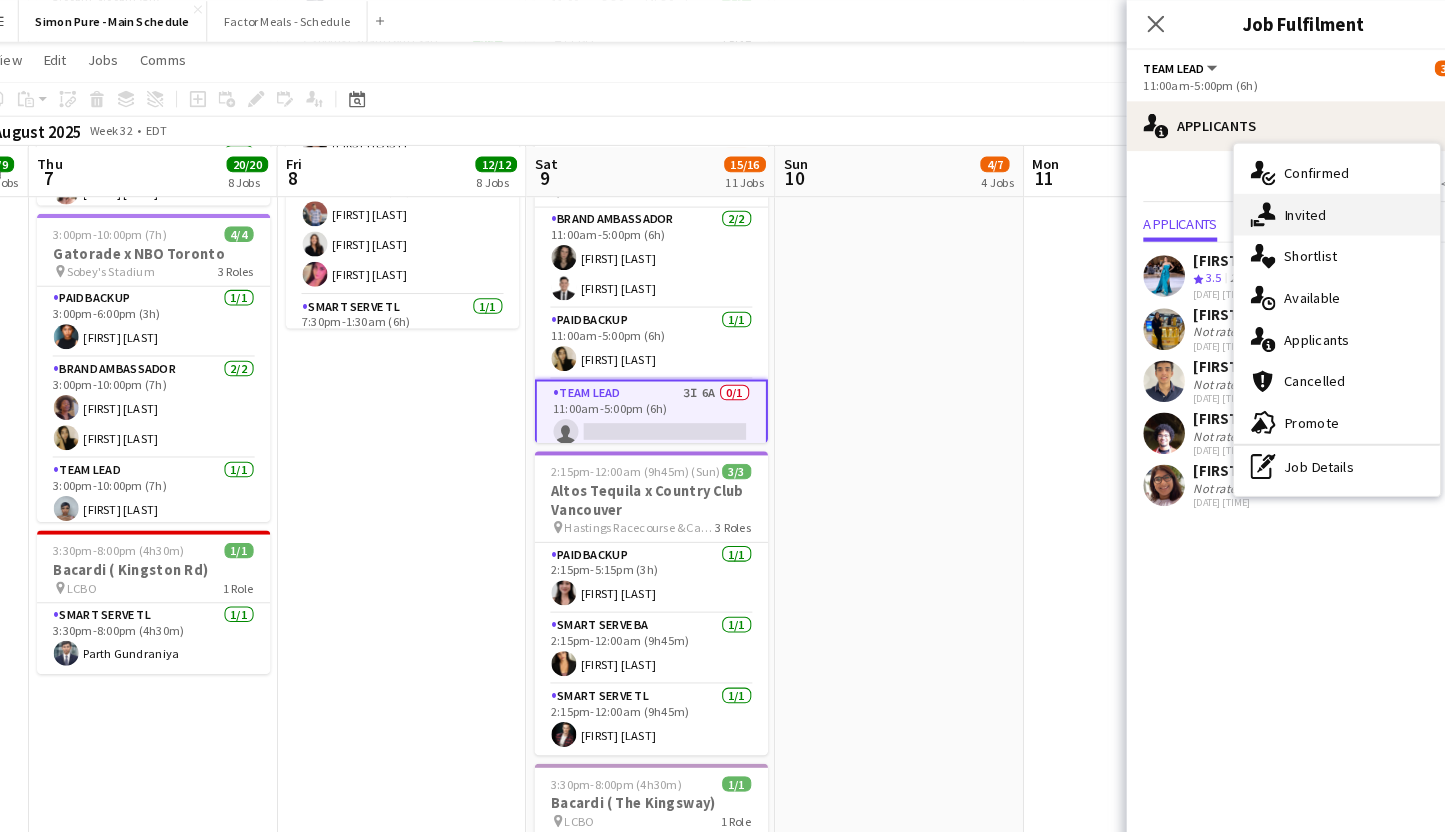 click on "single-neutral-actions-share-1
Invited" at bounding box center [1307, 206] 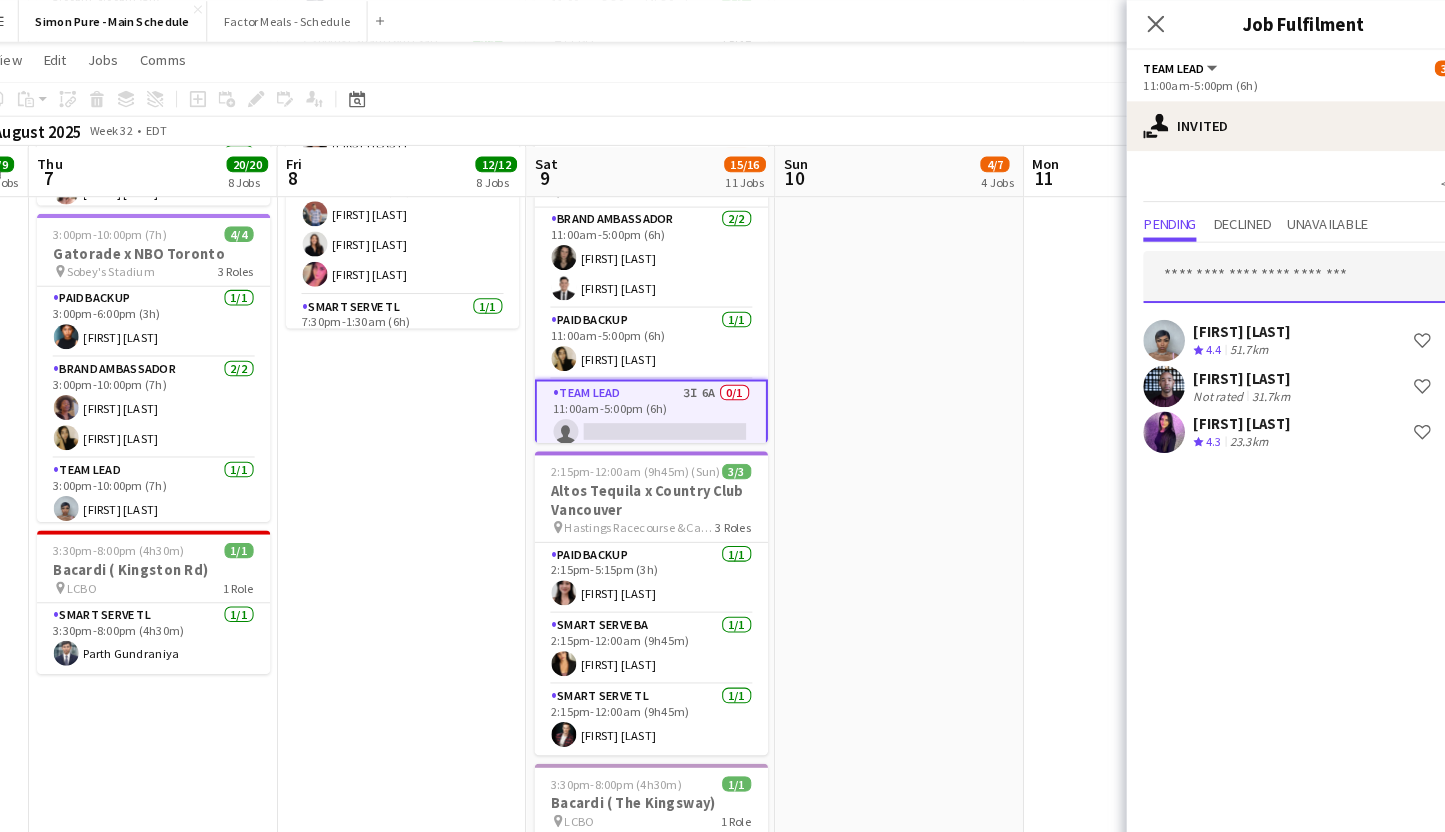 click at bounding box center [1275, 266] 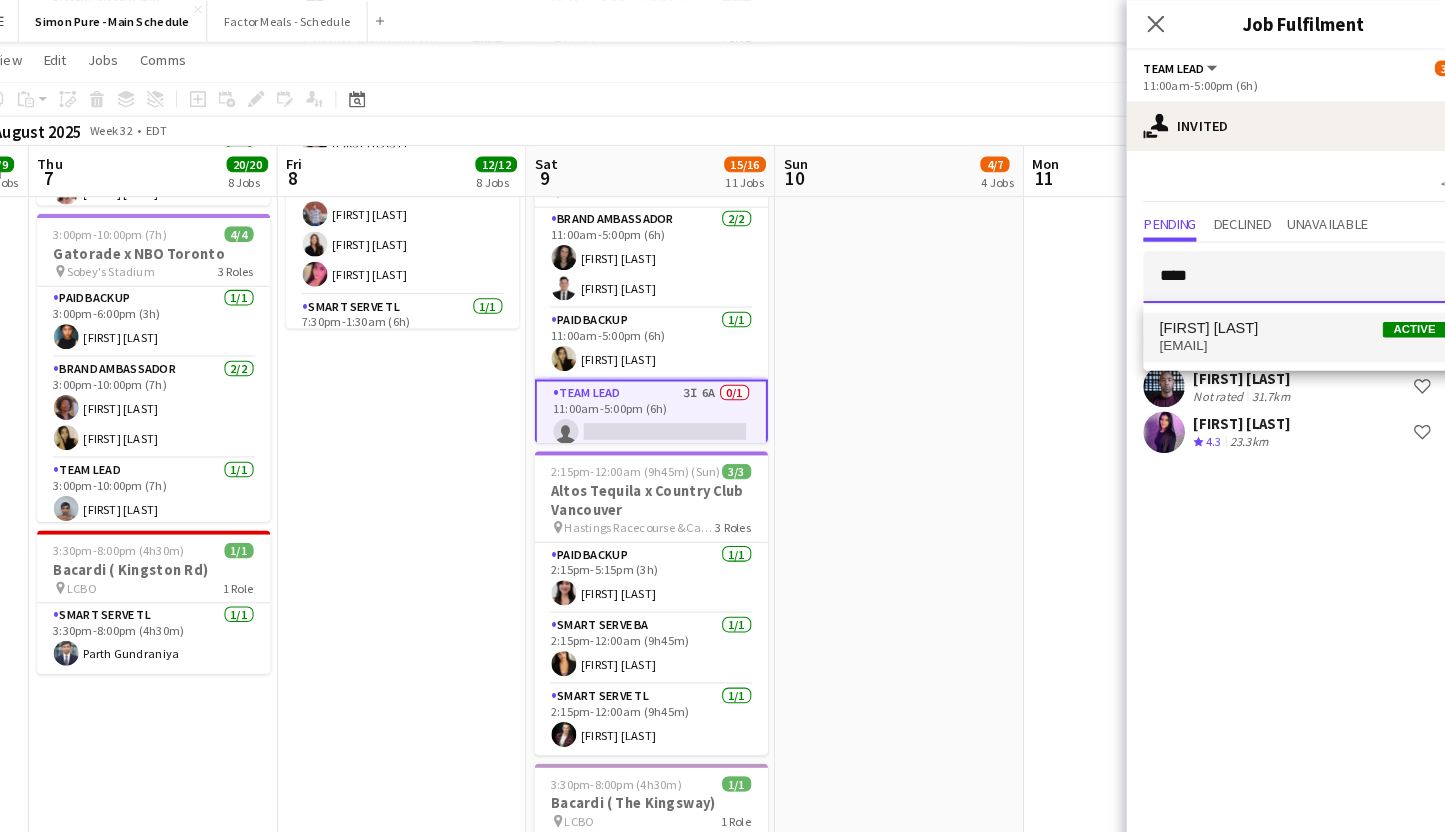 type on "****" 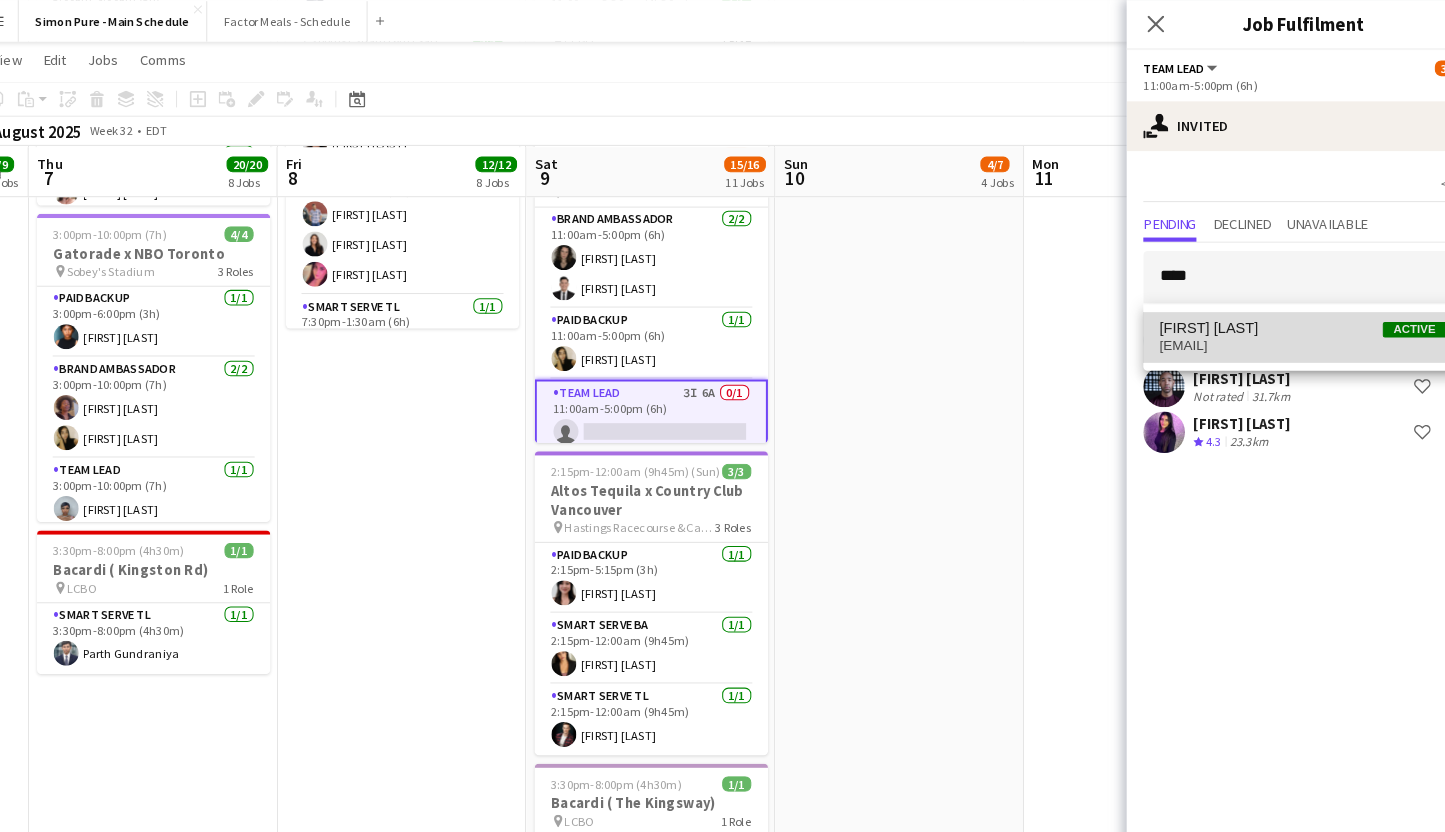 click on "[EMAIL]" at bounding box center (1275, 332) 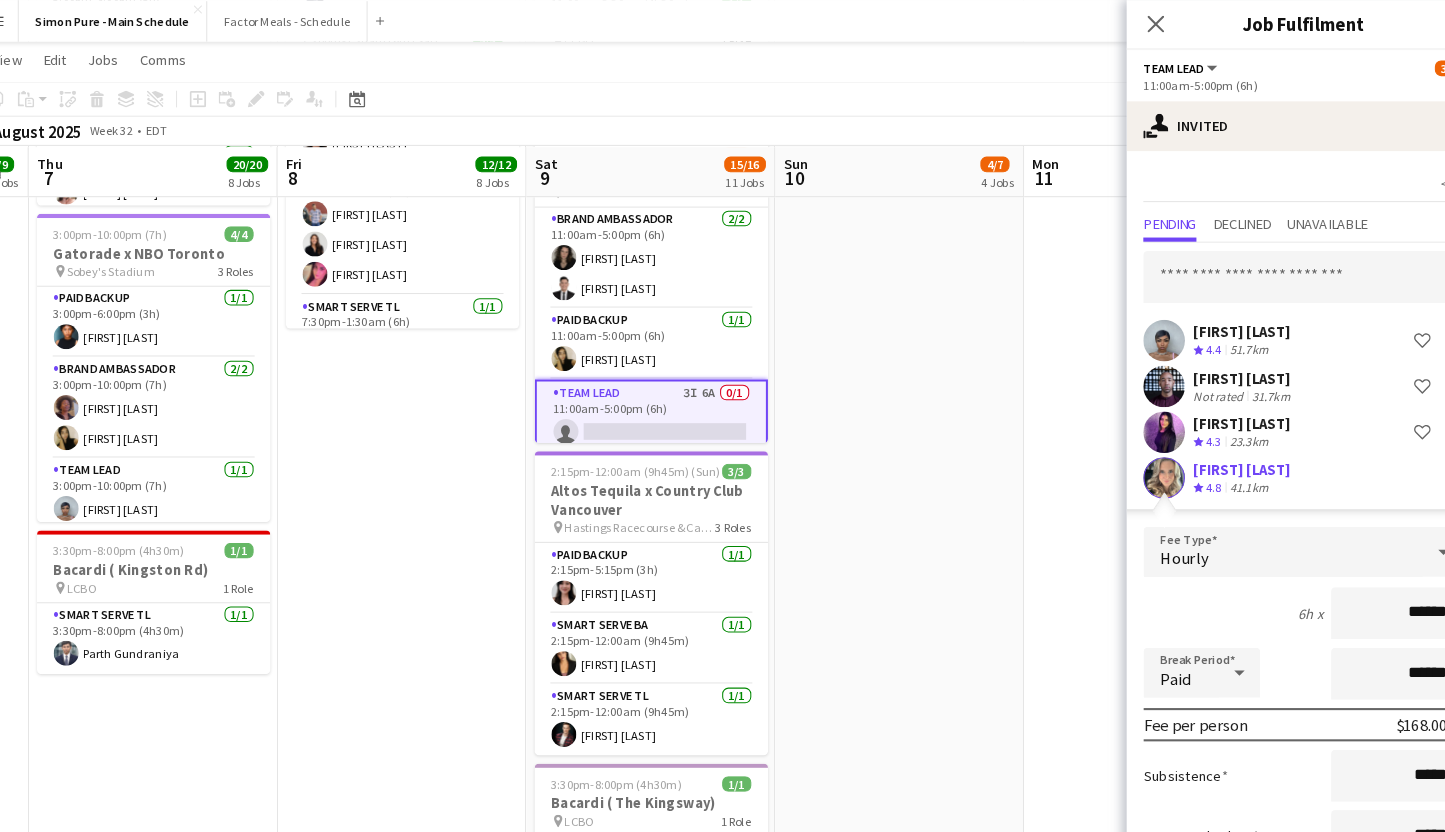 scroll, scrollTop: 124, scrollLeft: 0, axis: vertical 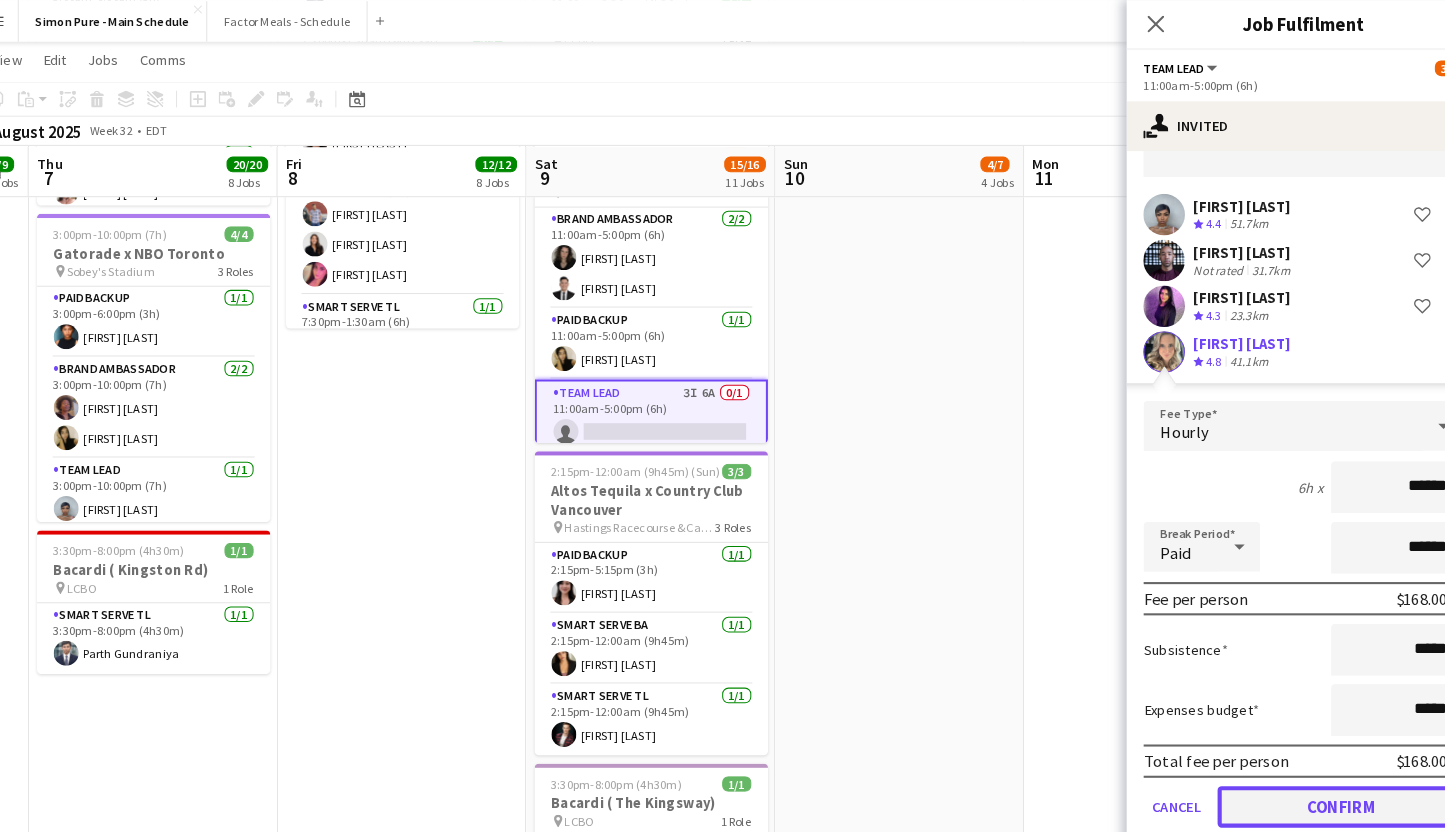 click on "Confirm" 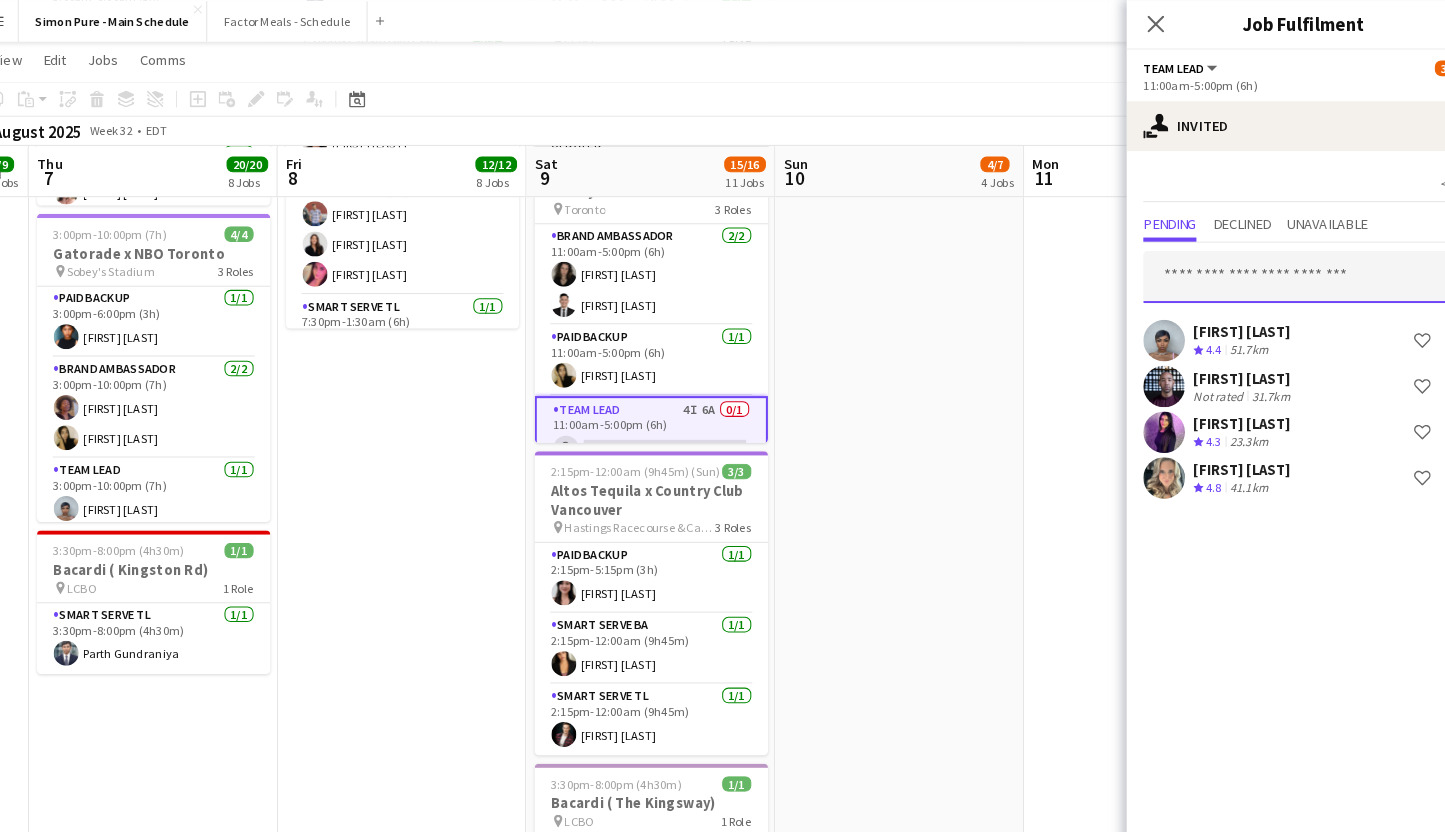 click at bounding box center (1275, 266) 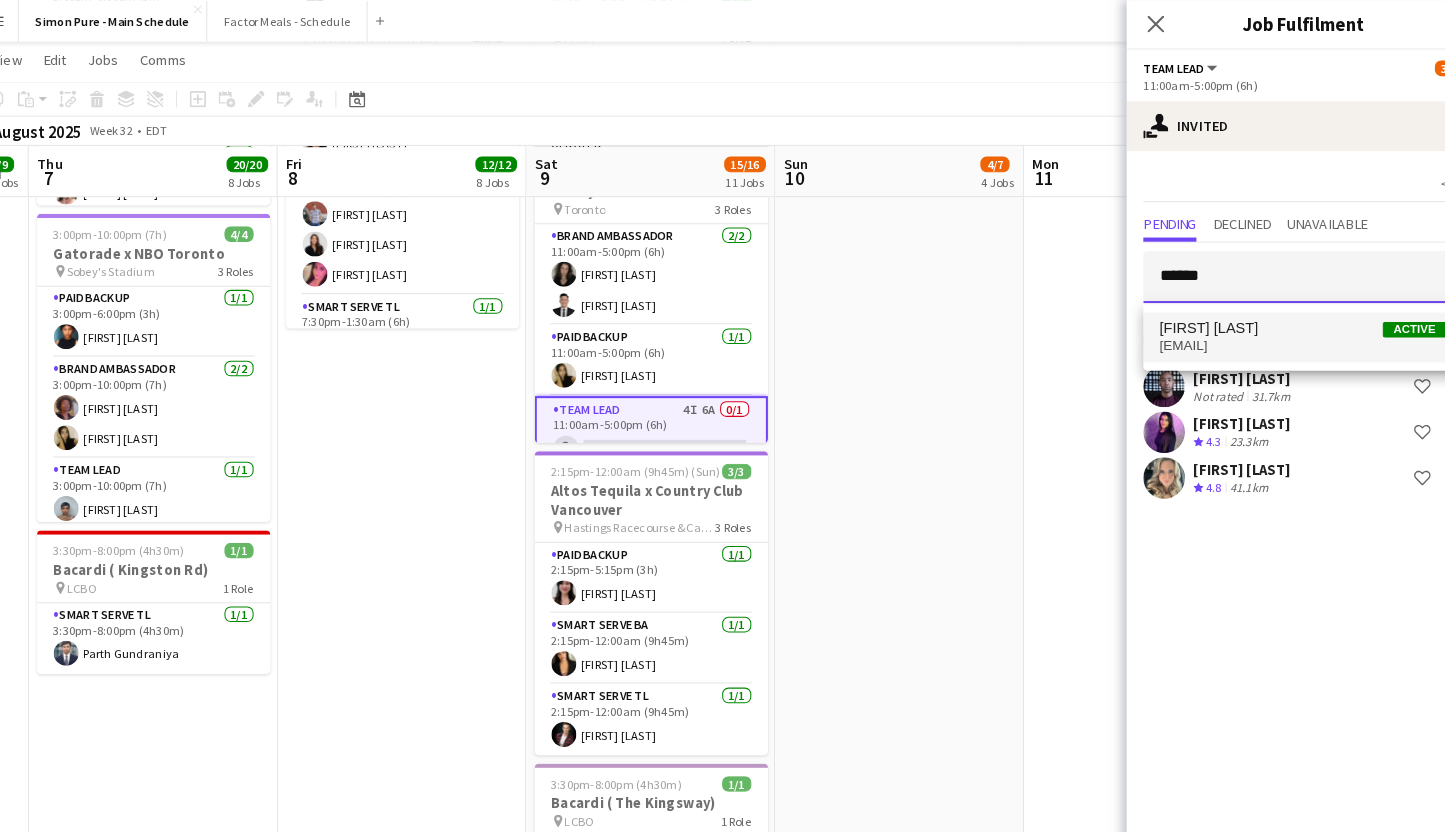type on "******" 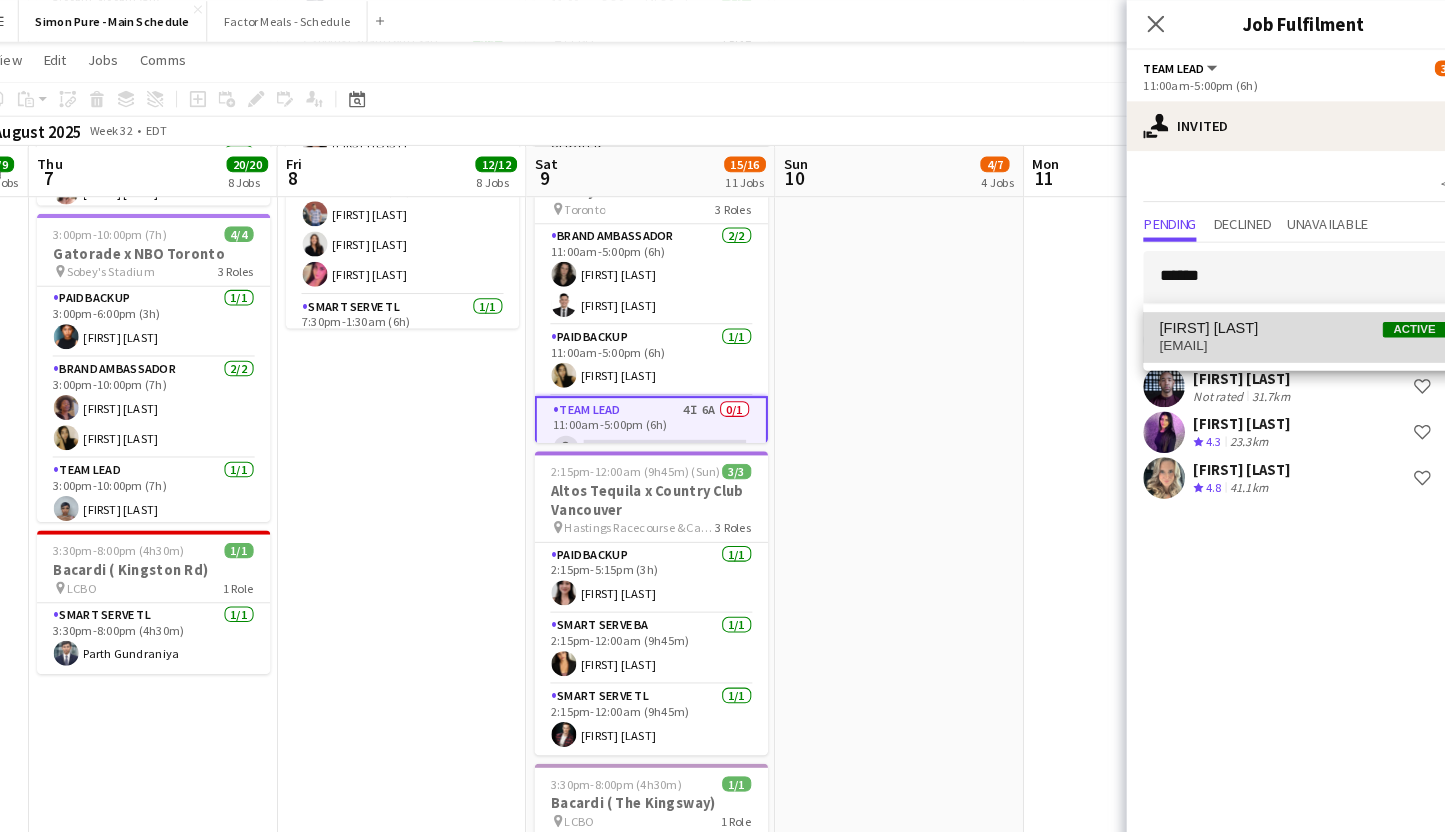 click on "[FIRST] [LAST]  Active" at bounding box center (1275, 315) 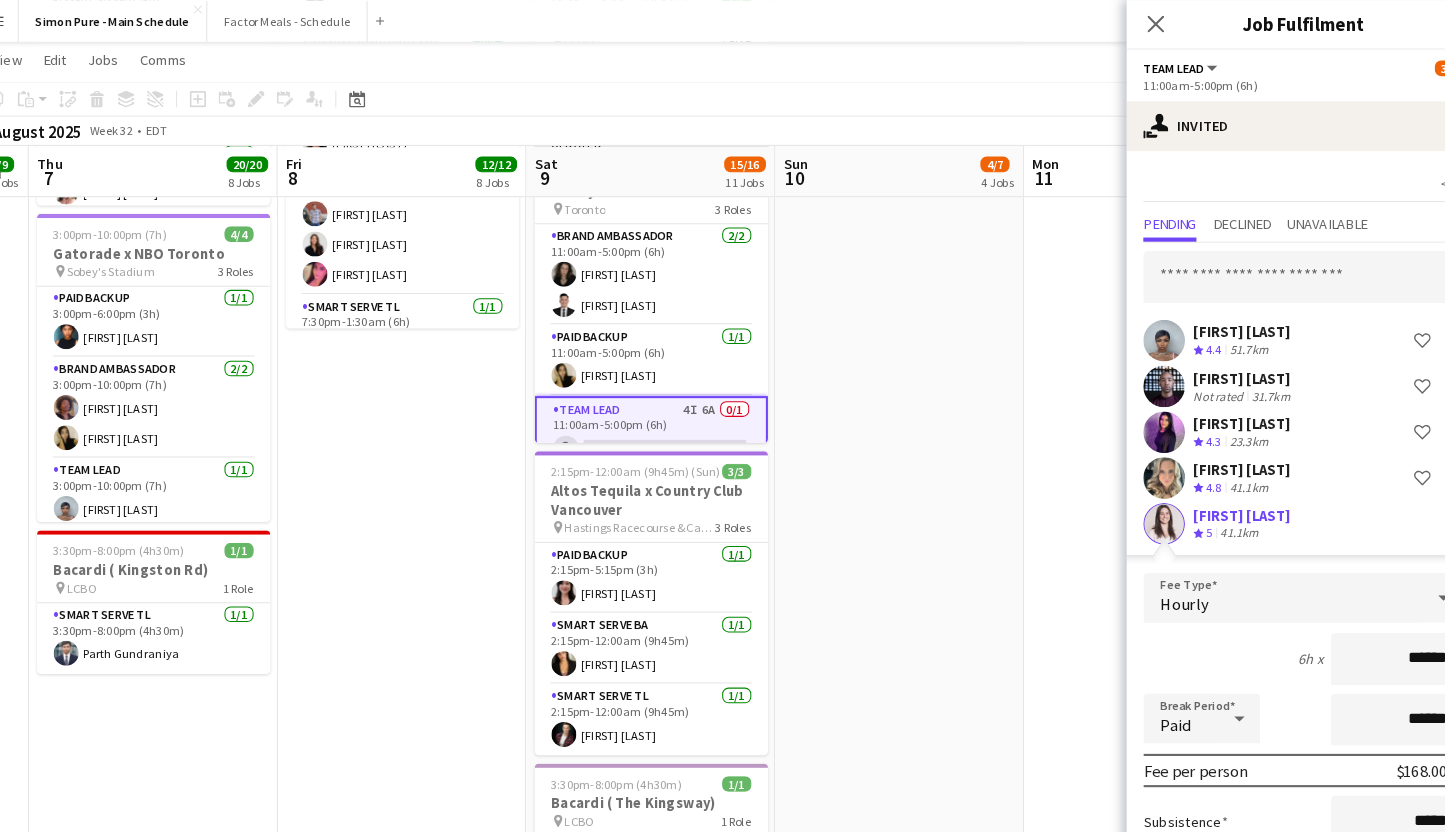 scroll, scrollTop: 168, scrollLeft: 0, axis: vertical 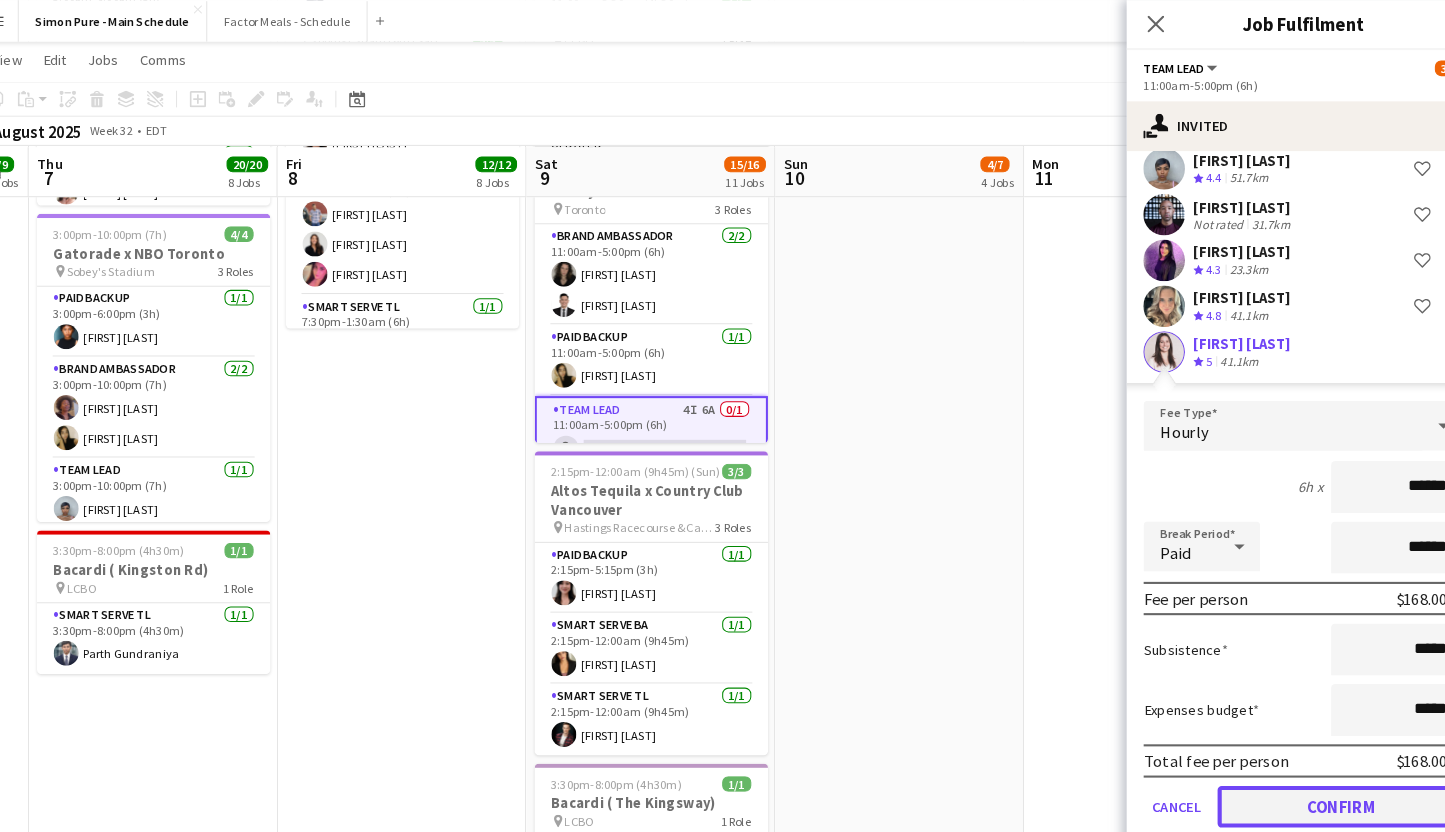 click on "Confirm" 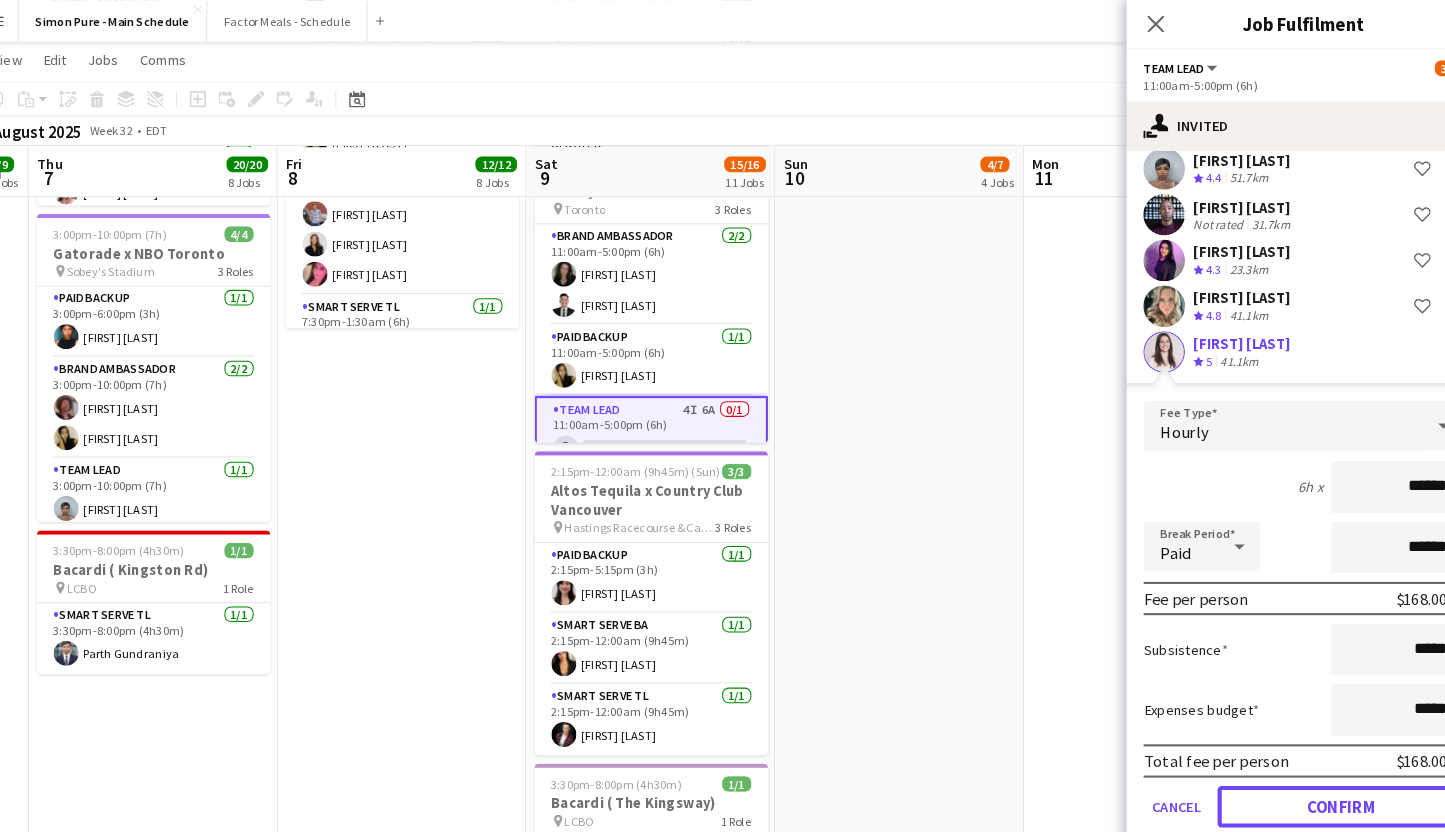 scroll, scrollTop: 0, scrollLeft: 0, axis: both 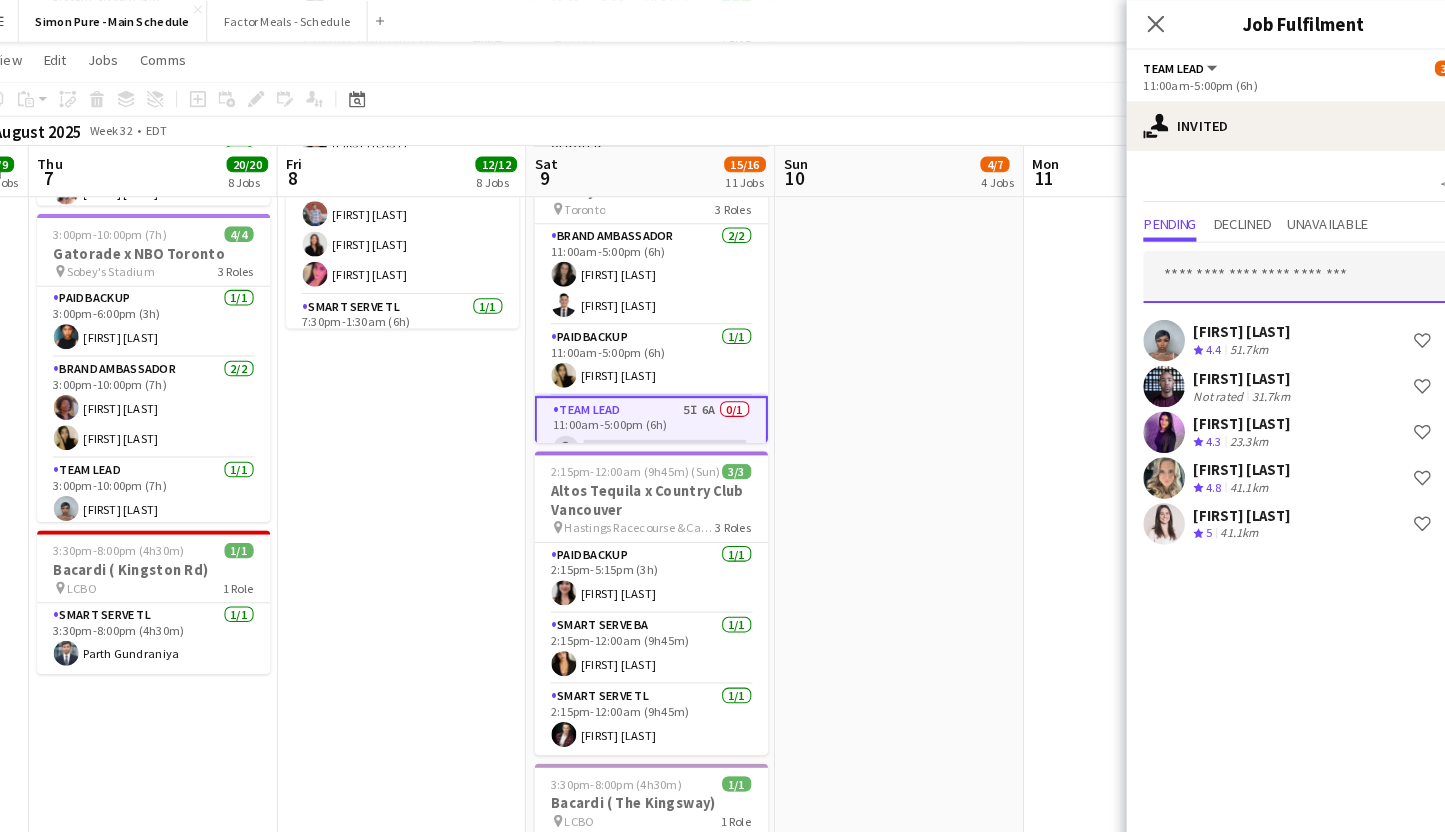 click at bounding box center (1275, 266) 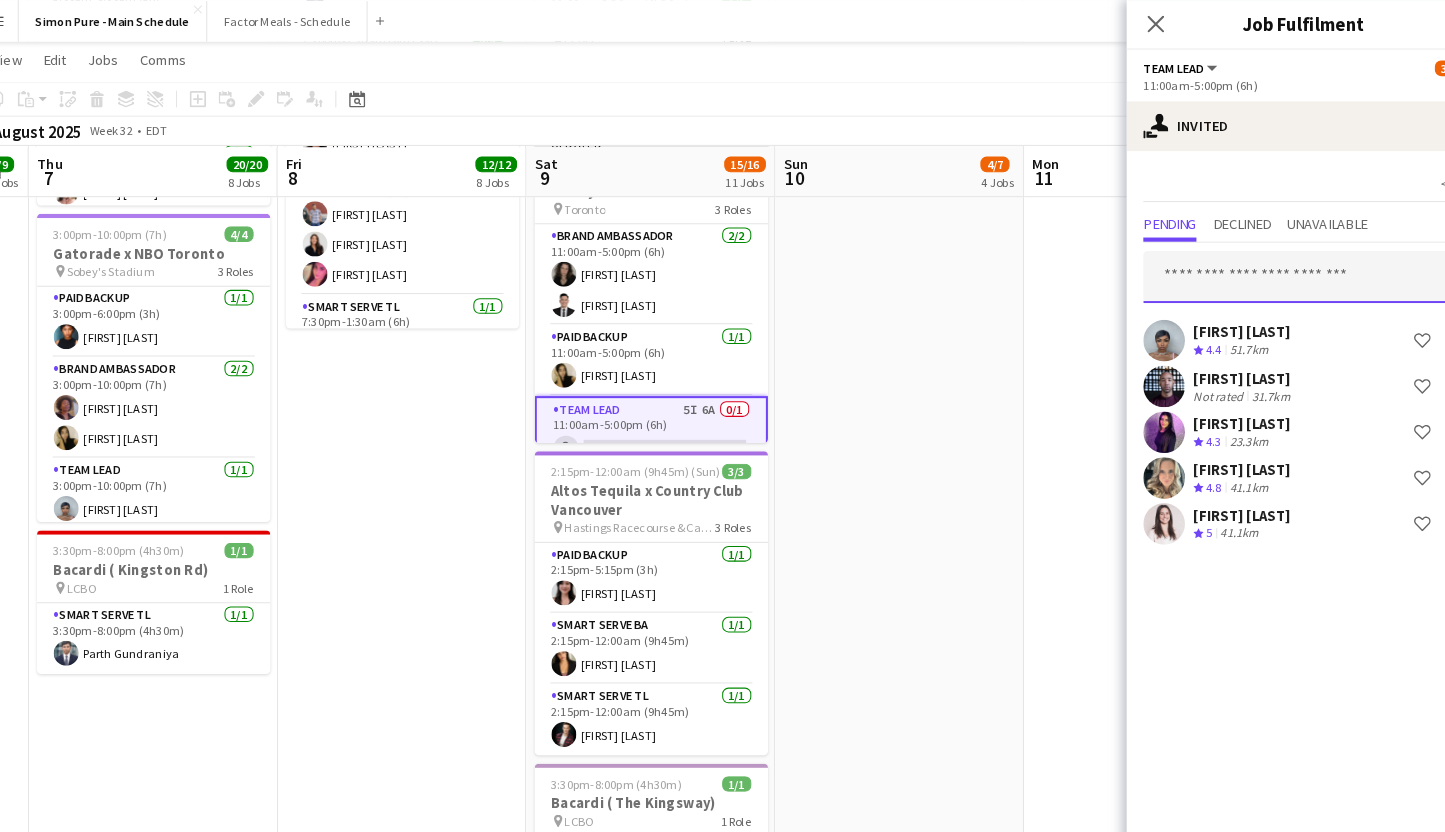 type on "*" 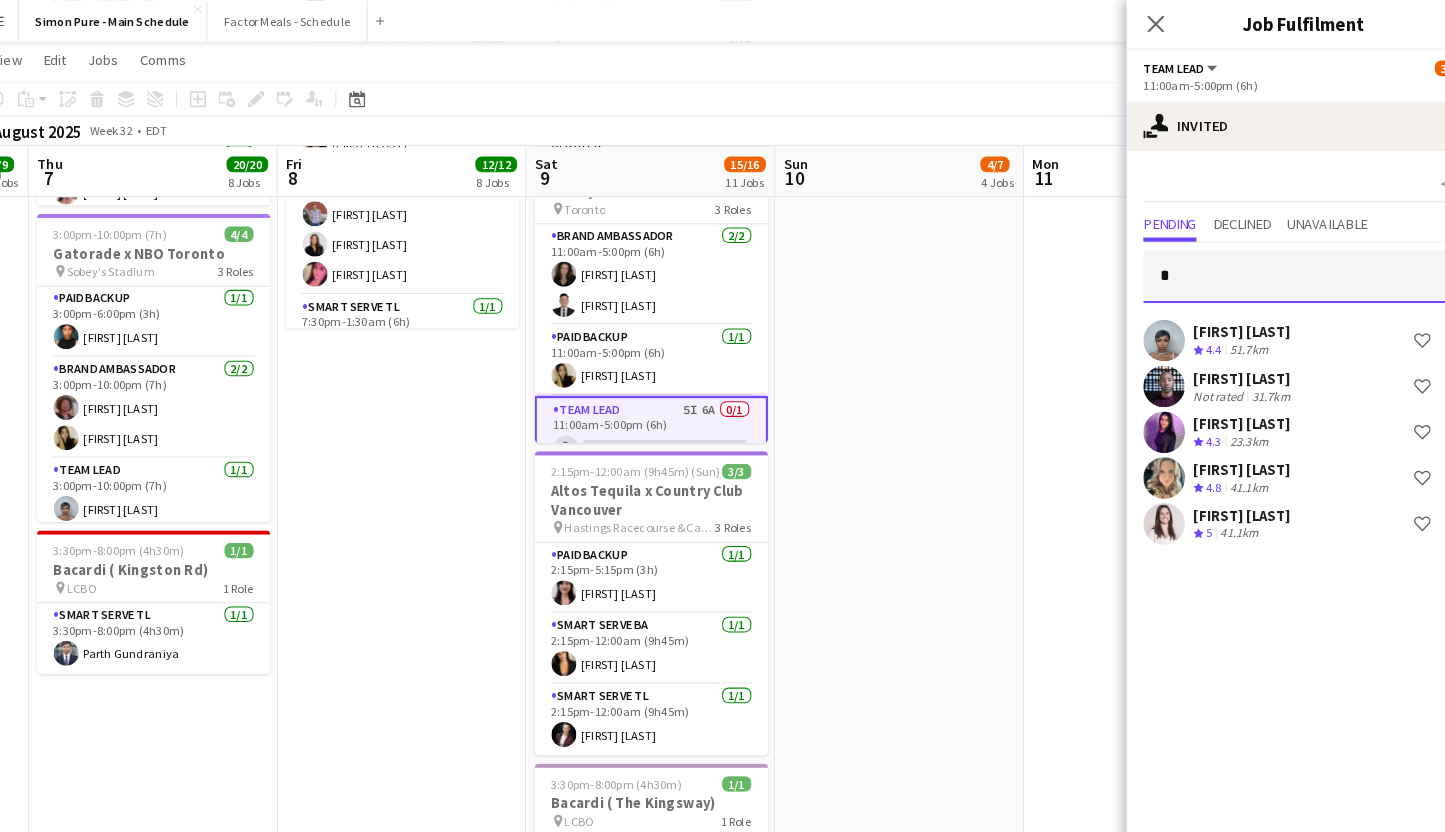 drag, startPoint x: 1176, startPoint y: 264, endPoint x: 1034, endPoint y: 261, distance: 142.0317 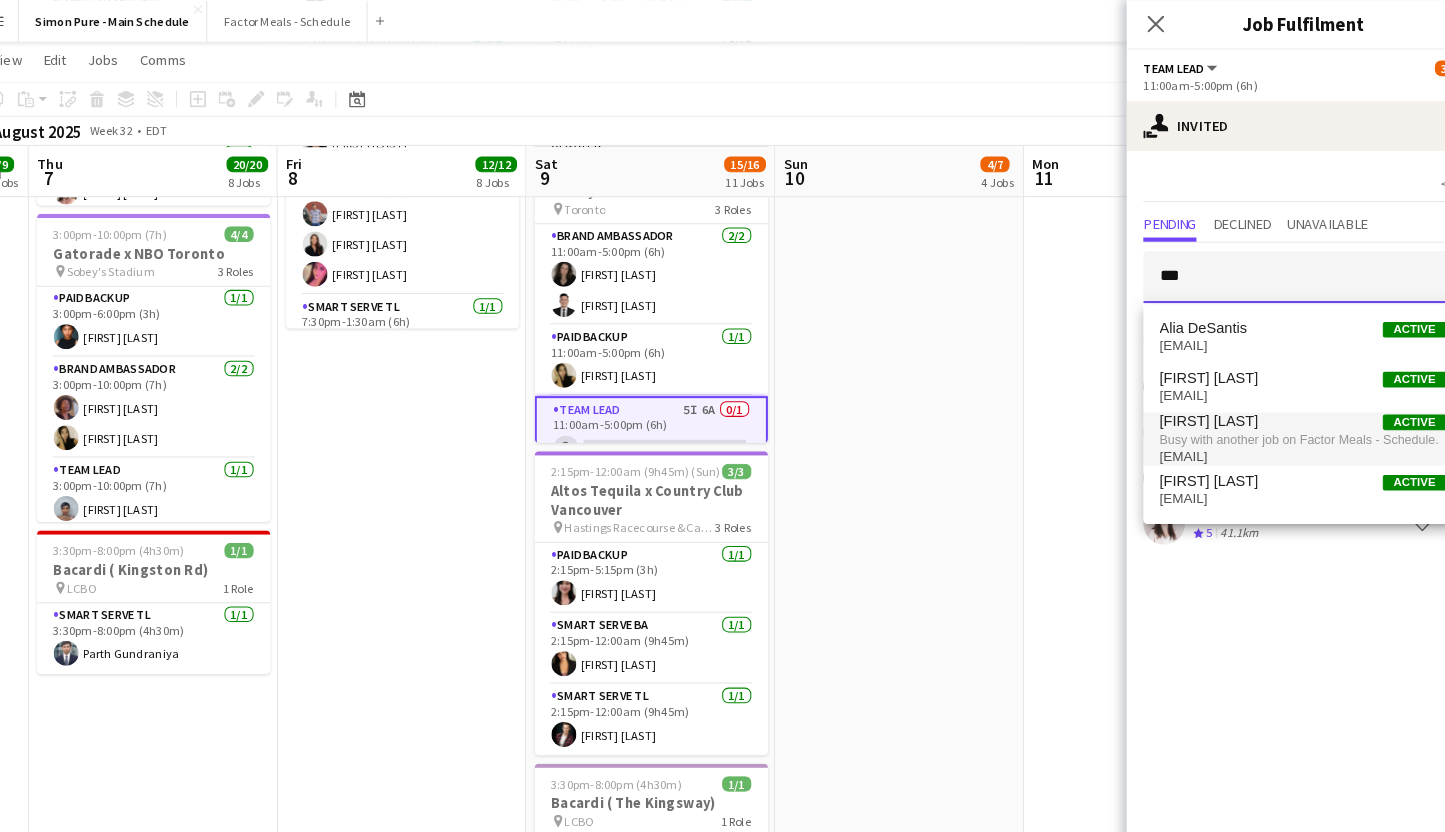 type on "***" 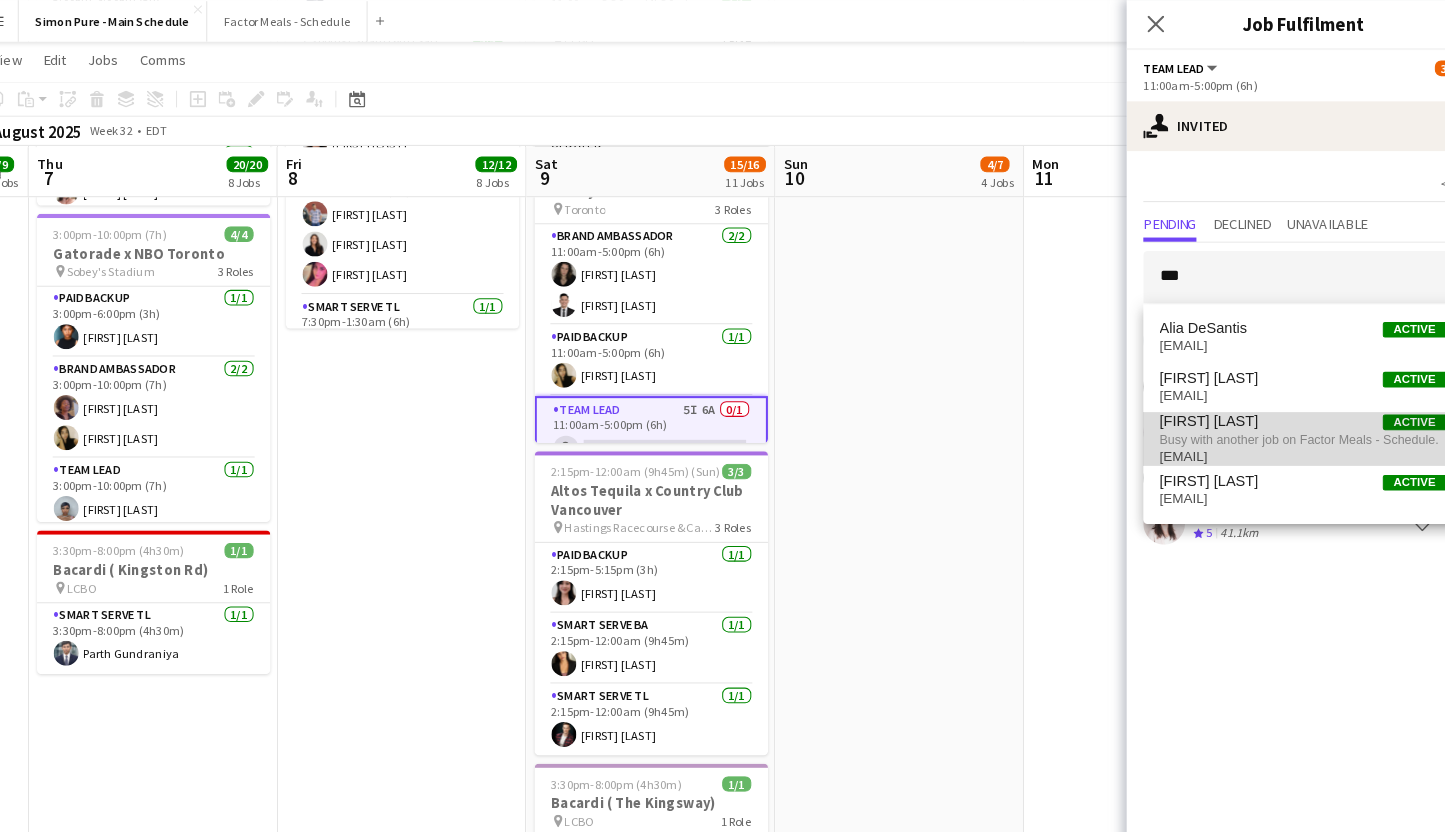 click on "Busy with another job on Factor Meals - Schedule." at bounding box center (1275, 422) 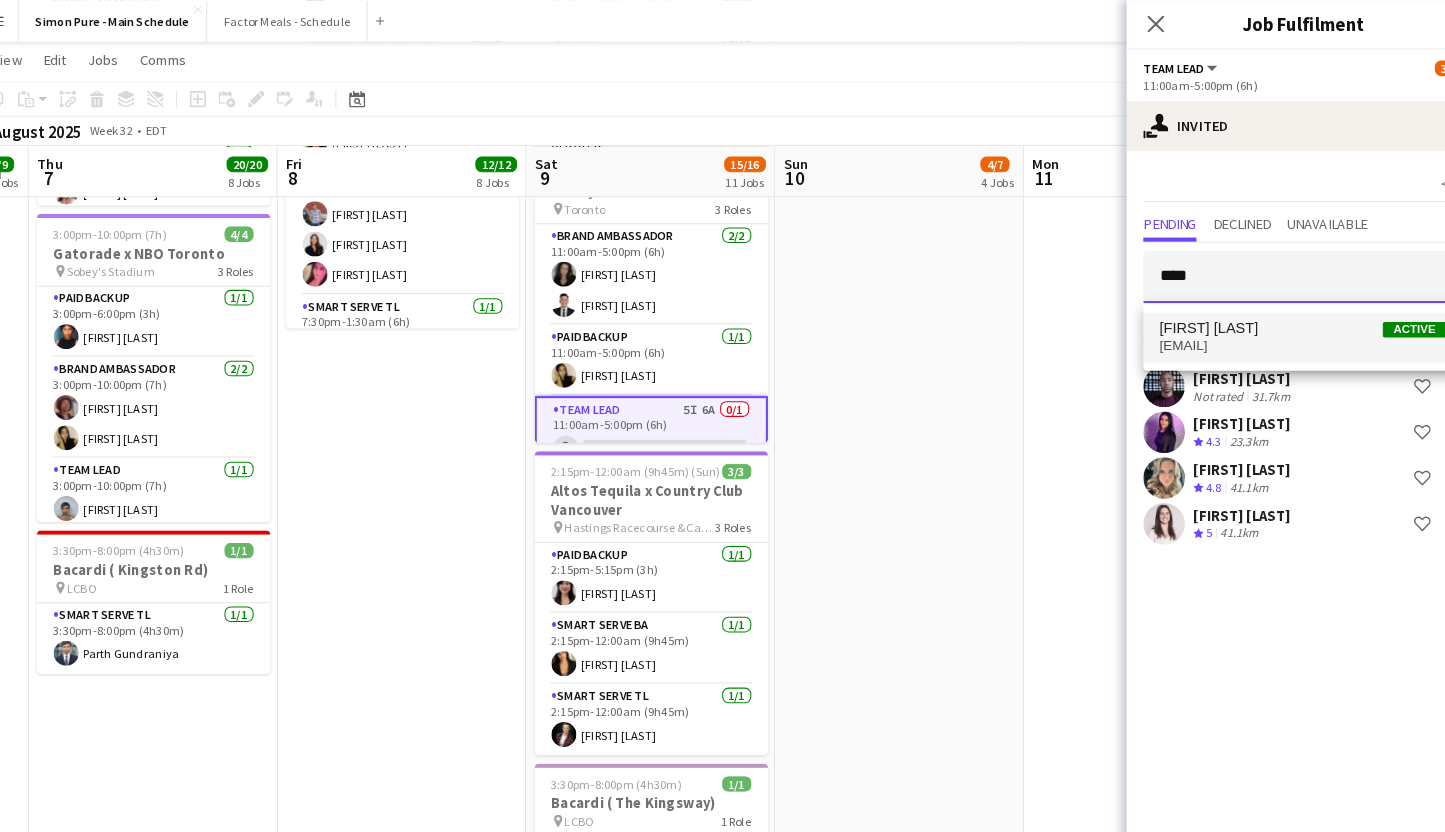 type on "****" 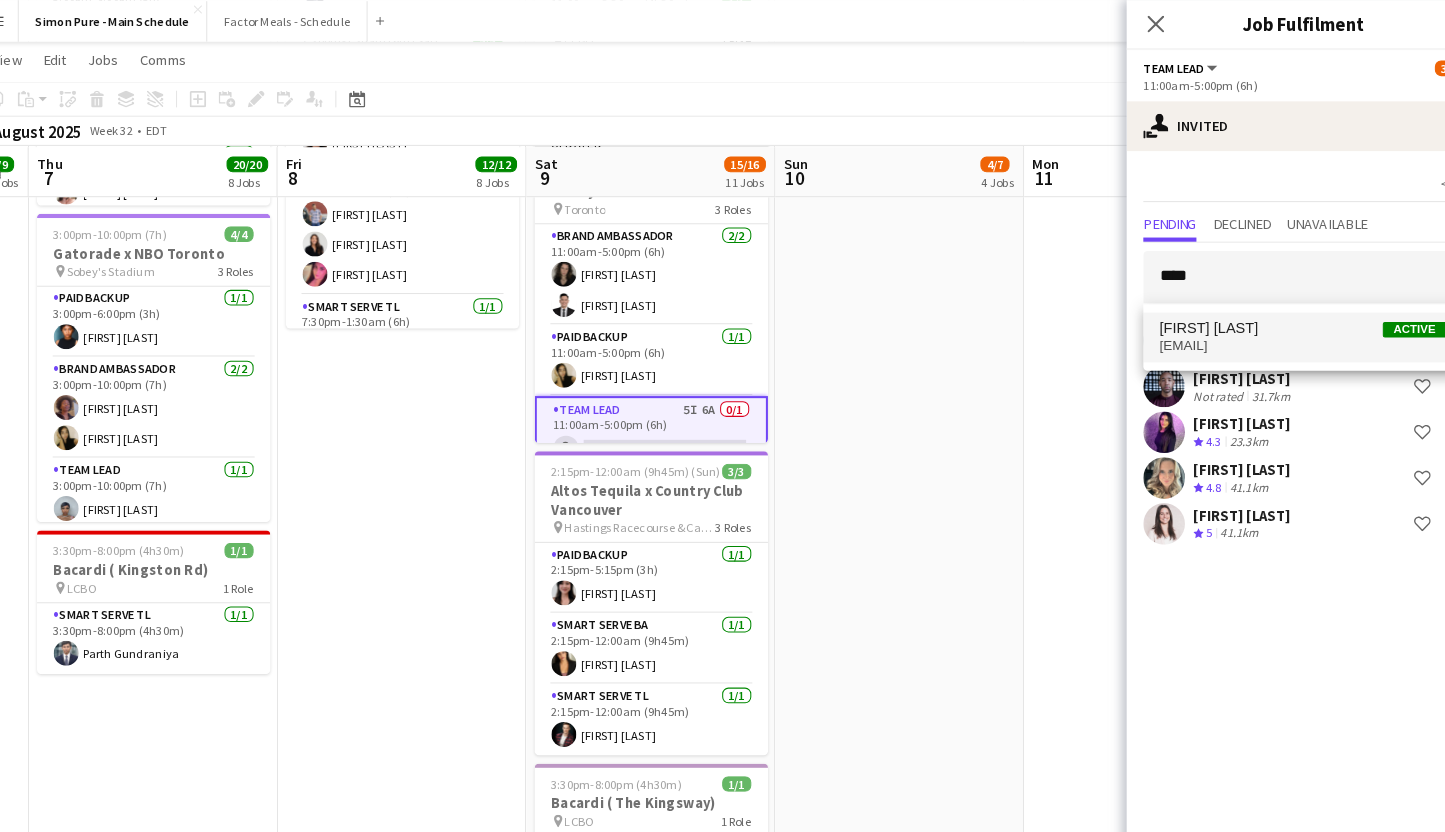 click on "[FIRST] [LAST]" at bounding box center (1184, 315) 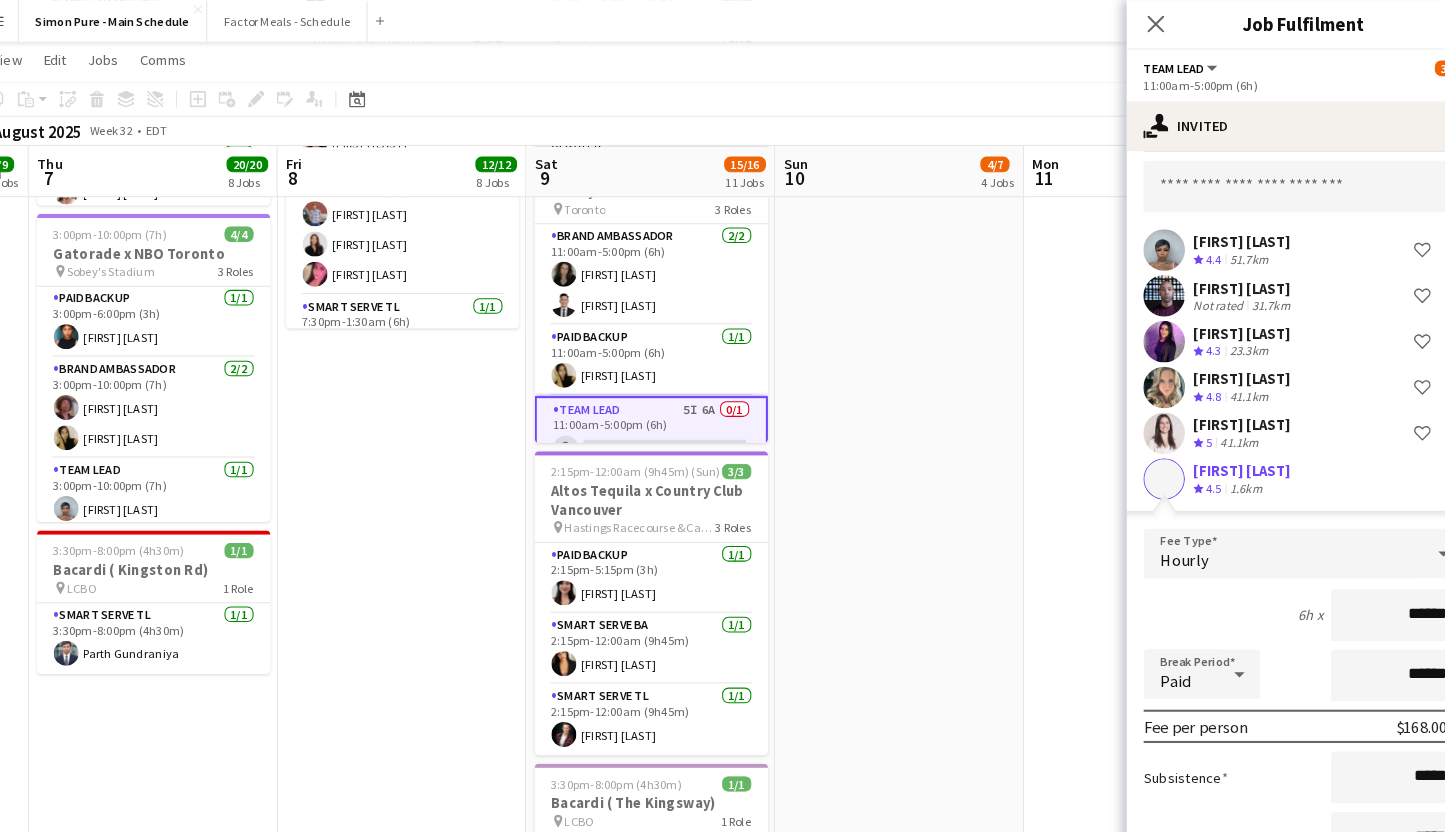 scroll, scrollTop: 212, scrollLeft: 0, axis: vertical 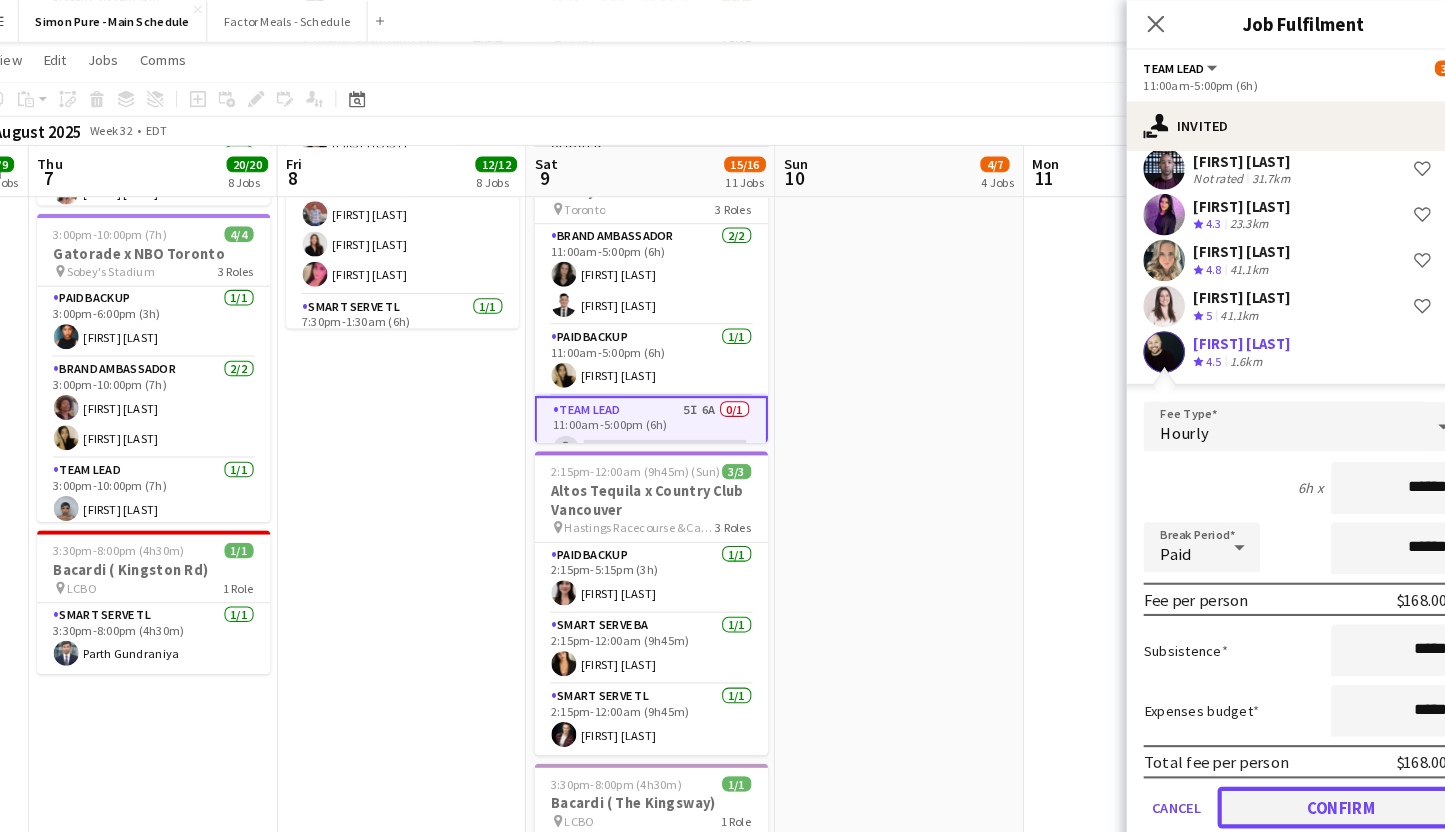 click on "Confirm" 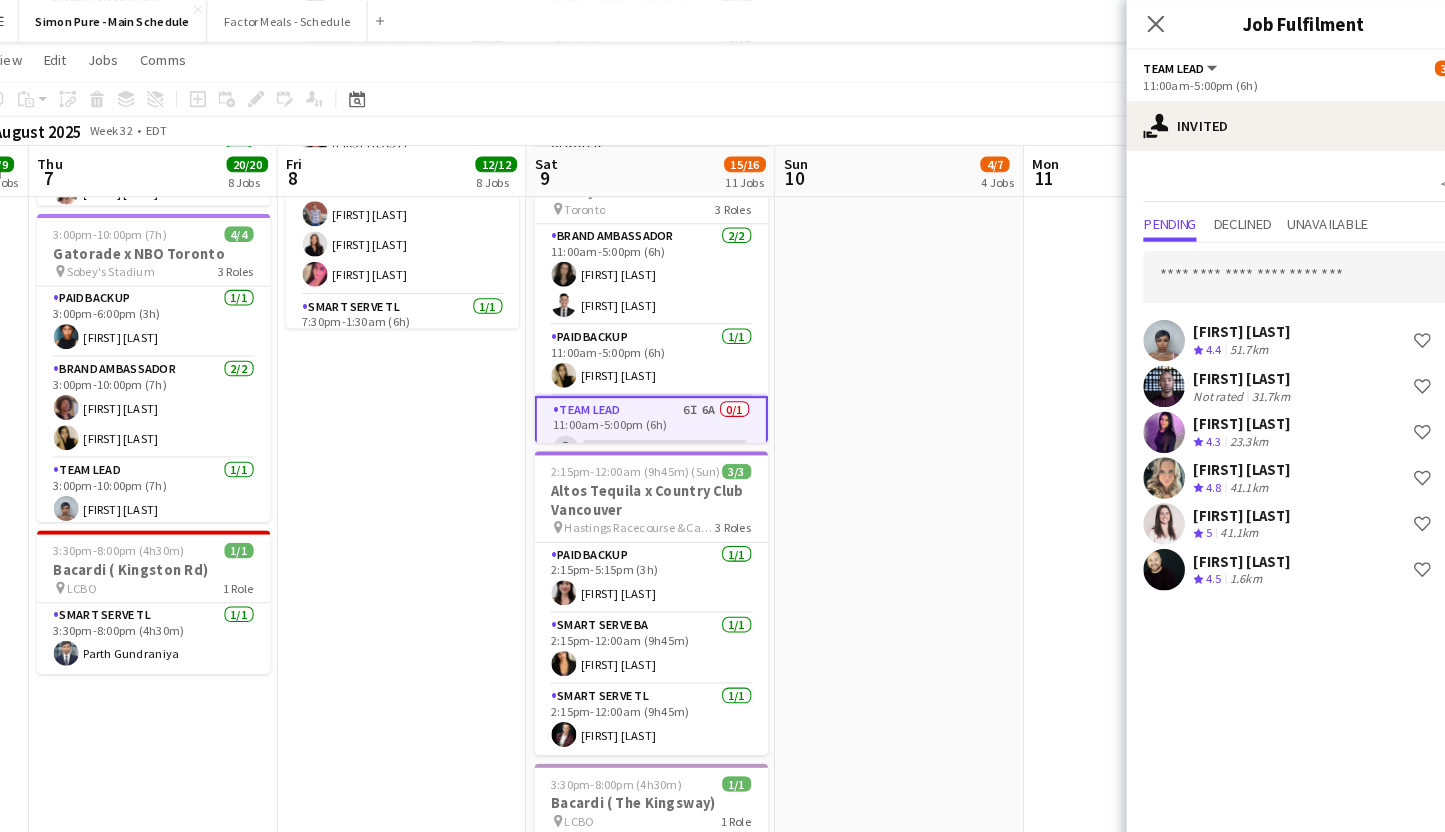 scroll, scrollTop: 0, scrollLeft: 0, axis: both 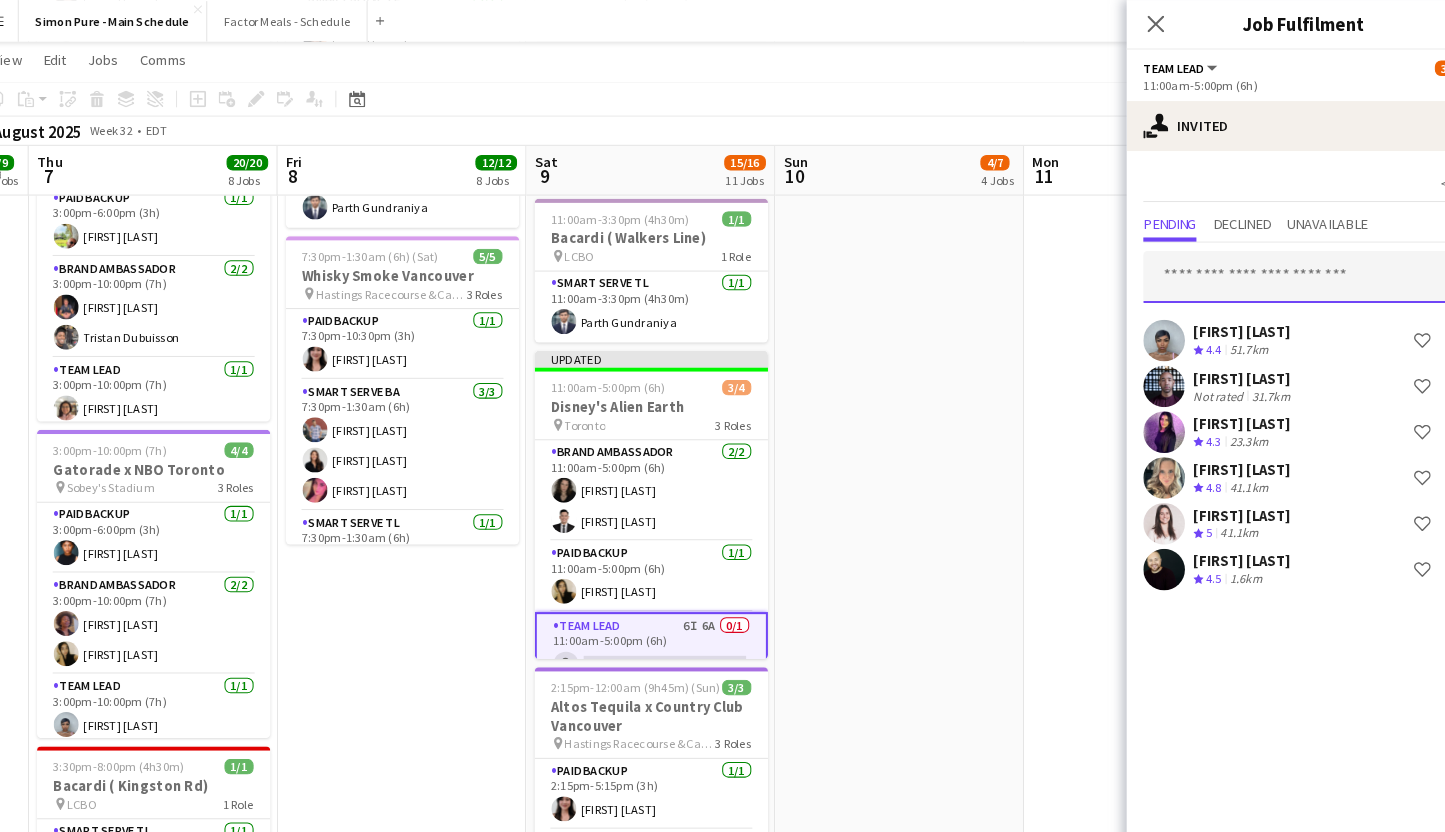 click at bounding box center [1275, 266] 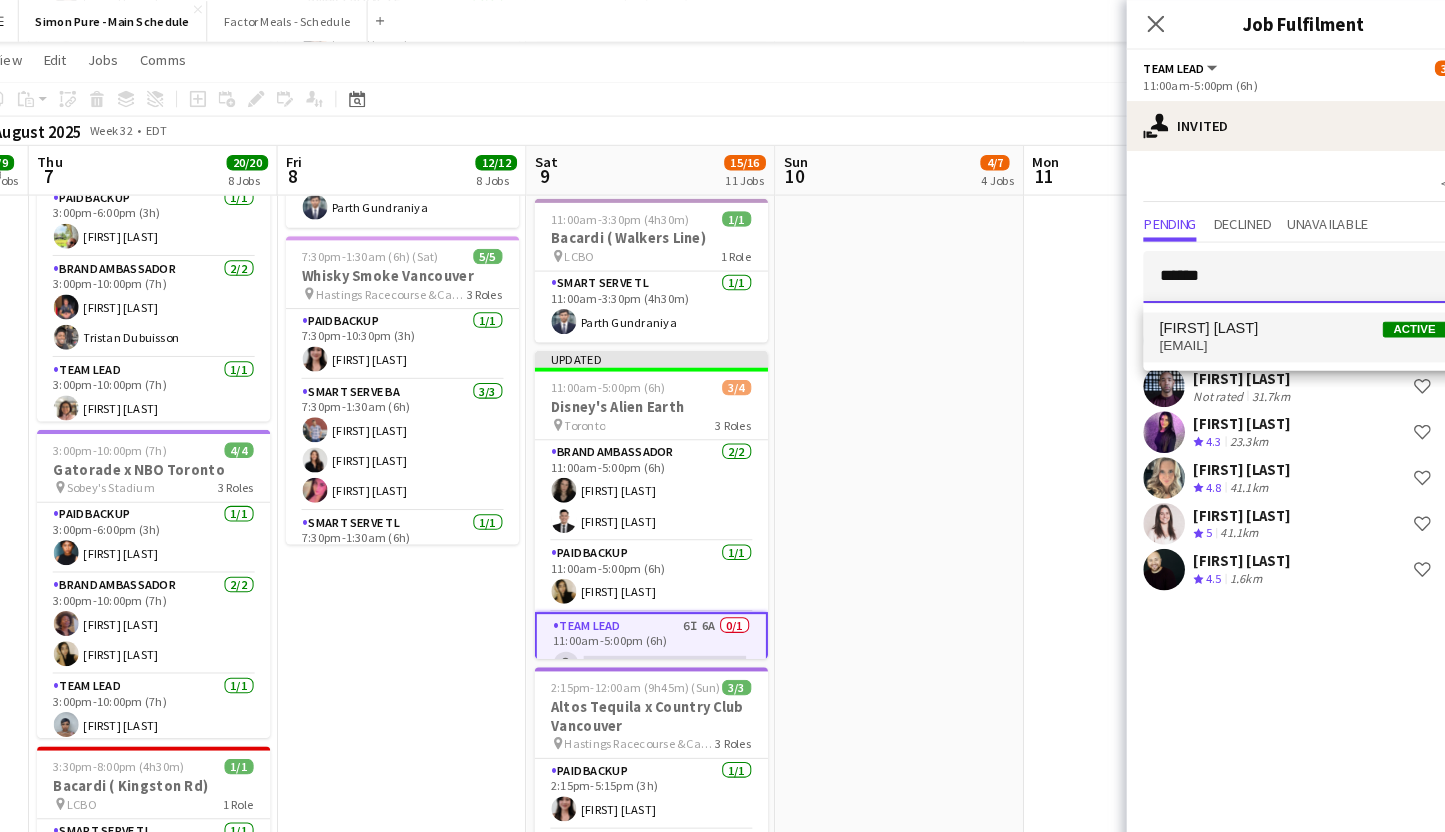 type on "******" 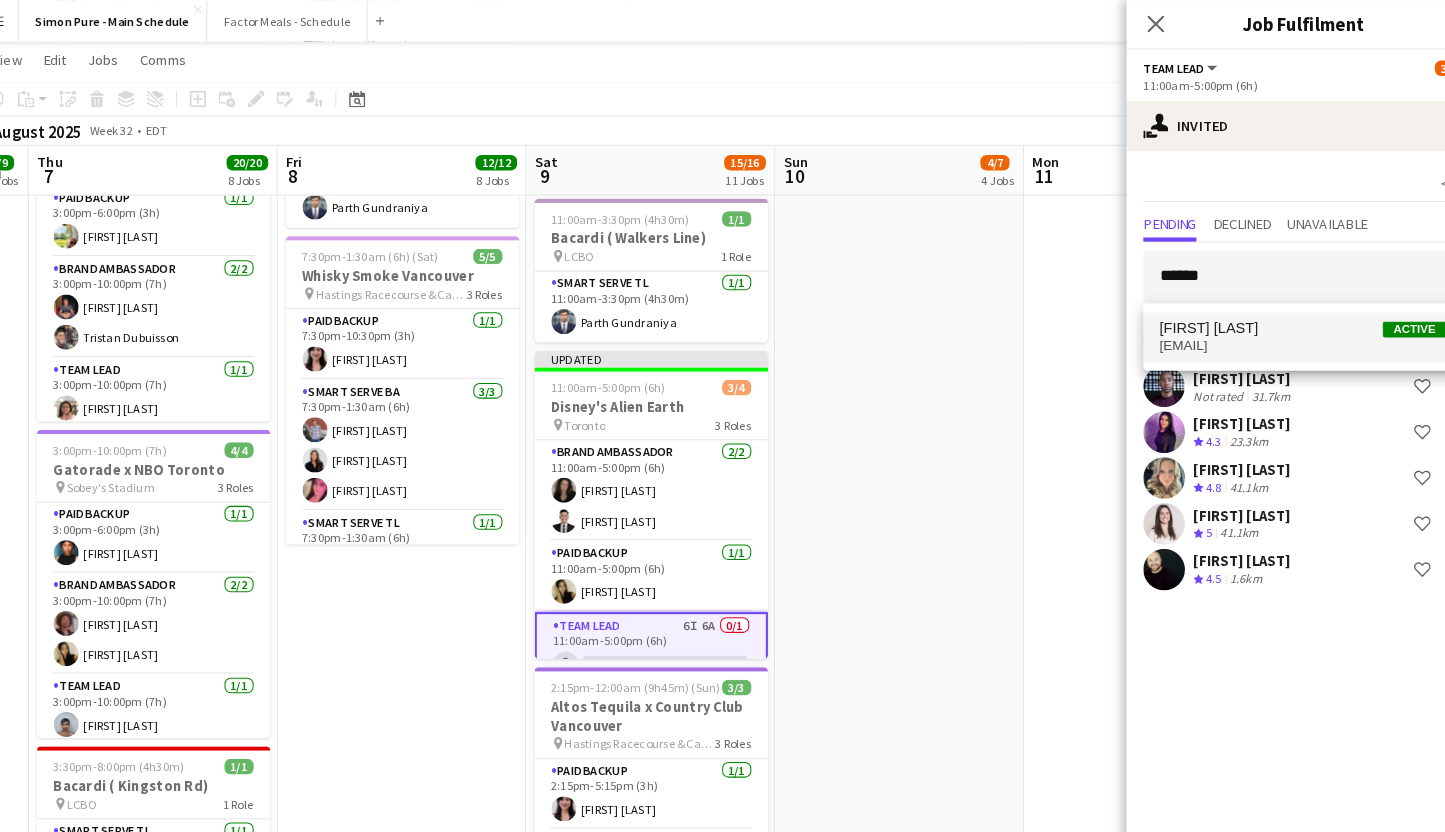 click on "[FIRST] [LAST]  Active" at bounding box center (1275, 315) 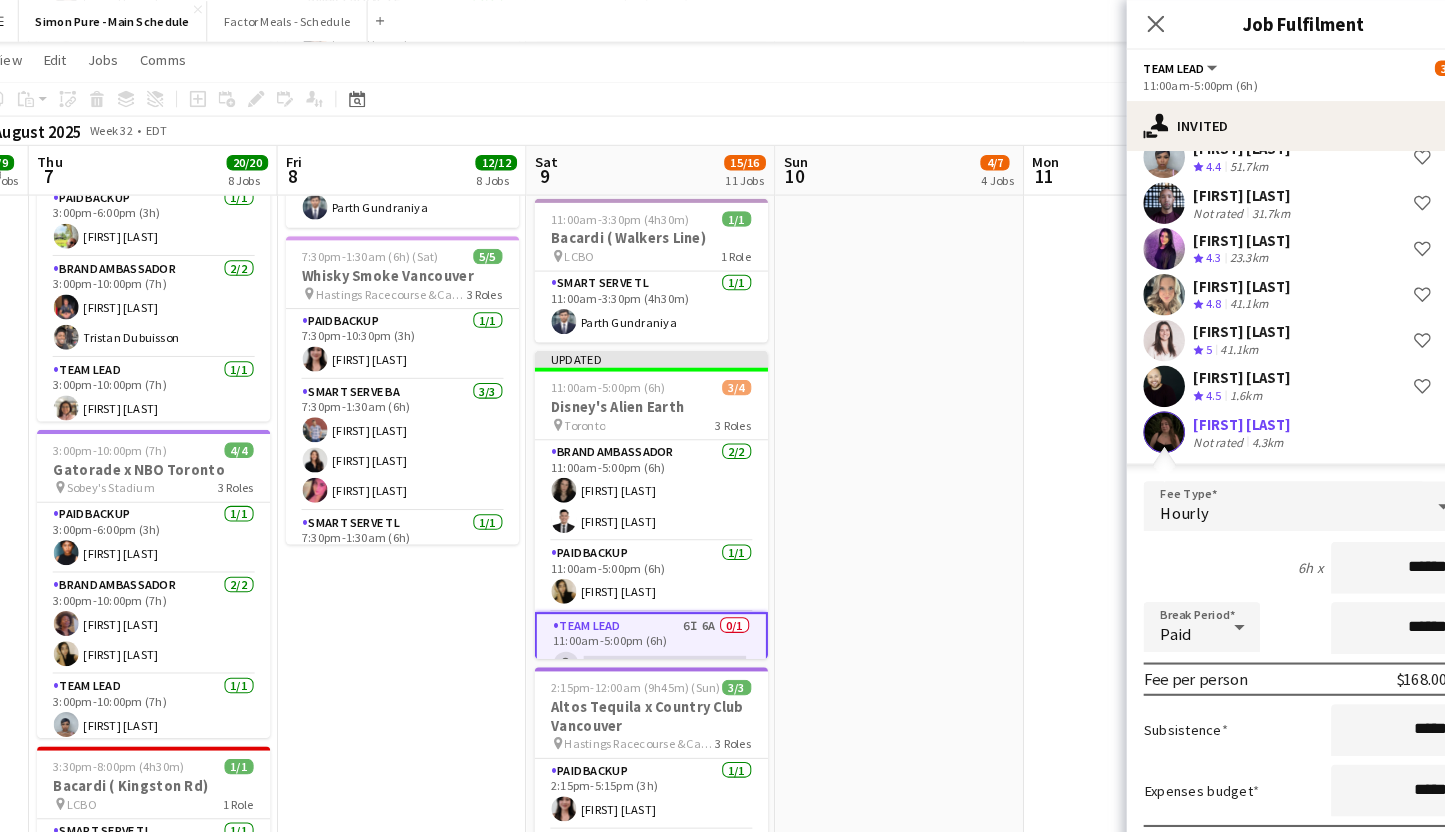 scroll, scrollTop: 256, scrollLeft: 0, axis: vertical 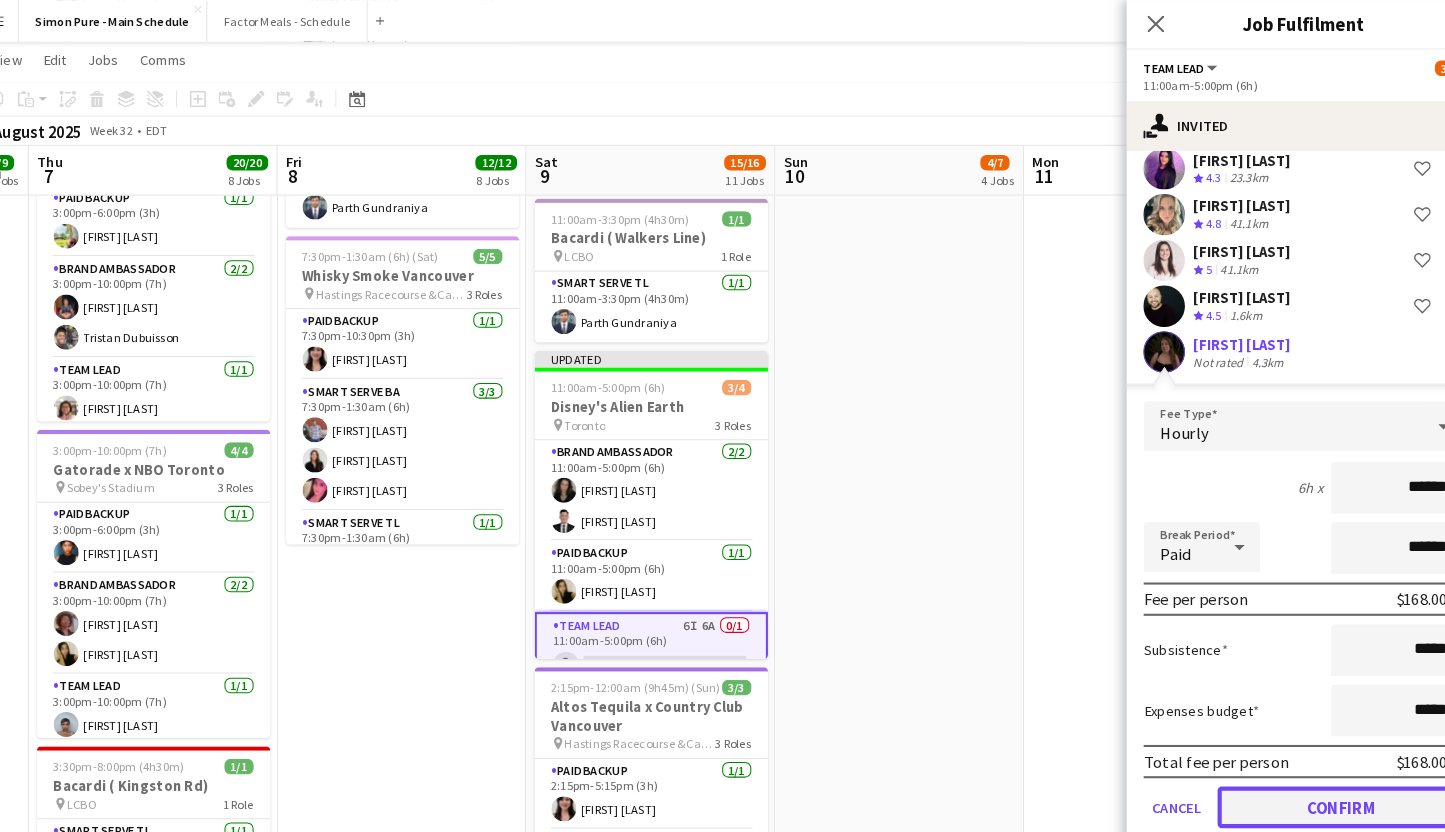 click on "Confirm" 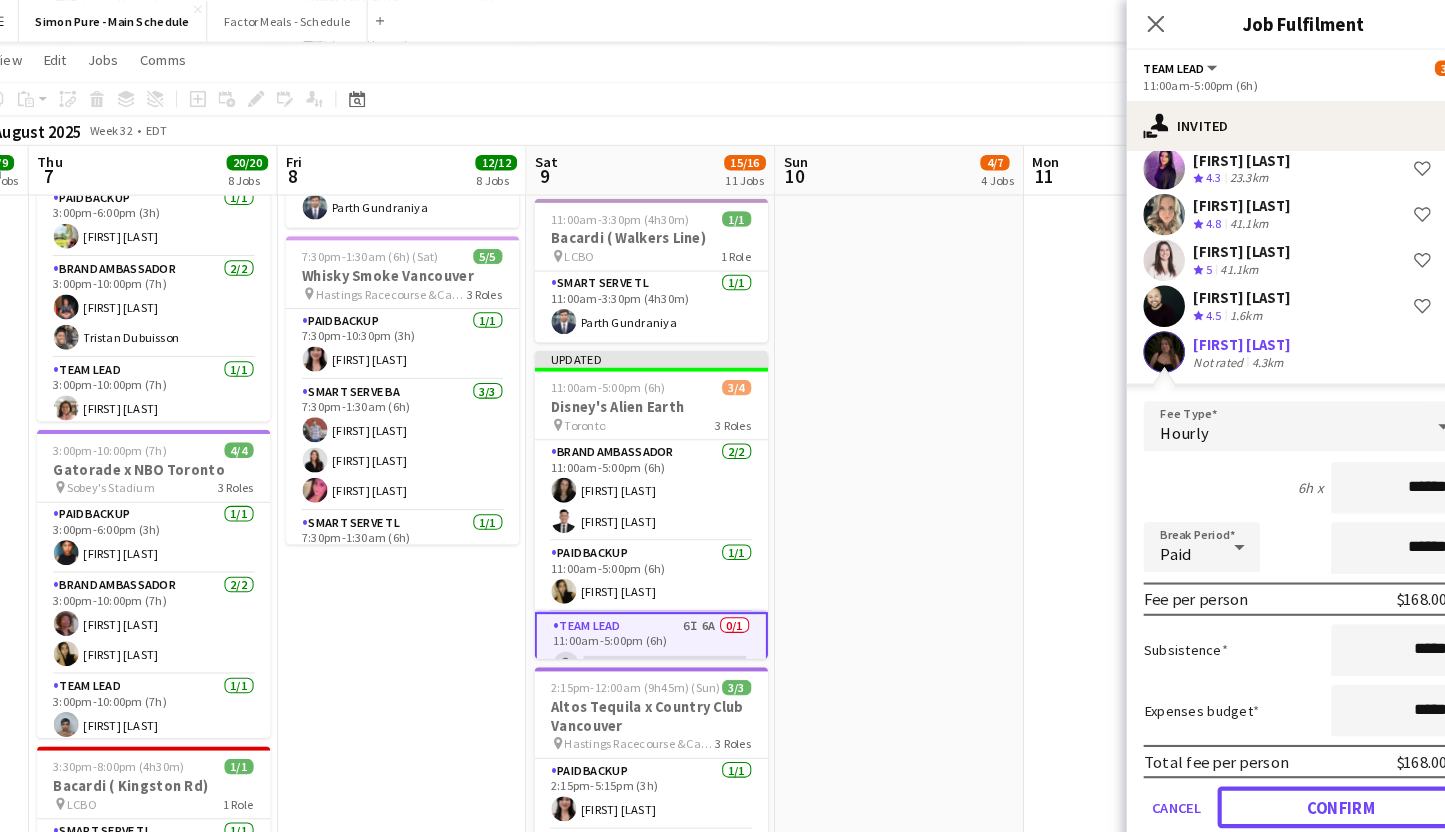 scroll, scrollTop: 0, scrollLeft: 0, axis: both 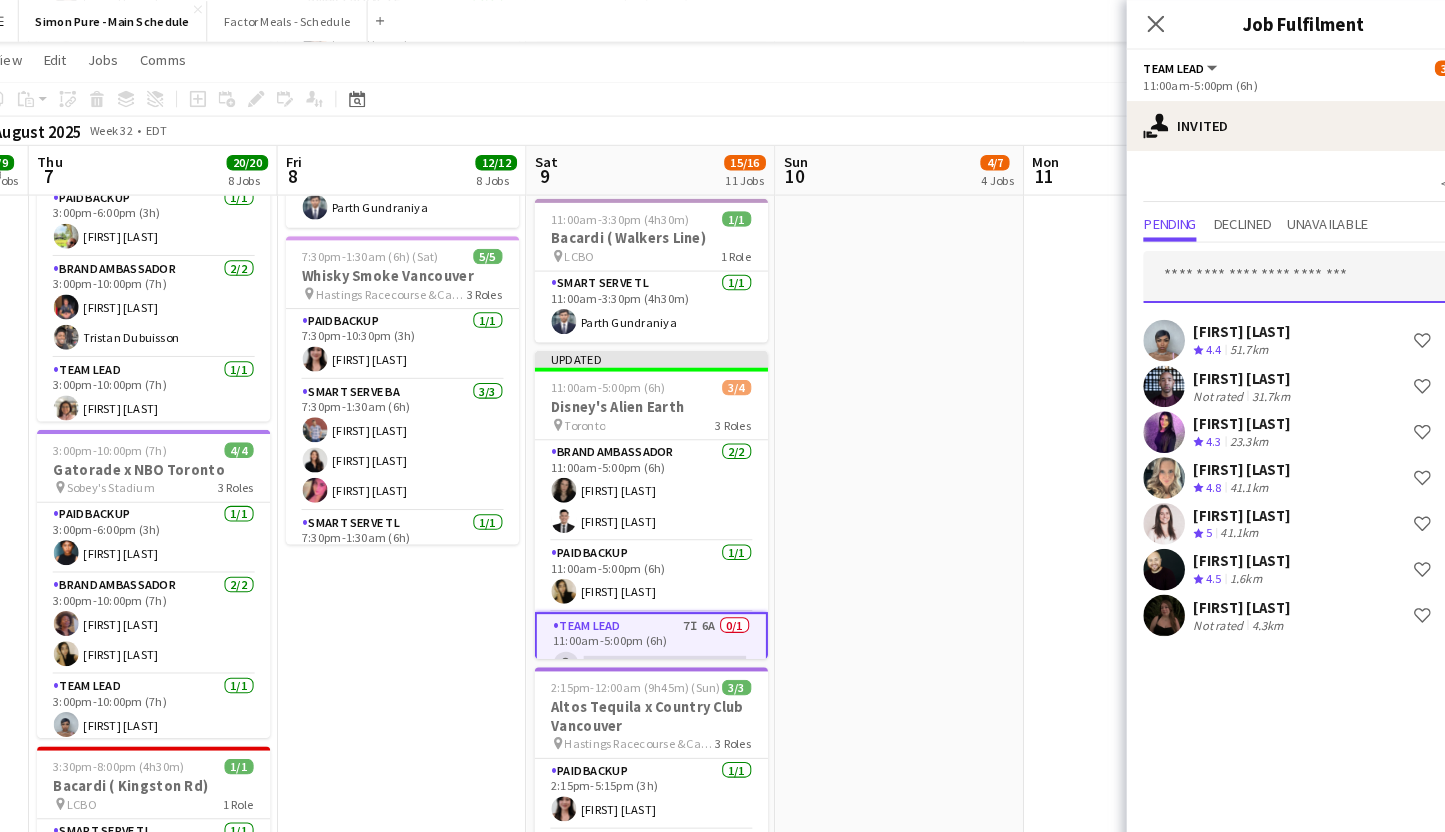 click at bounding box center [1275, 266] 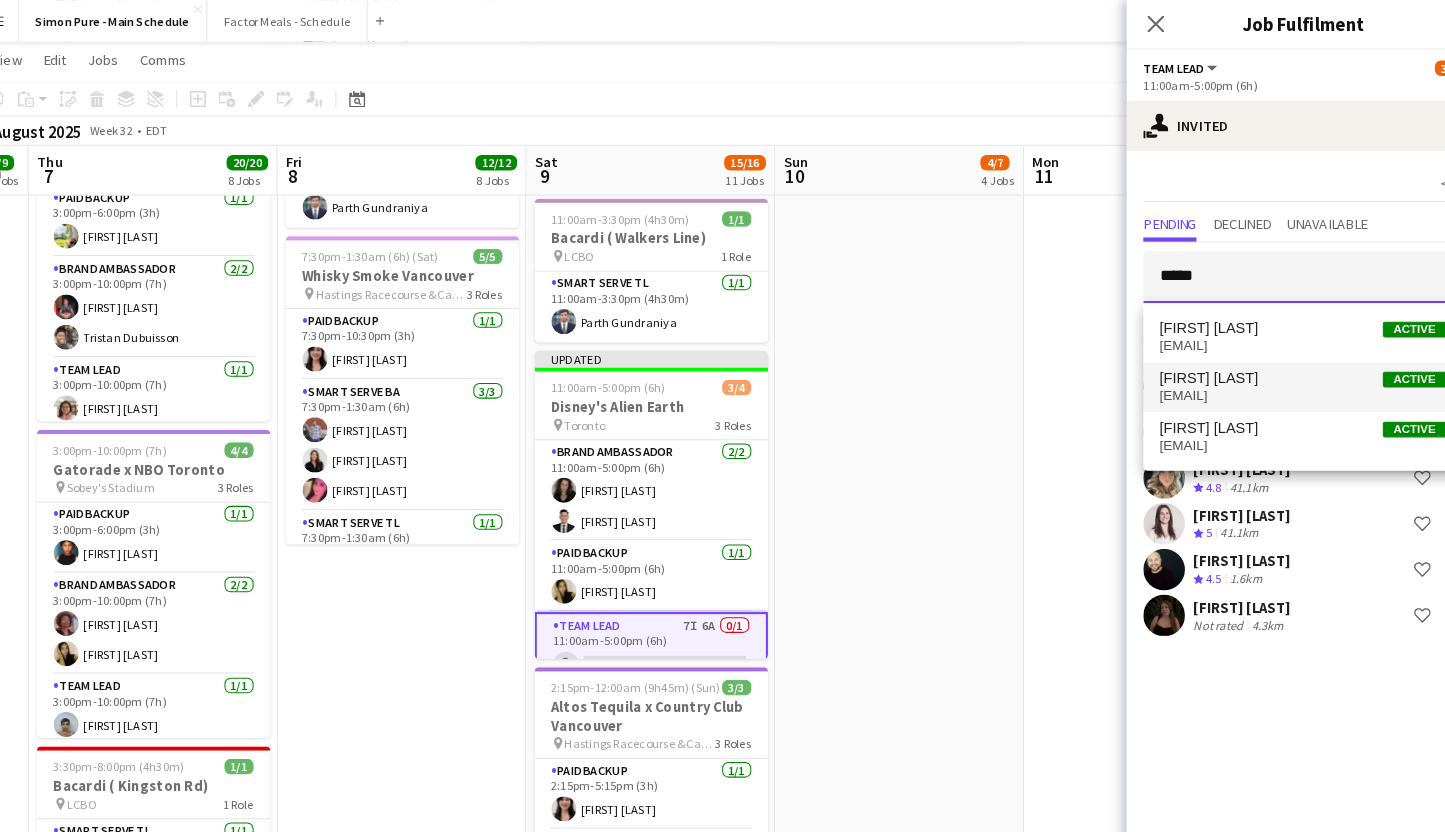 type on "*****" 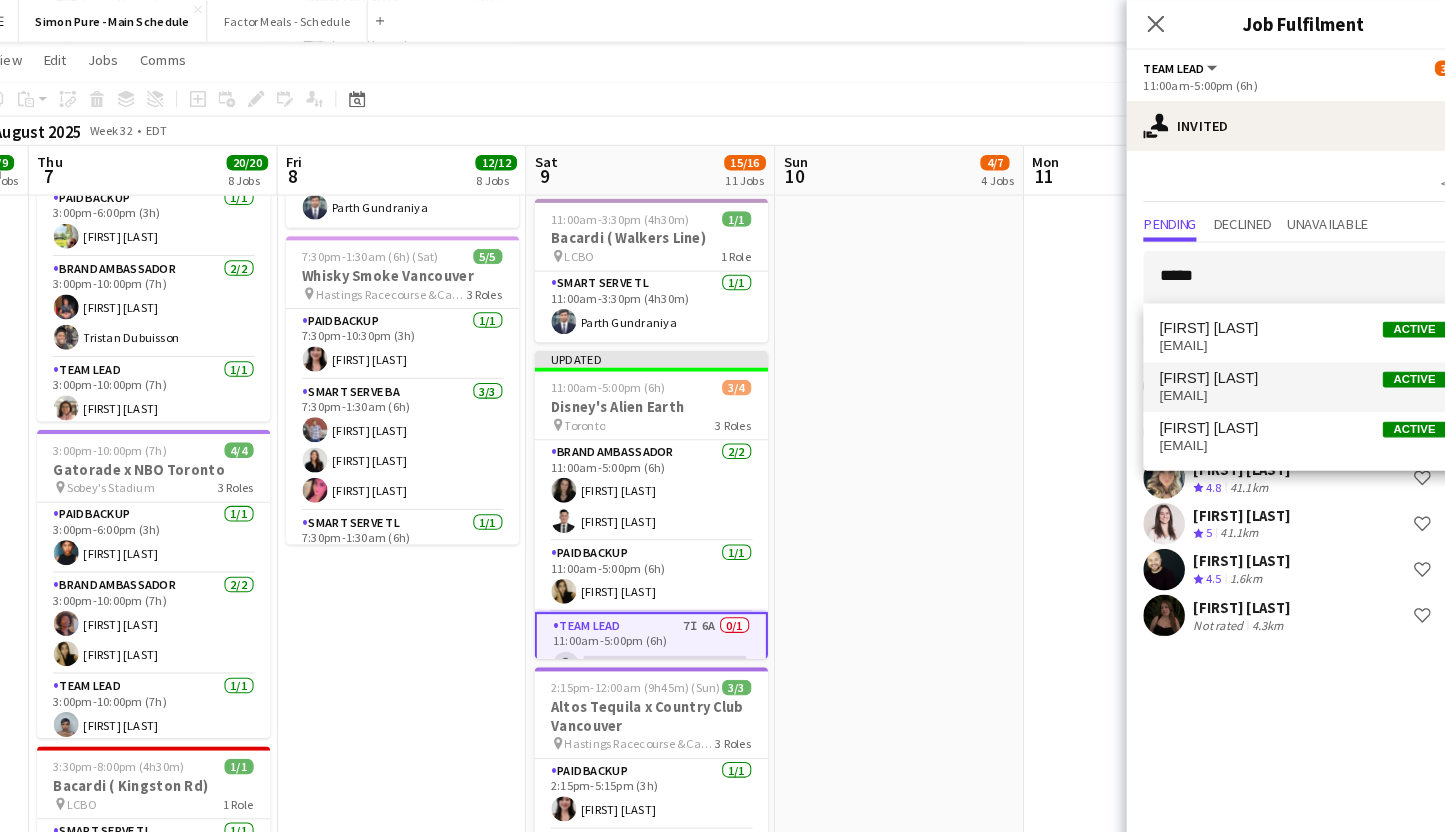 click on "[FIRST] [LAST]  Active" at bounding box center [1275, 363] 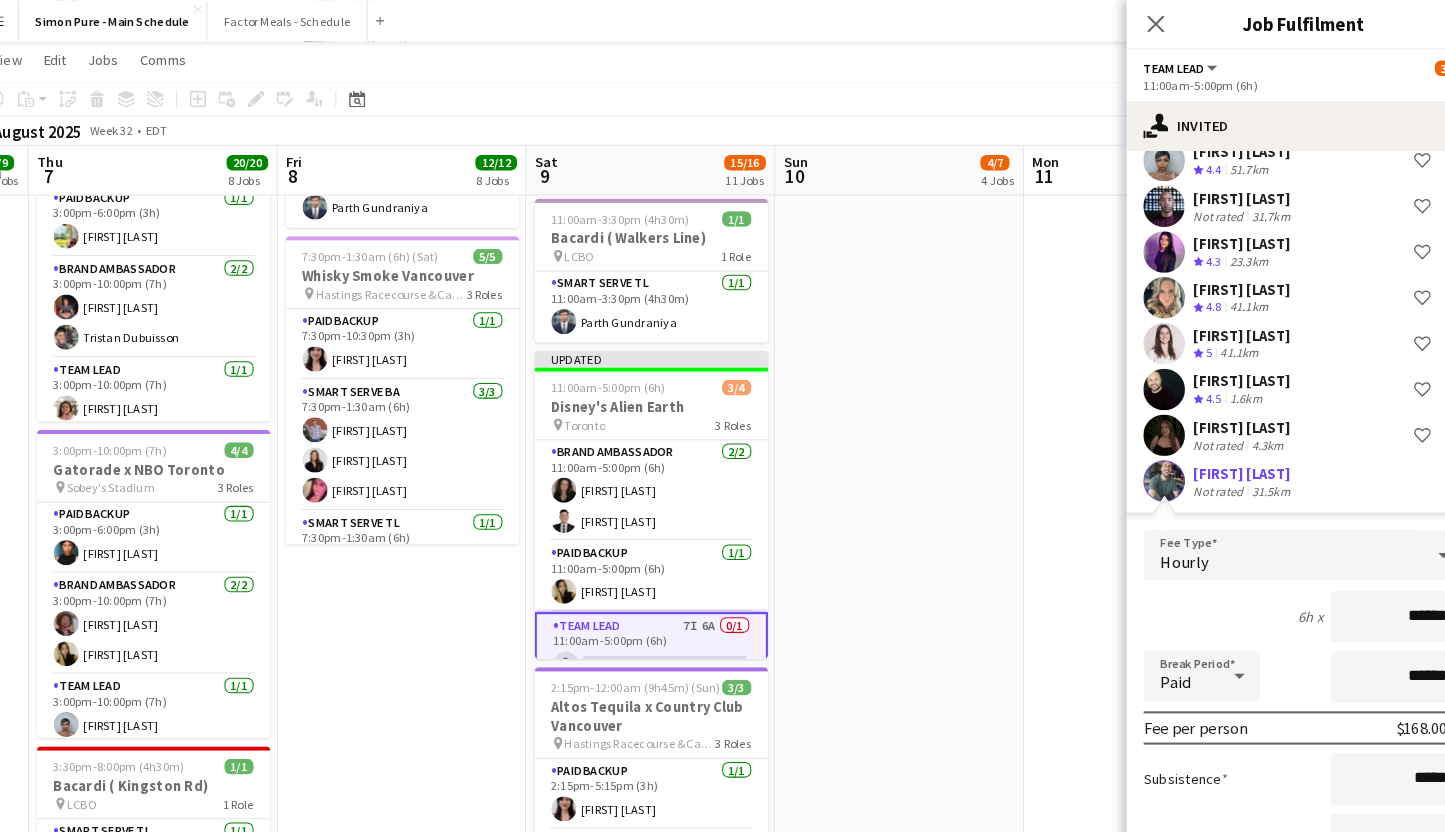 scroll, scrollTop: 300, scrollLeft: 0, axis: vertical 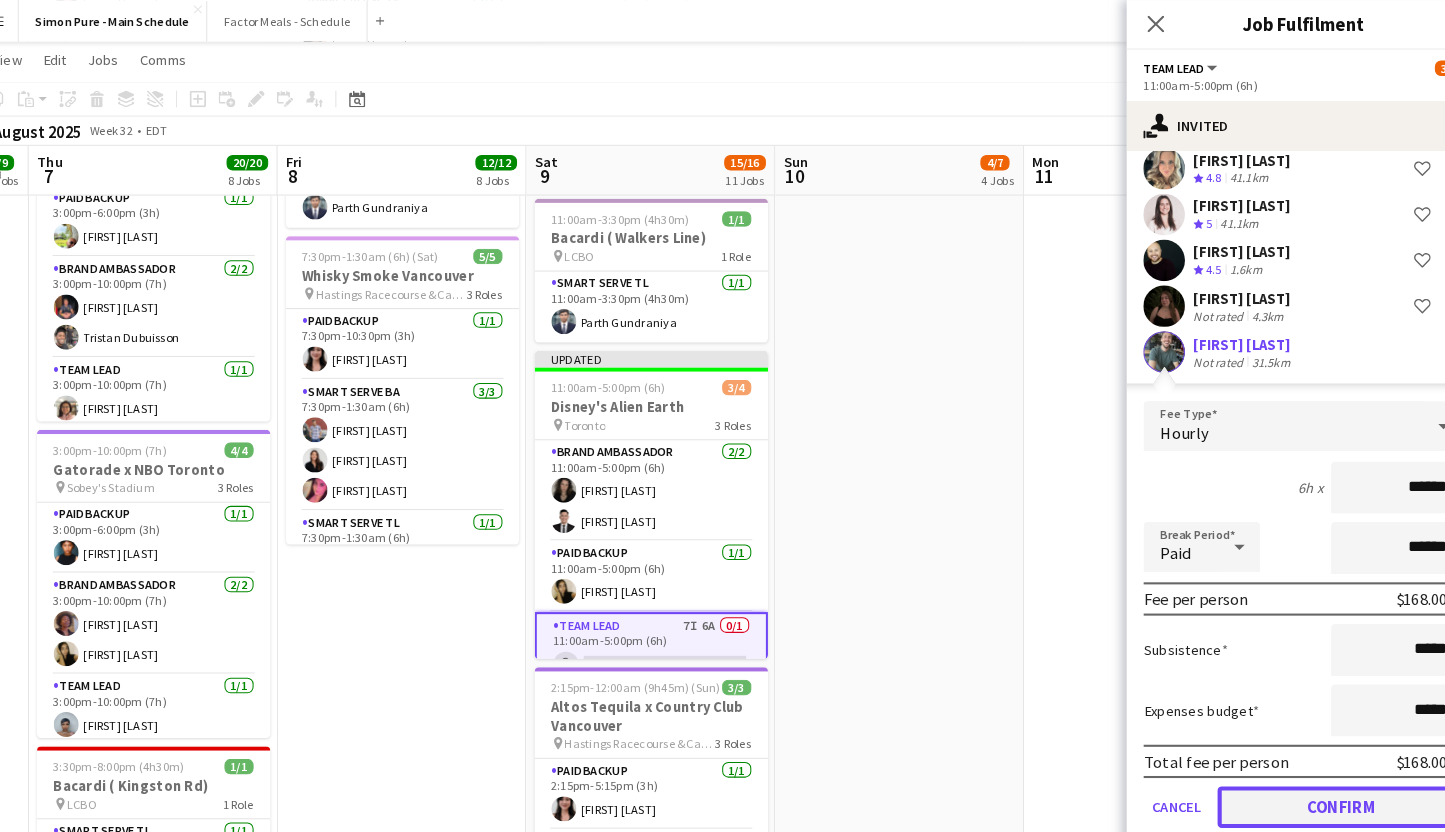click on "Confirm" 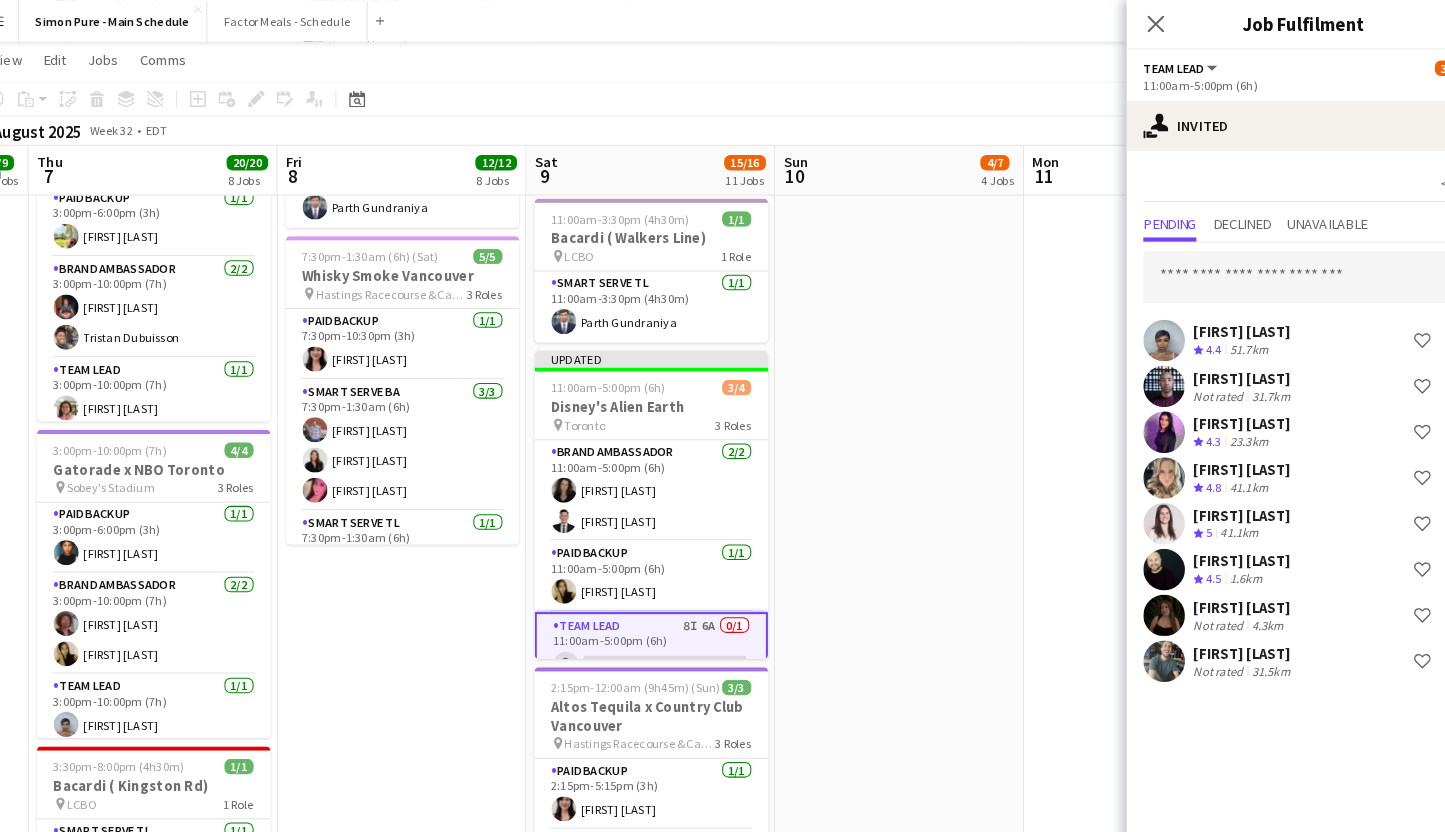 scroll, scrollTop: 0, scrollLeft: 0, axis: both 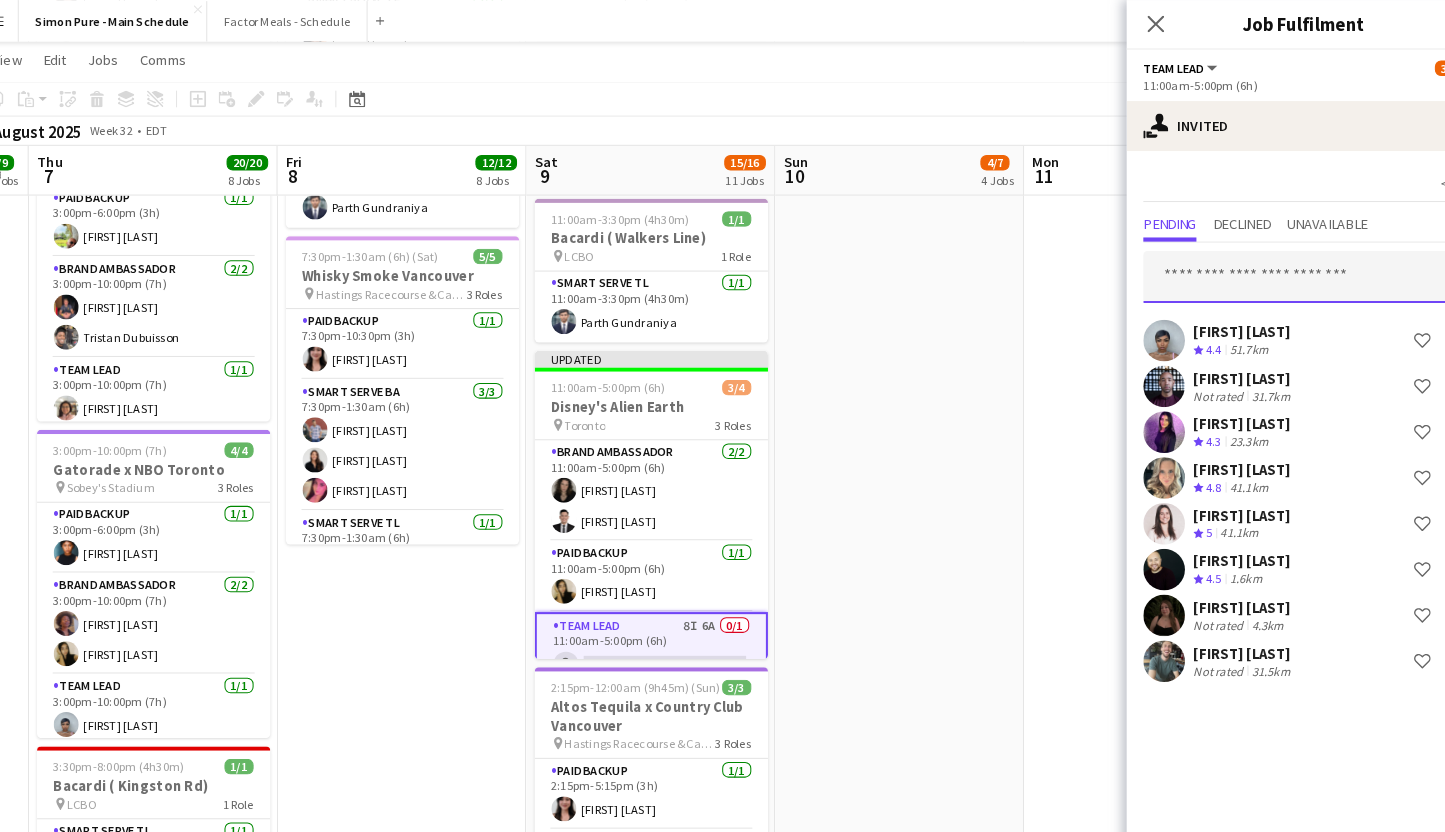 click at bounding box center [1275, 266] 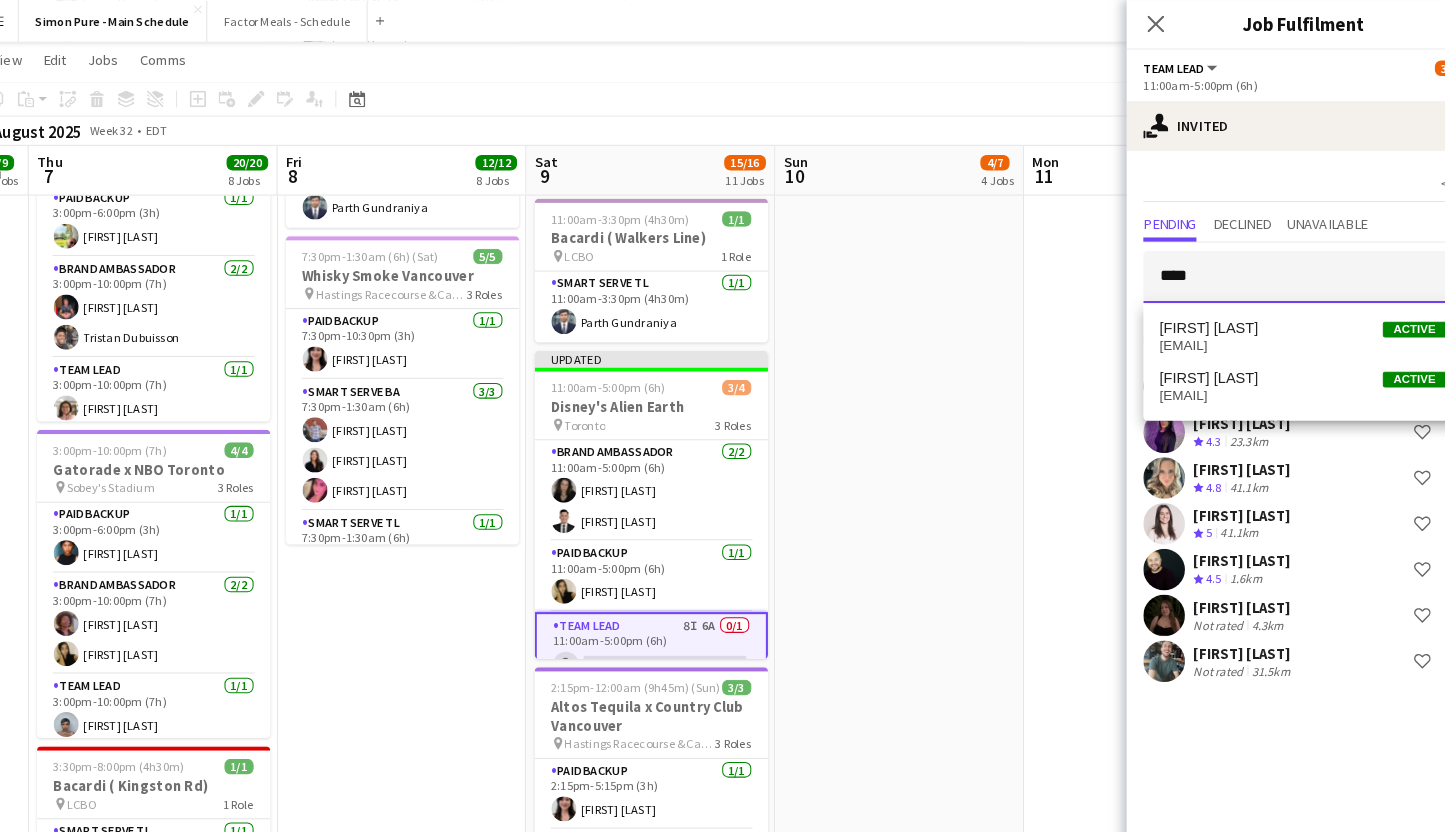 type on "****" 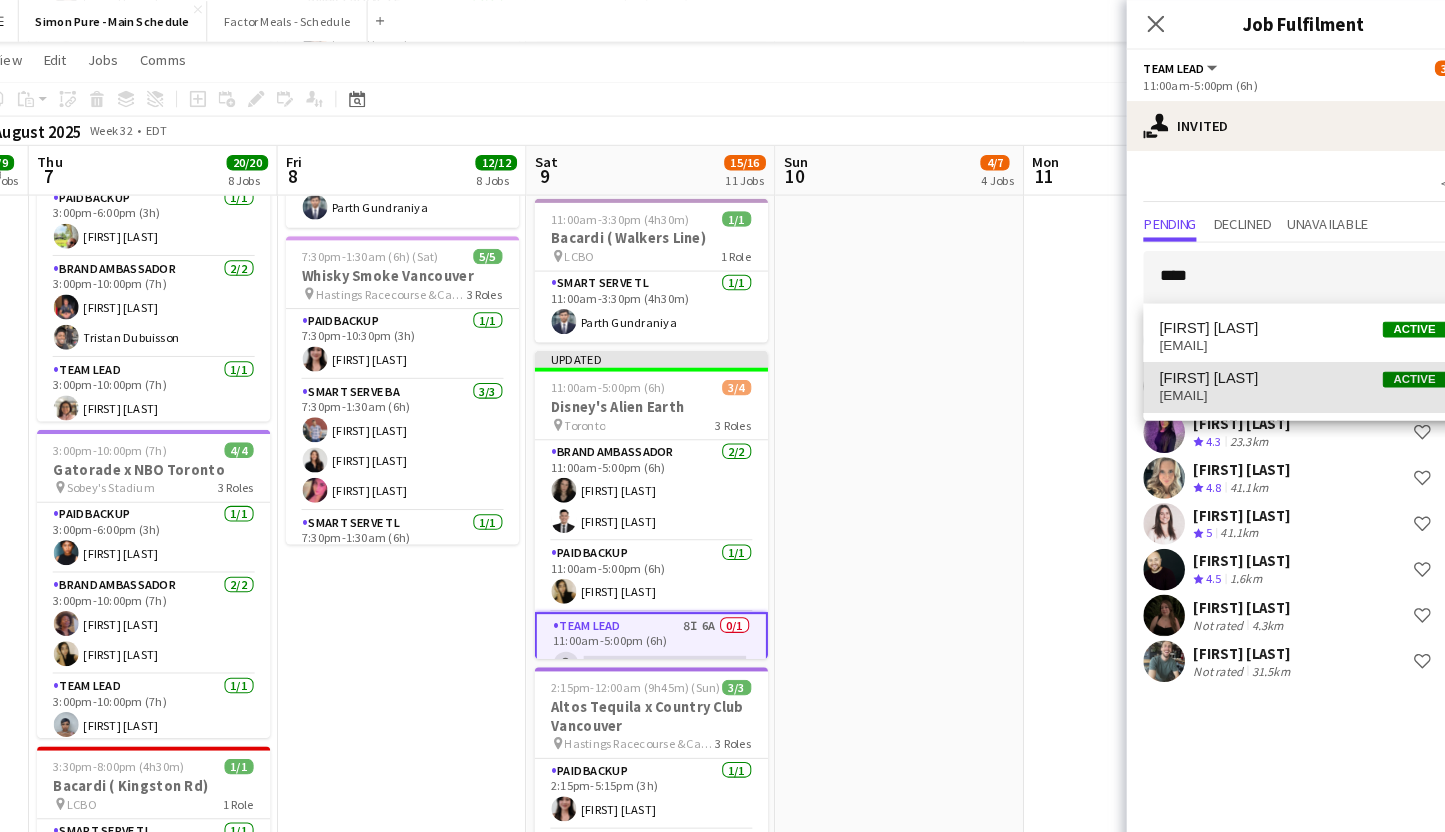 click on "[EMAIL]" at bounding box center [1275, 380] 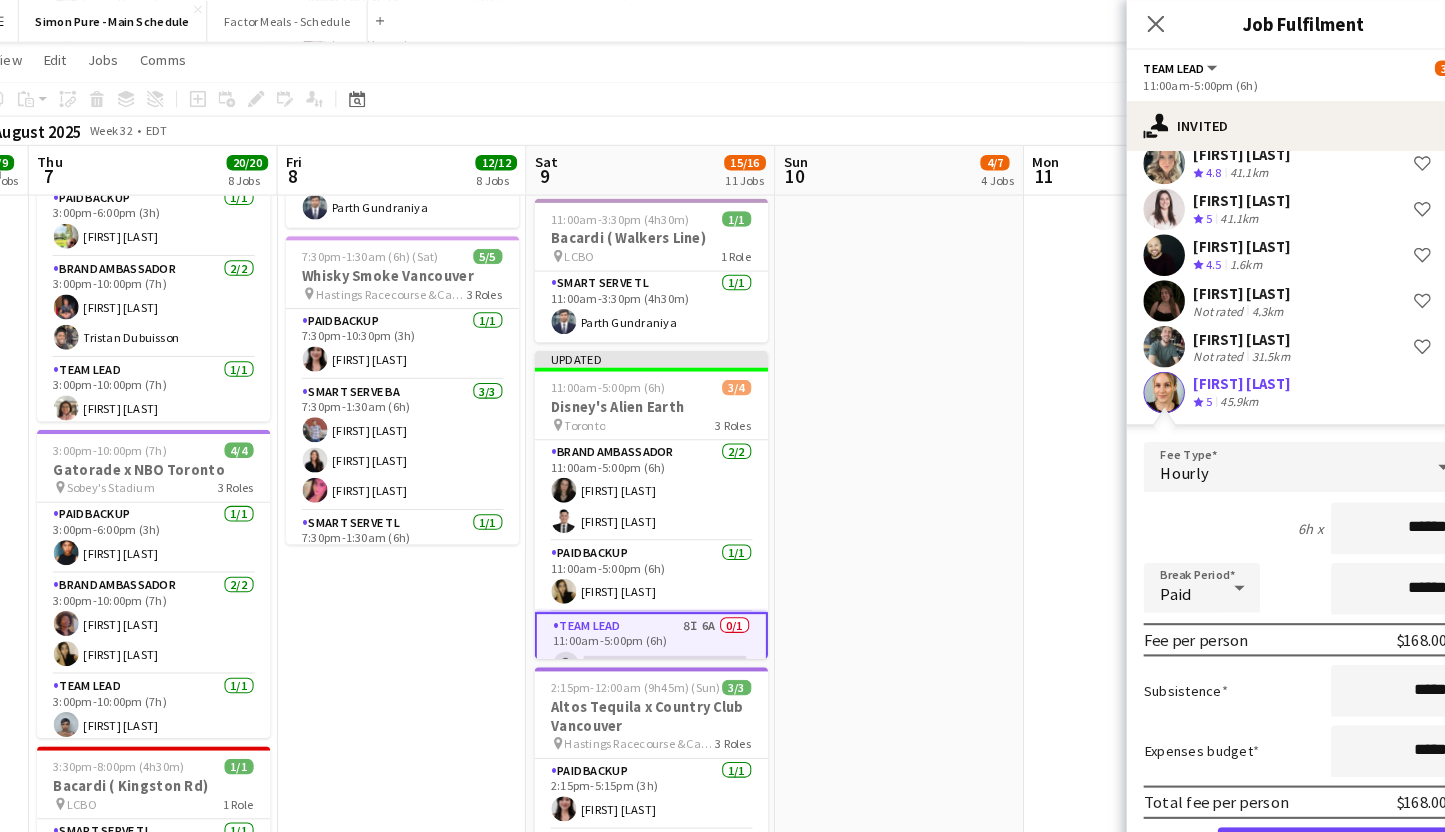 scroll, scrollTop: 344, scrollLeft: 0, axis: vertical 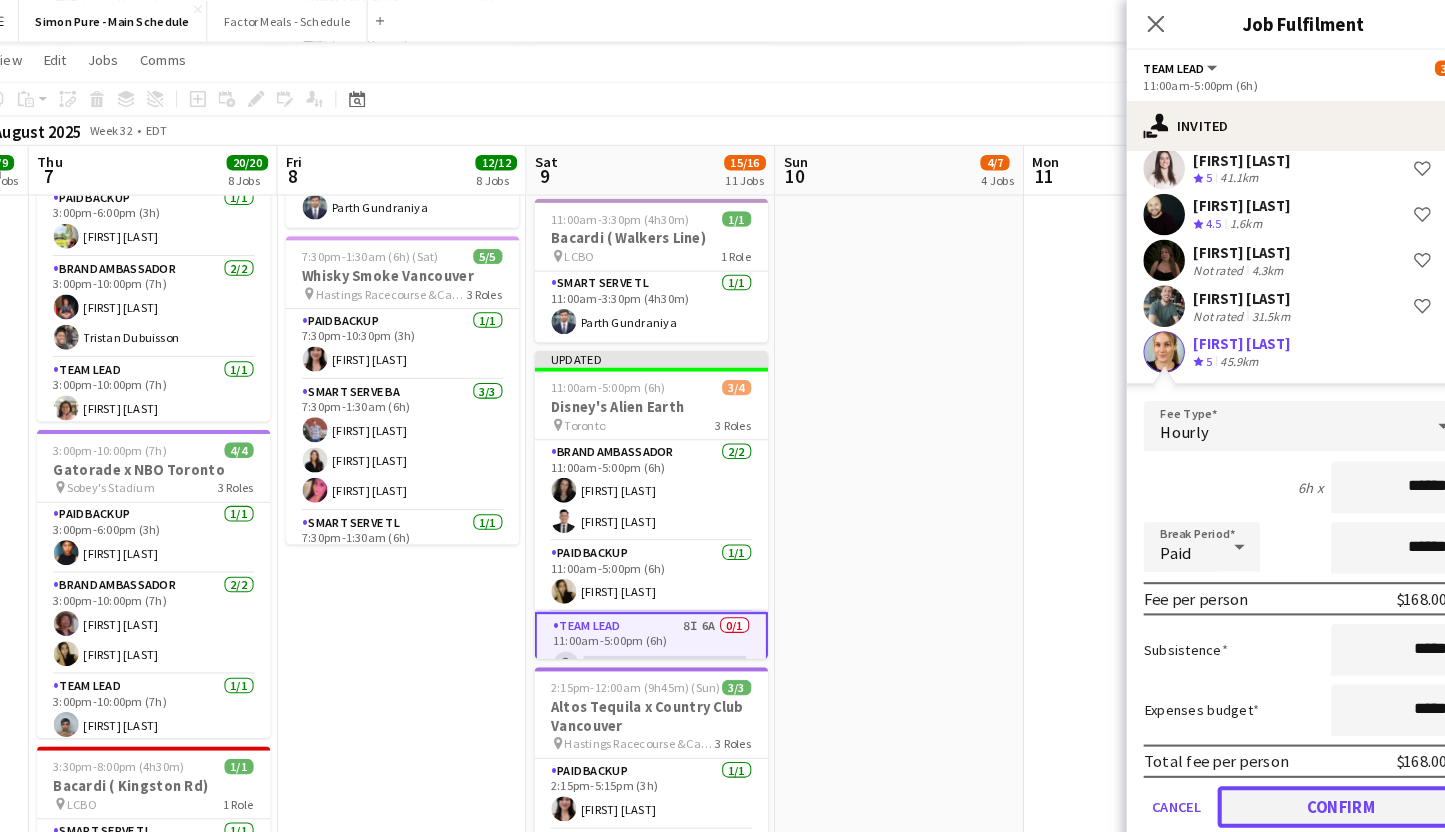 click on "Confirm" 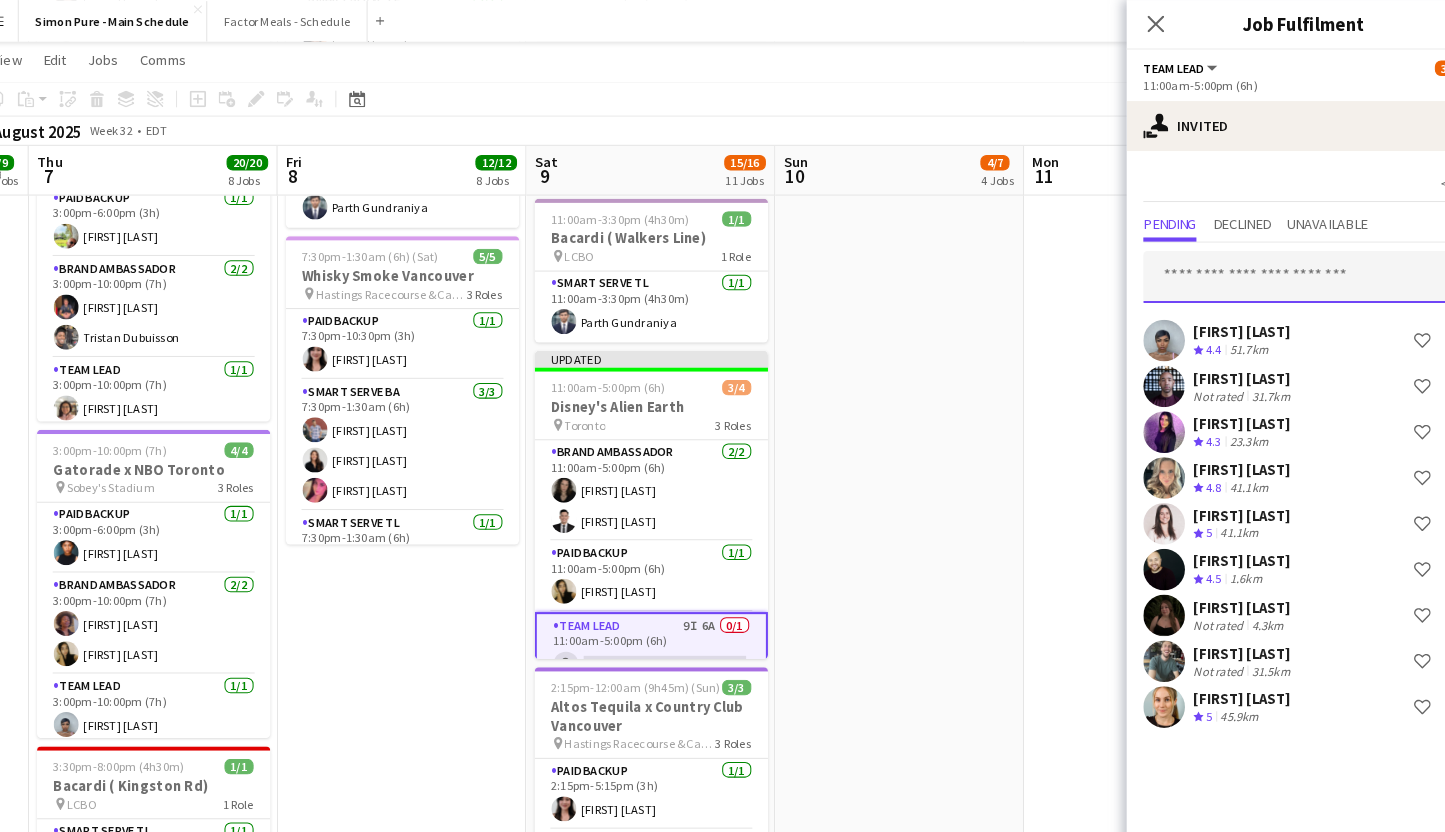 click at bounding box center [1275, 266] 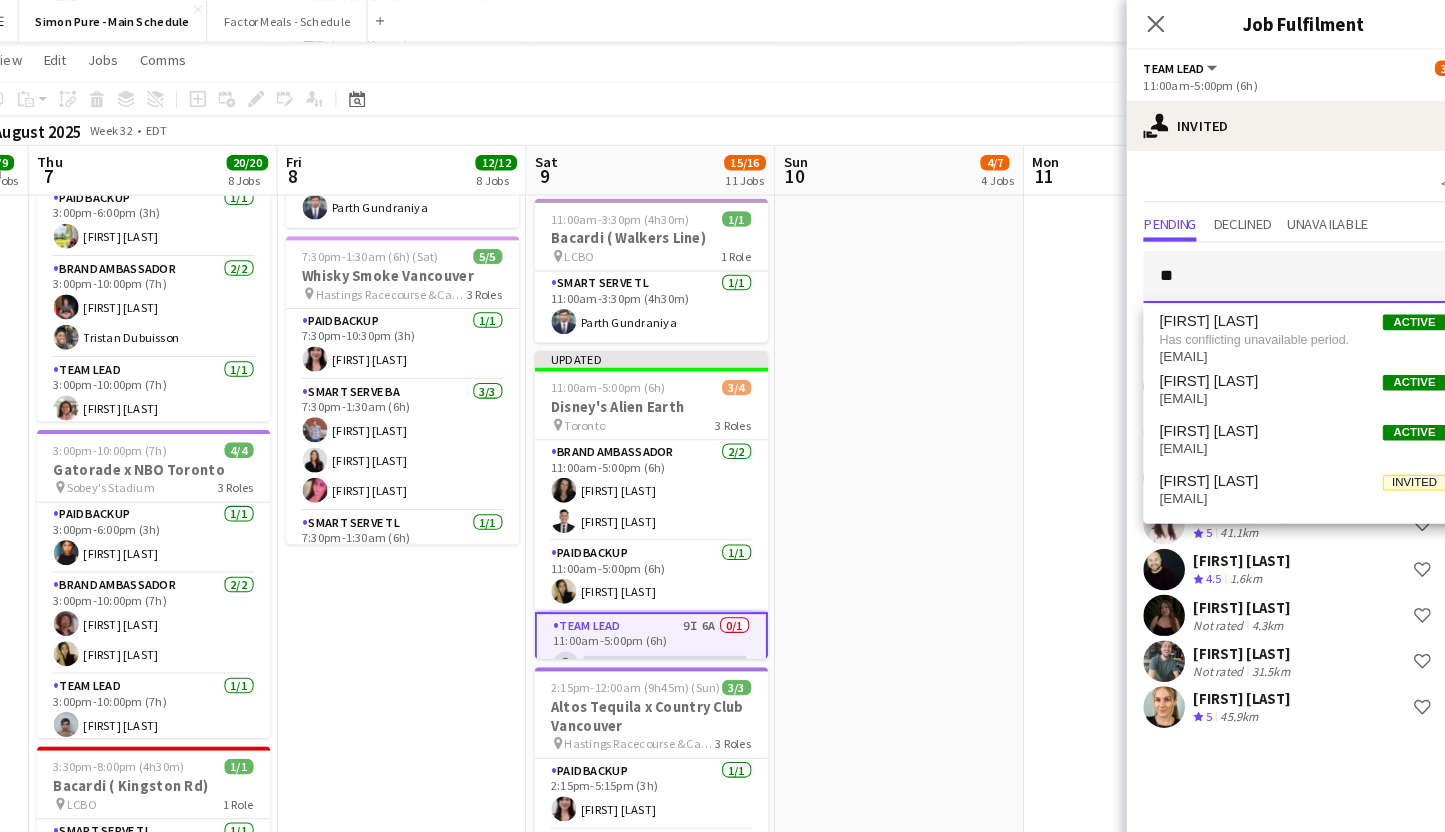 type on "*" 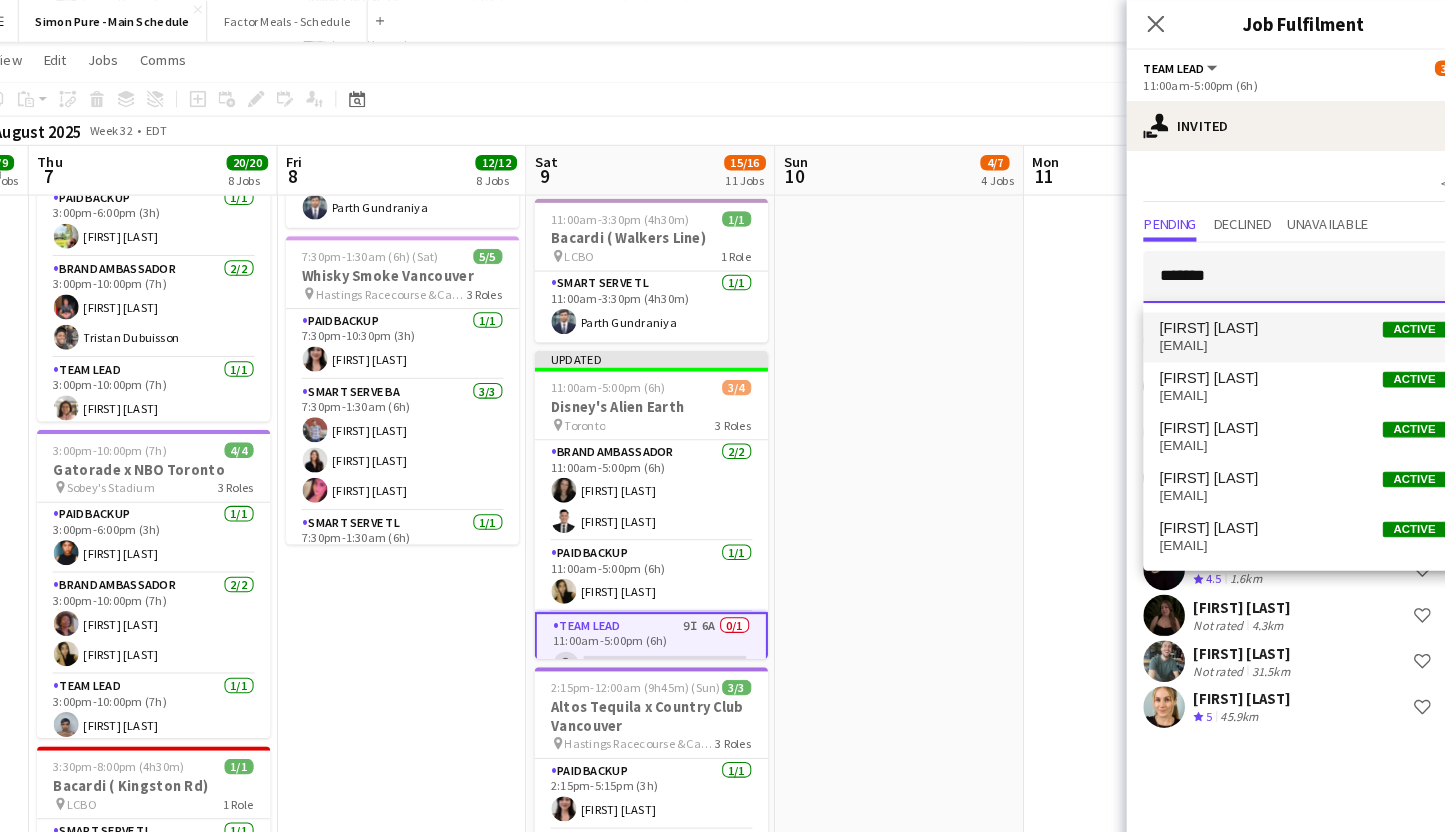 type on "*******" 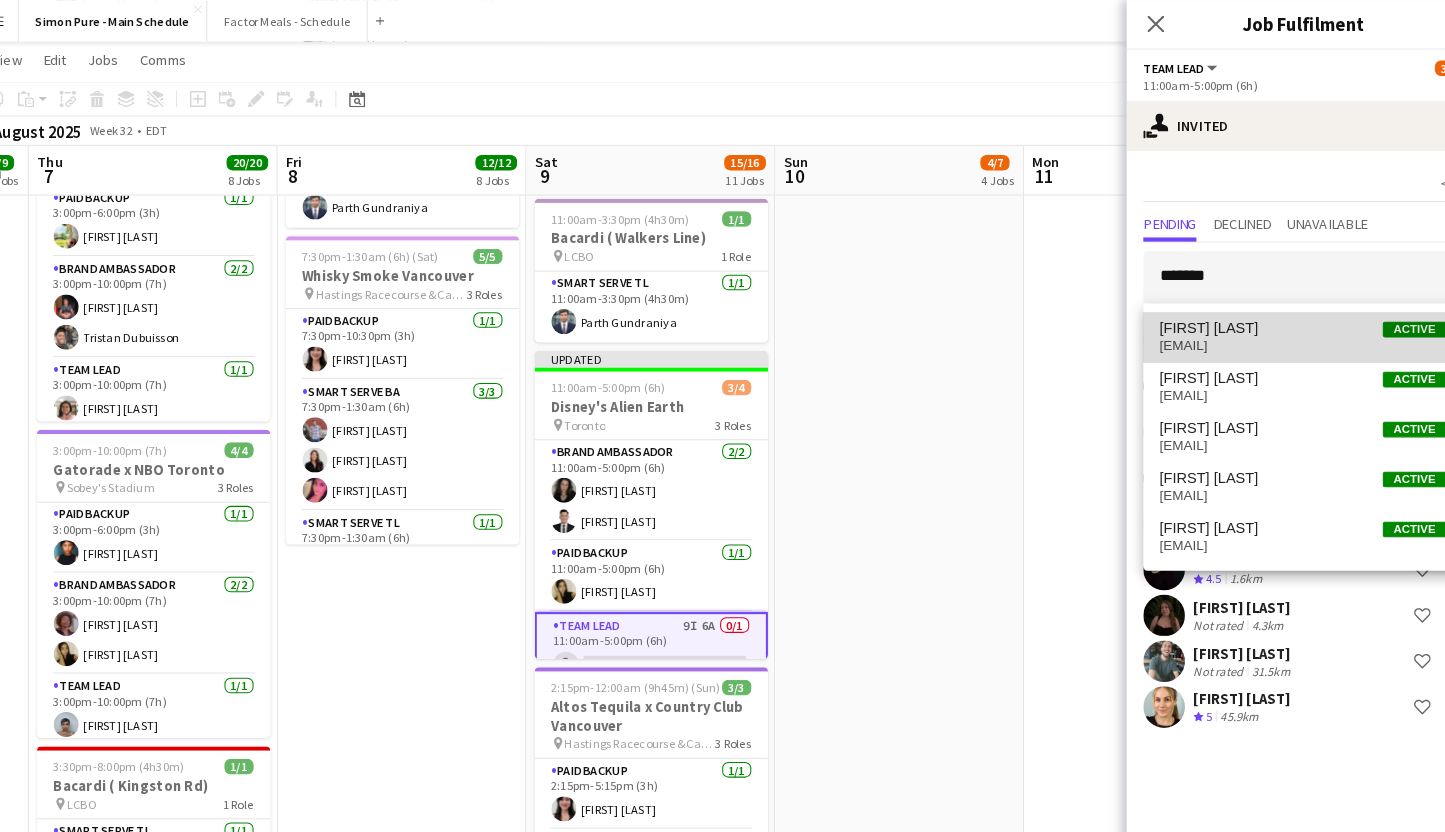 click on "[EMAIL]" at bounding box center (1275, 332) 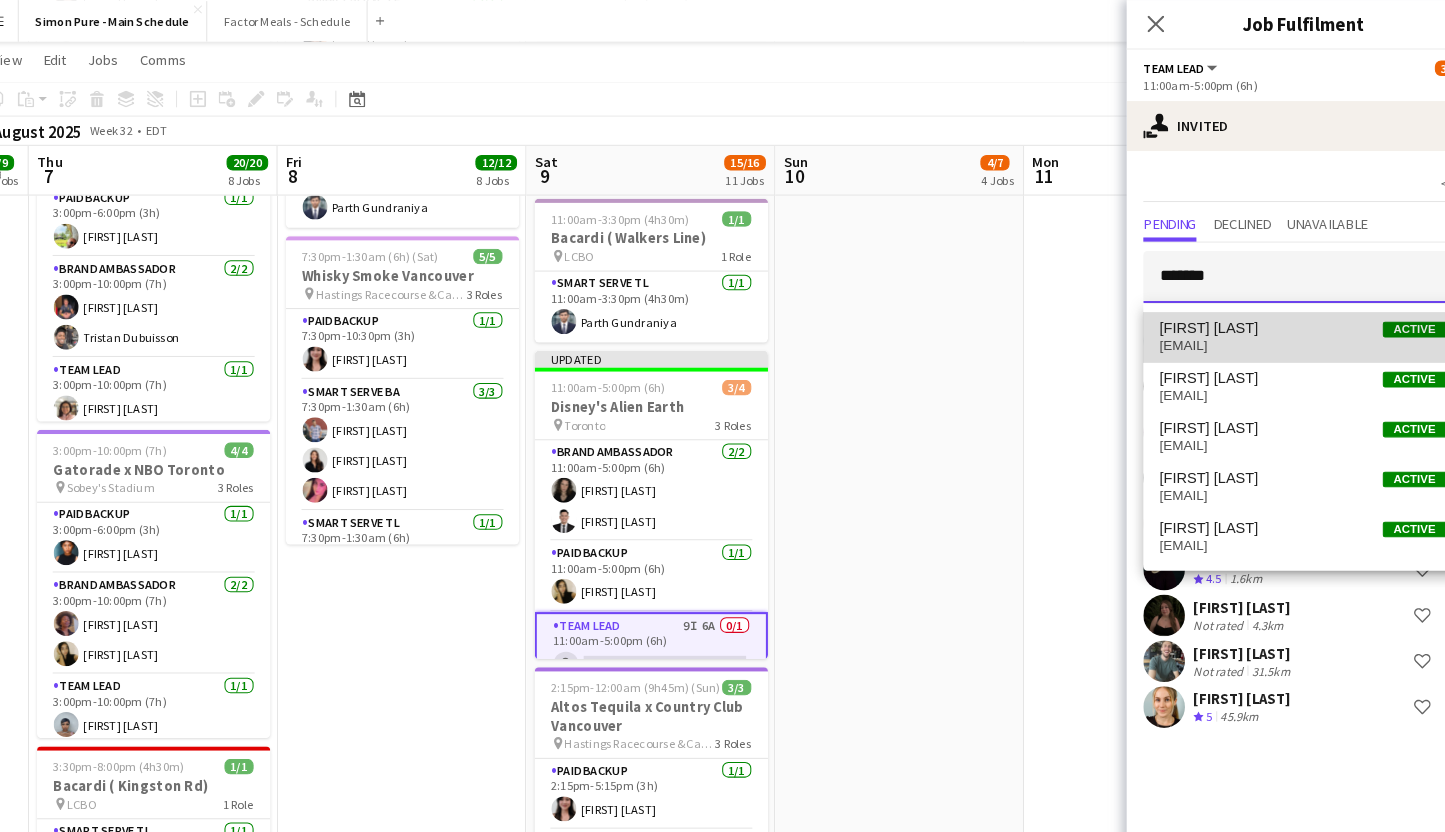 type 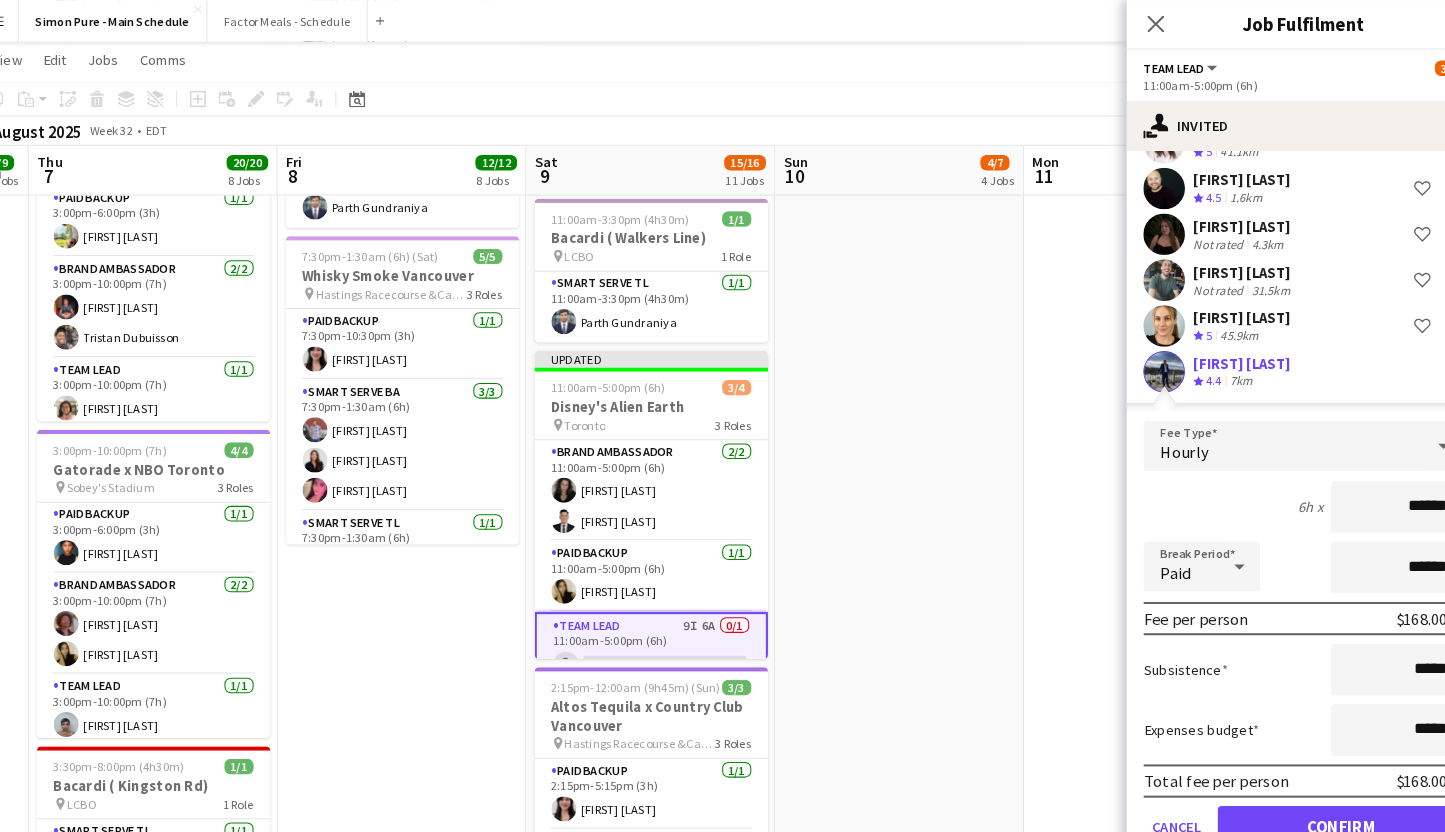 scroll, scrollTop: 388, scrollLeft: 0, axis: vertical 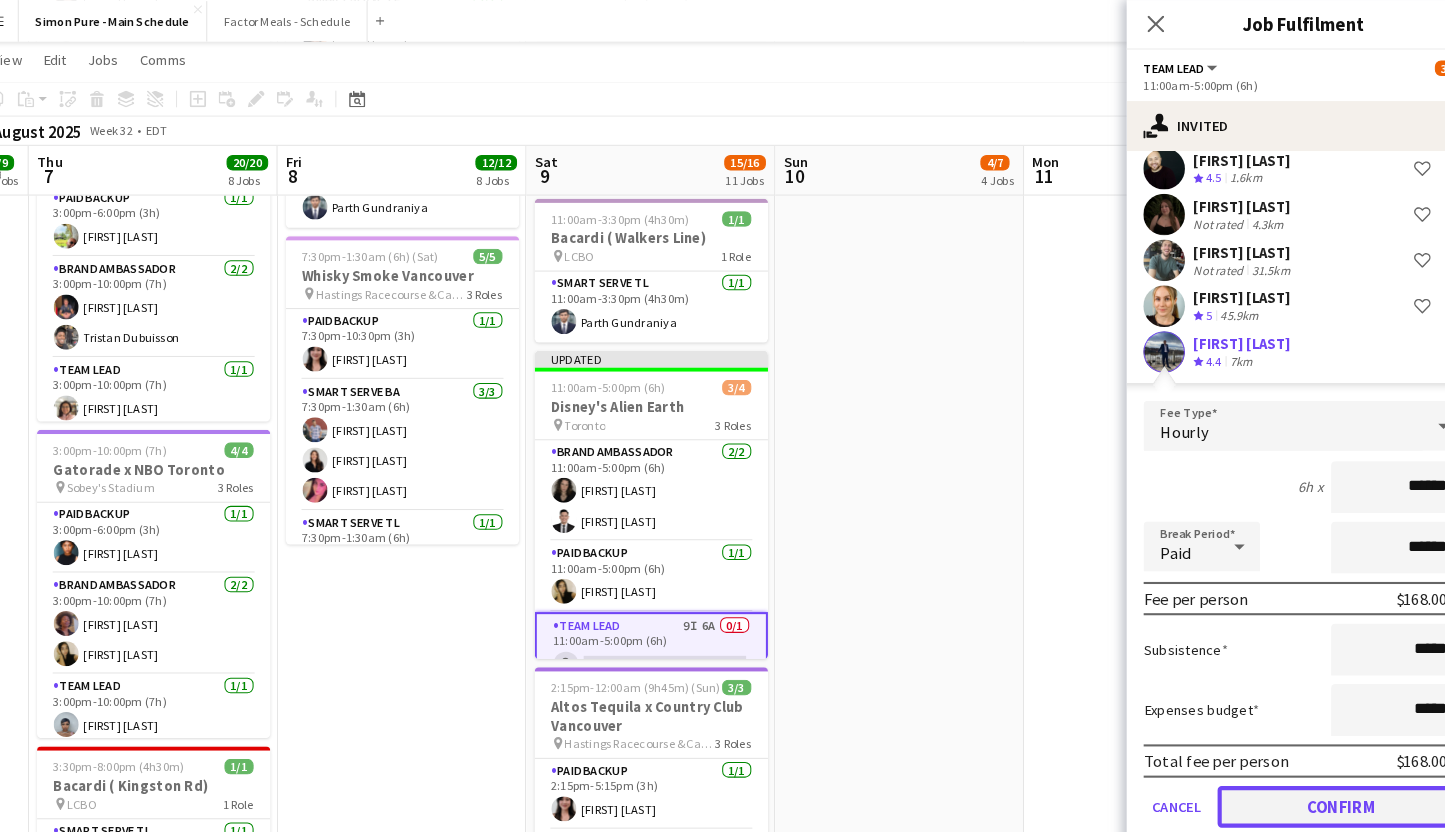 click on "Confirm" 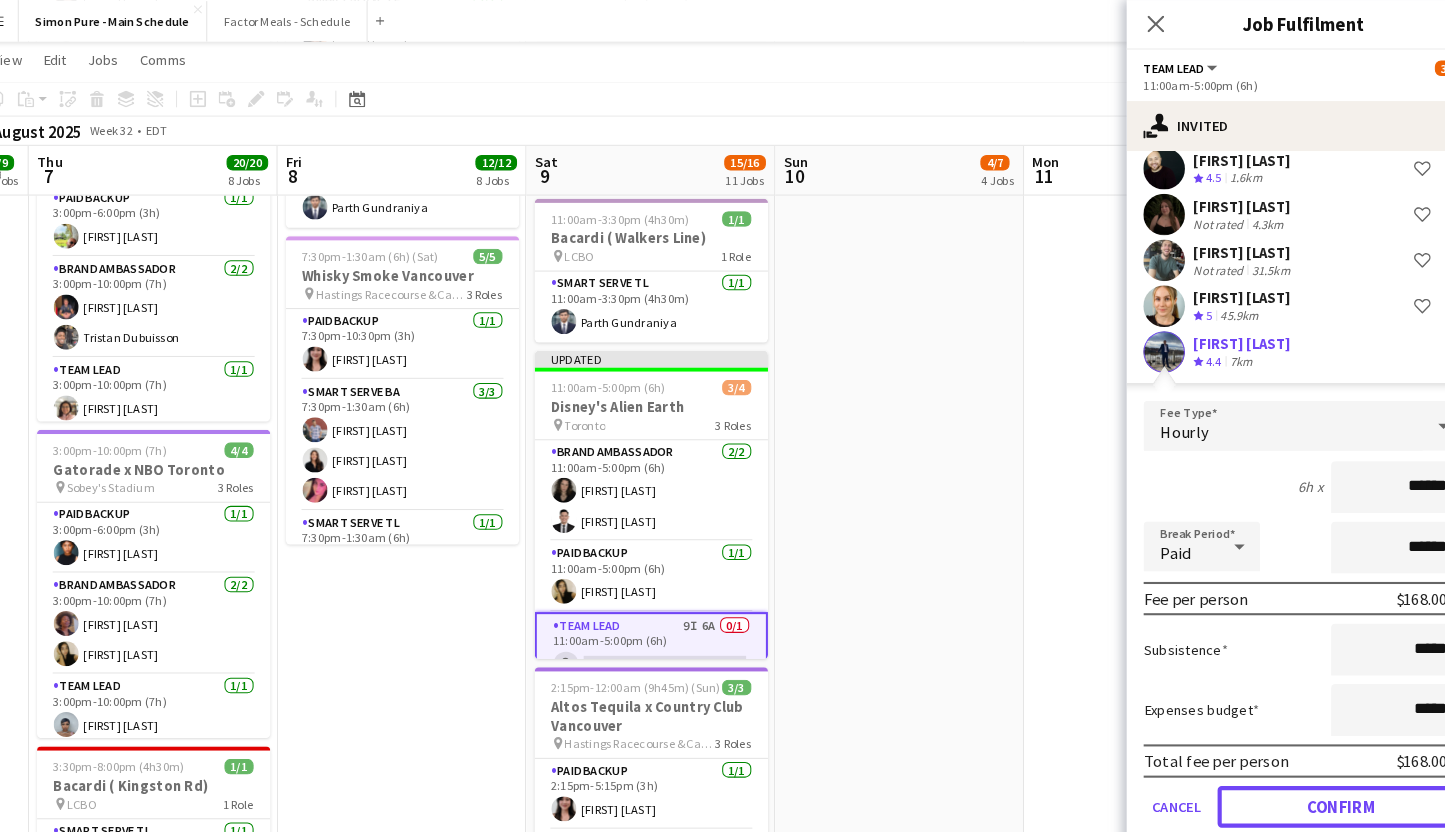 scroll, scrollTop: 0, scrollLeft: 0, axis: both 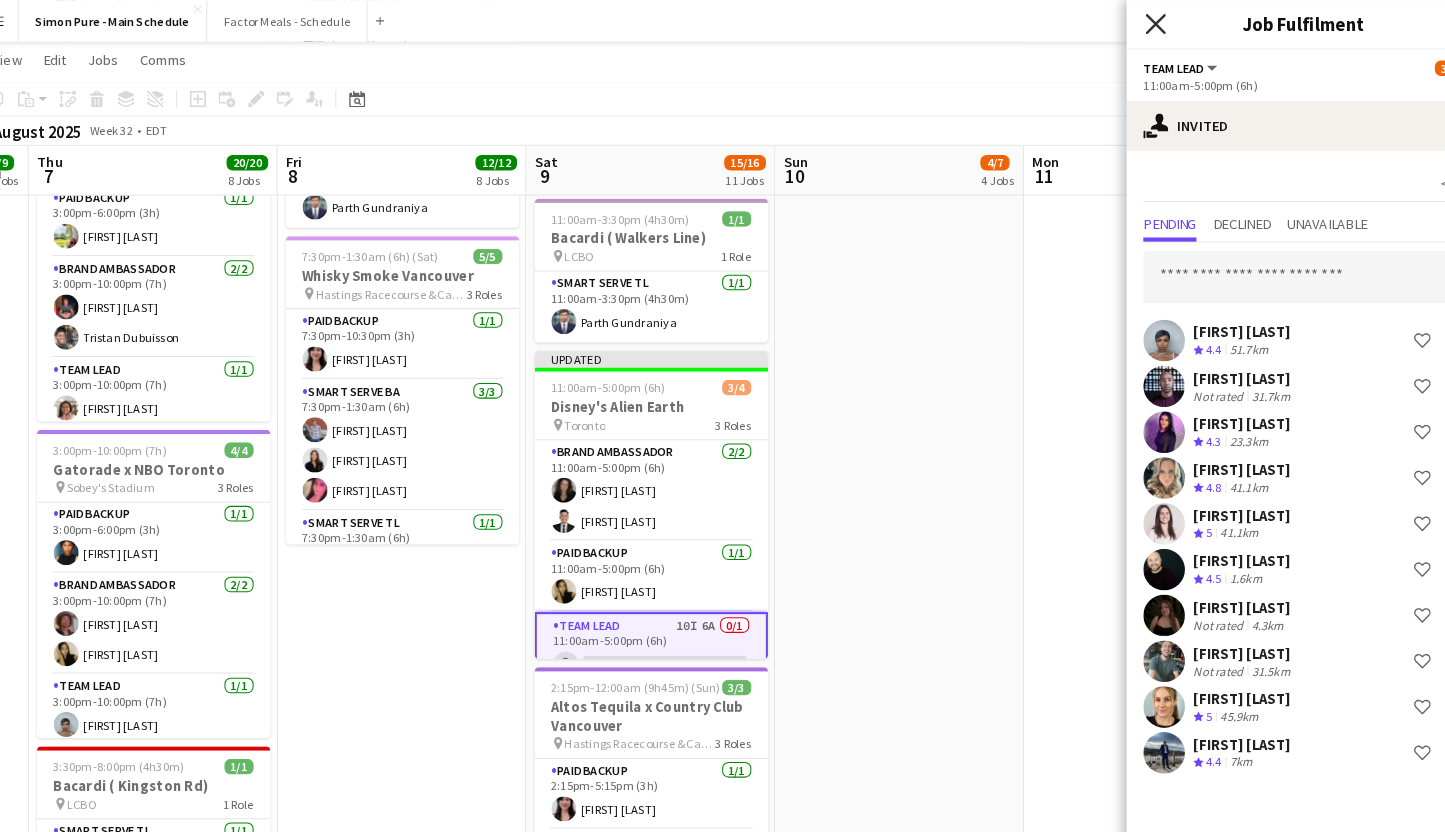 click 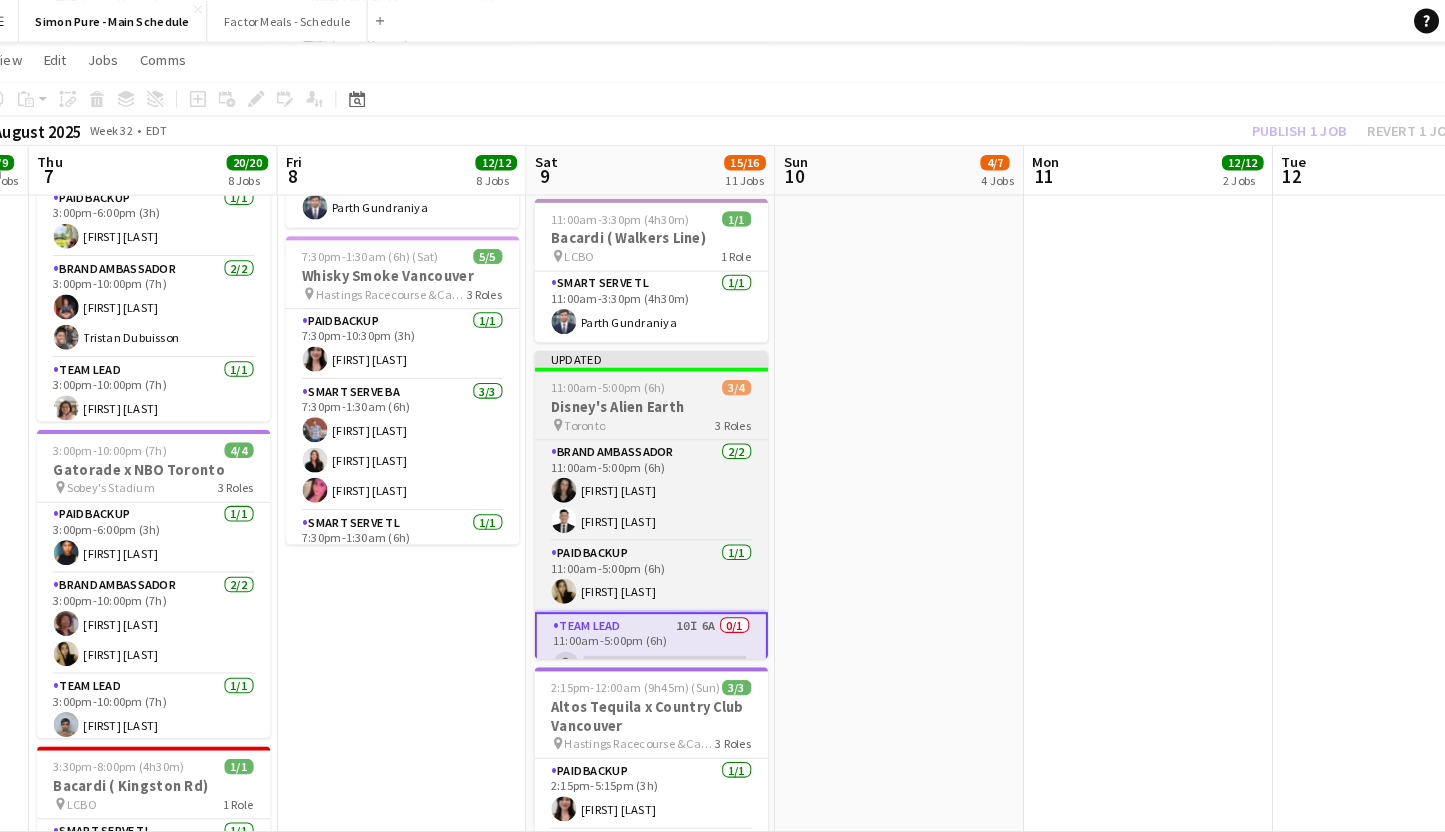 click on "Updated" at bounding box center [649, 345] 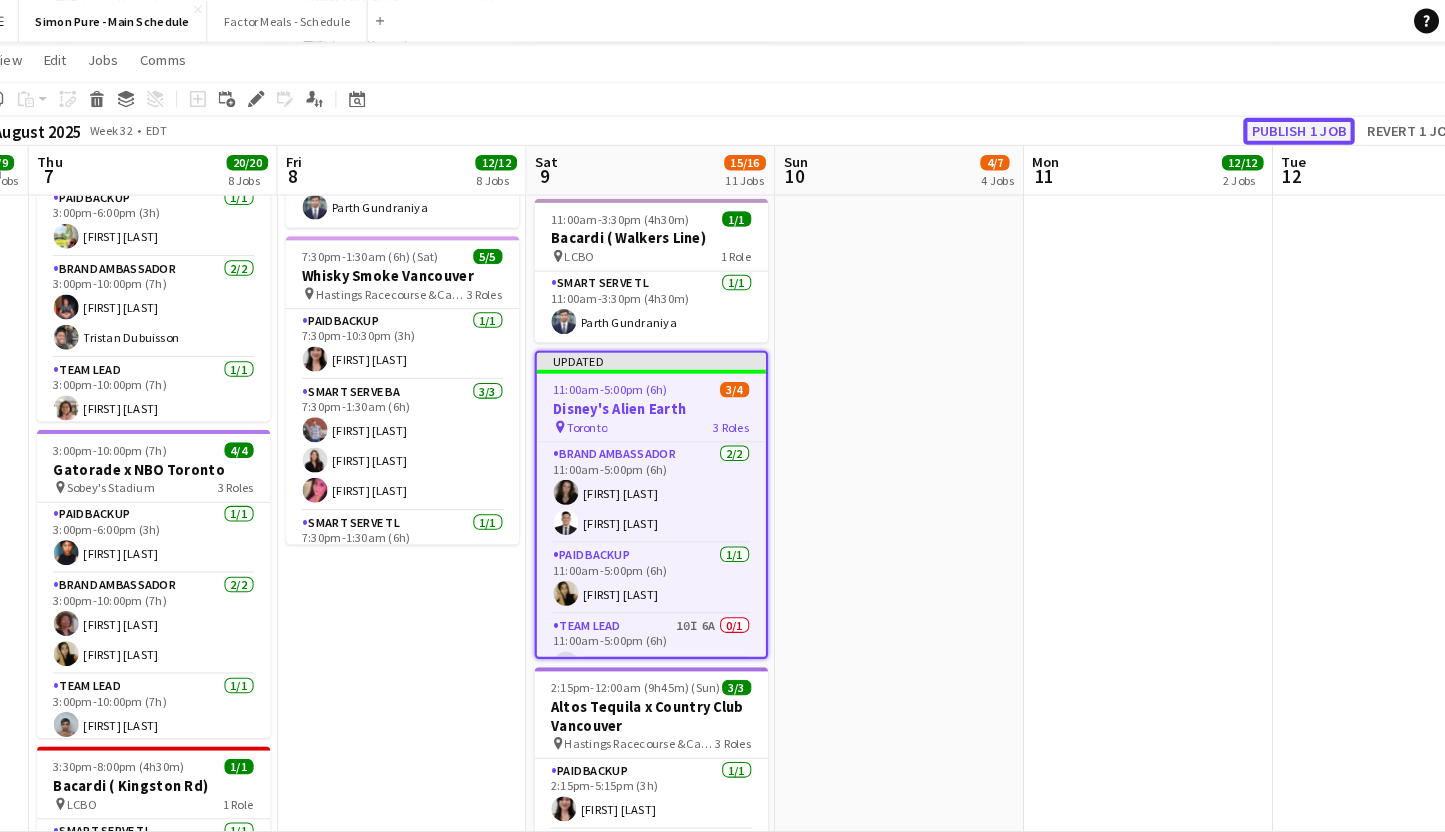 click on "Publish 1 job" 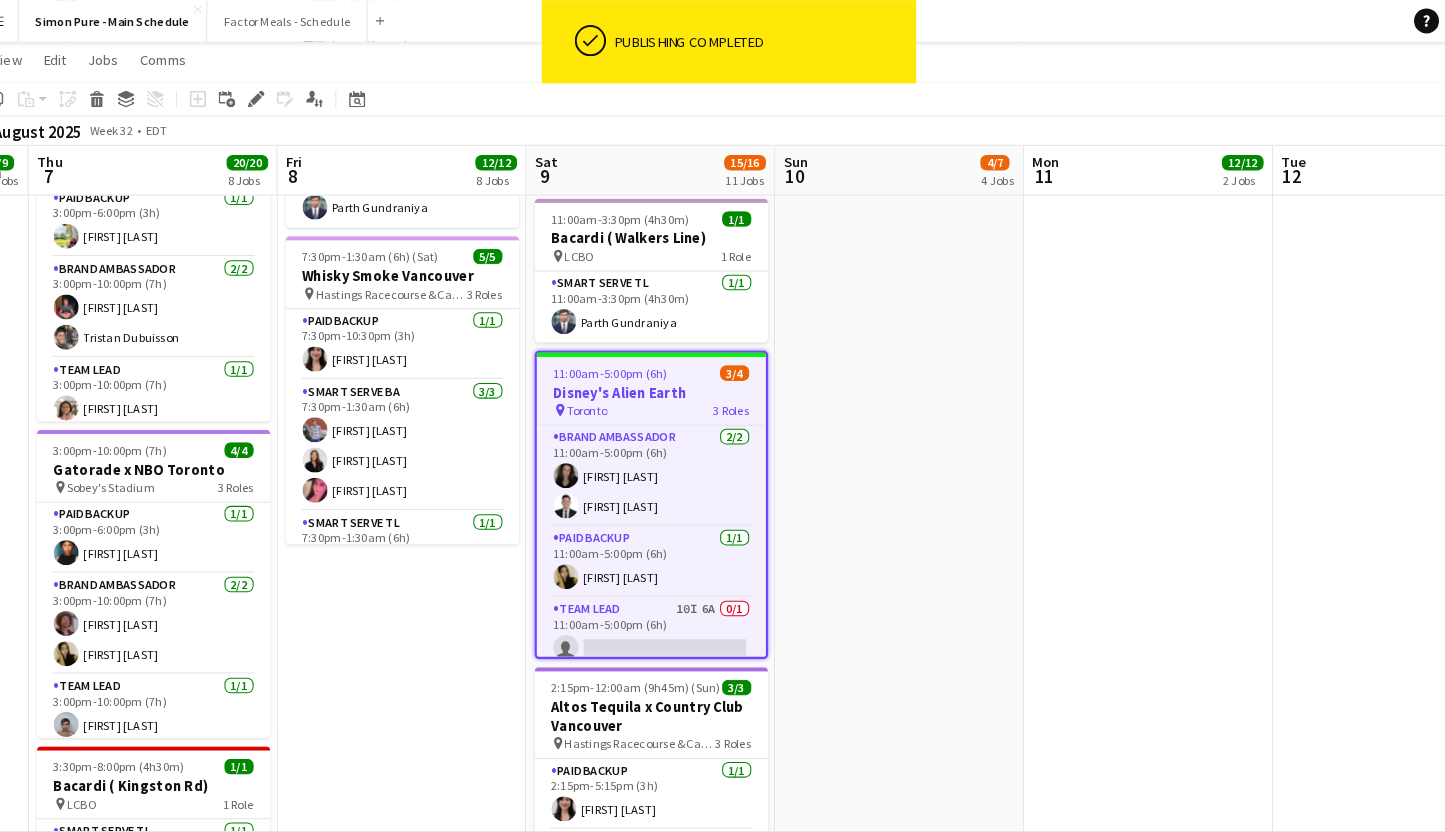 click on "Brand Ambassador    2/2   [TIME]-[TIME] ([DURATION])
[FIRST] [LAST] [FIRST] [LAST]" at bounding box center [649, 457] 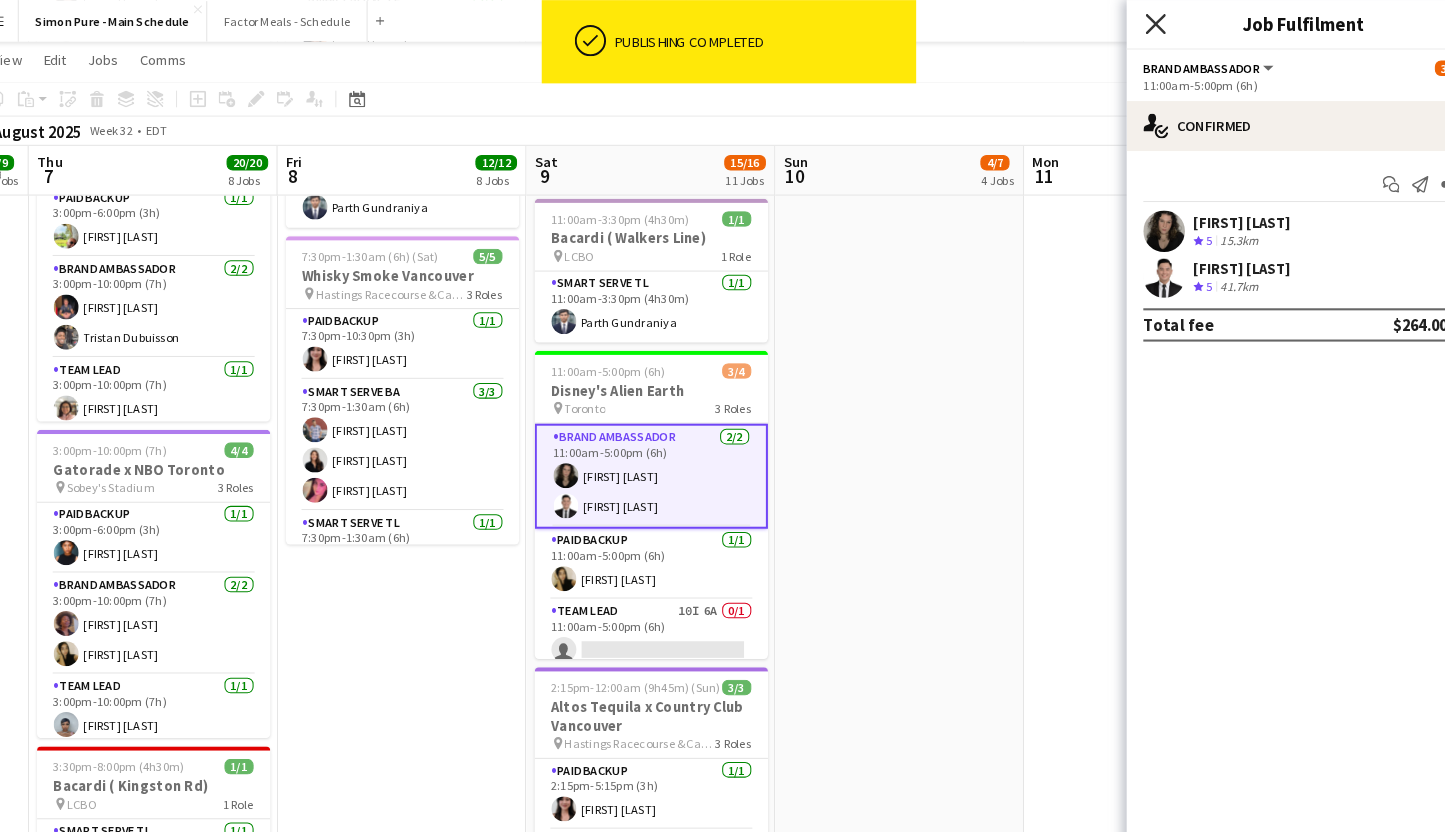 click 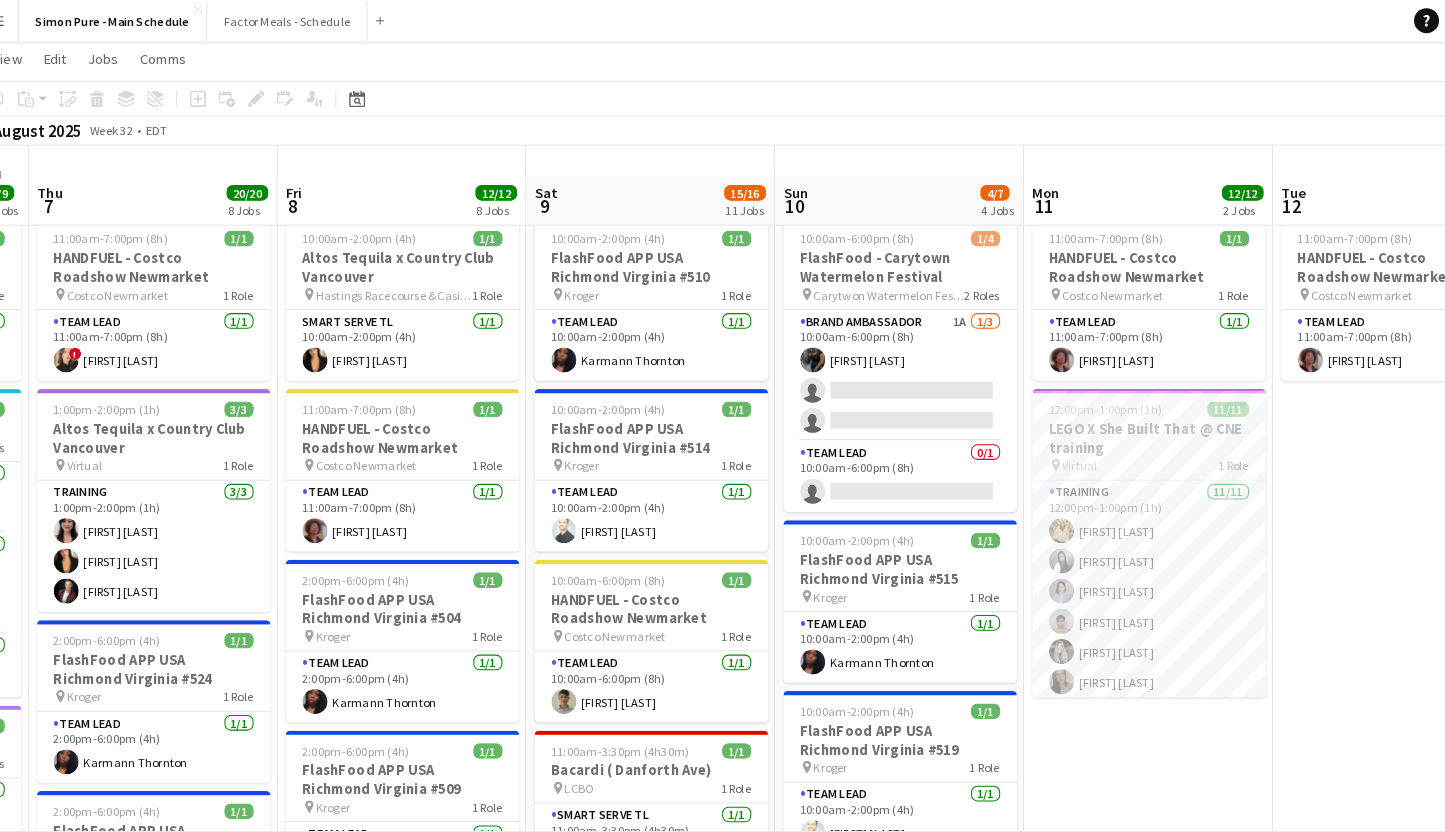 scroll, scrollTop: 0, scrollLeft: 0, axis: both 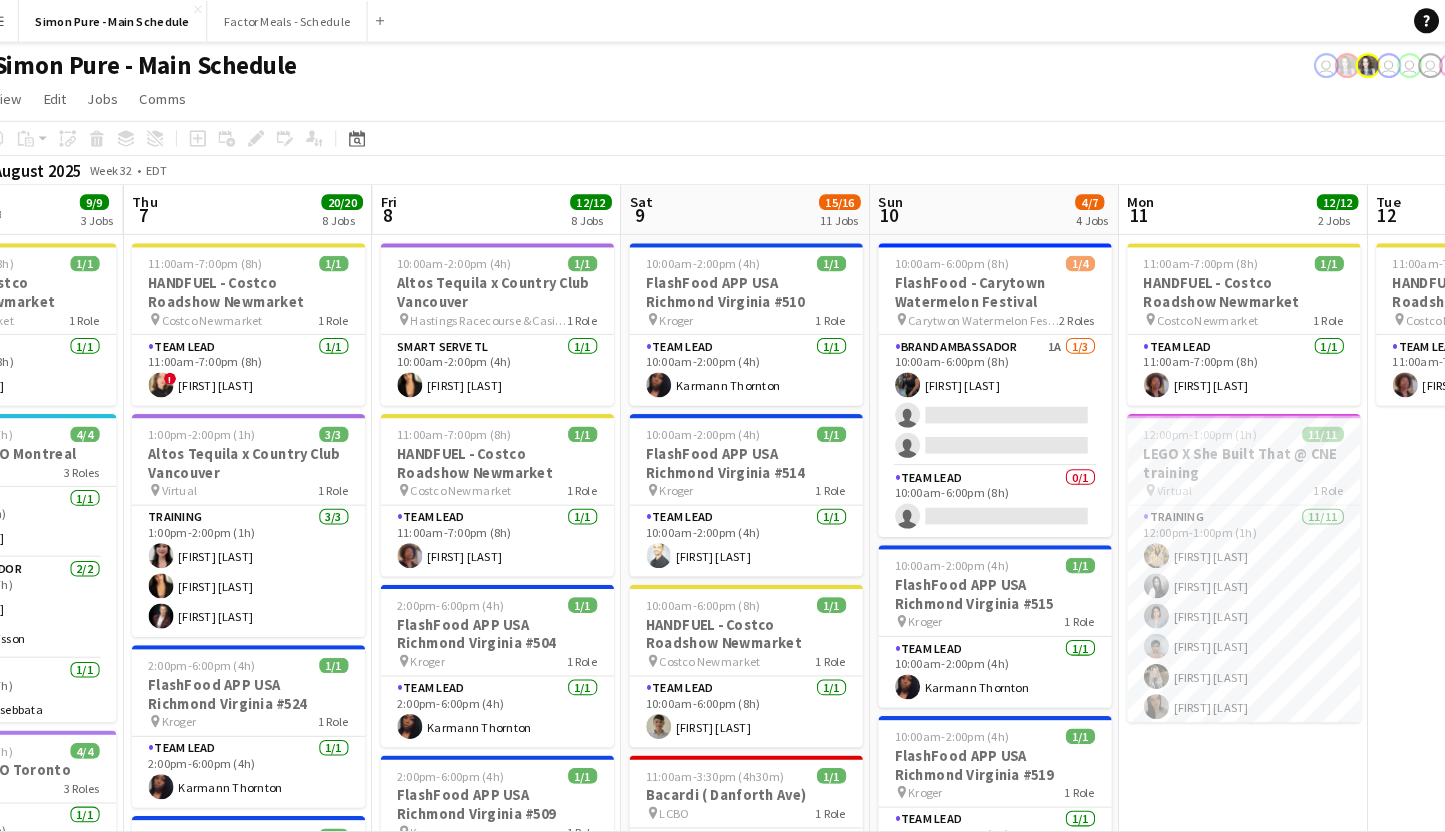 drag, startPoint x: 364, startPoint y: 418, endPoint x: 665, endPoint y: 382, distance: 303.14517 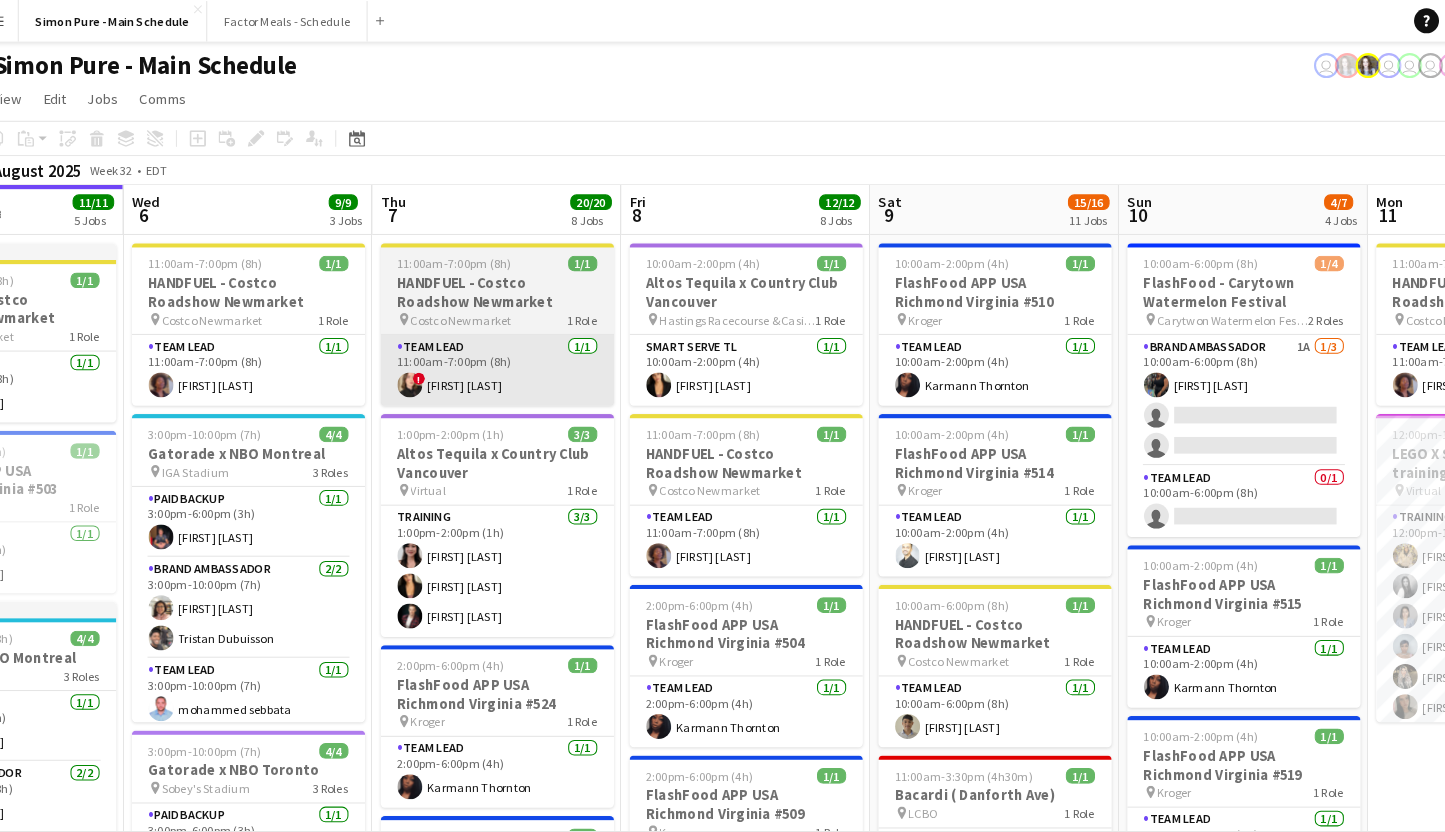 scroll, scrollTop: 0, scrollLeft: 576, axis: horizontal 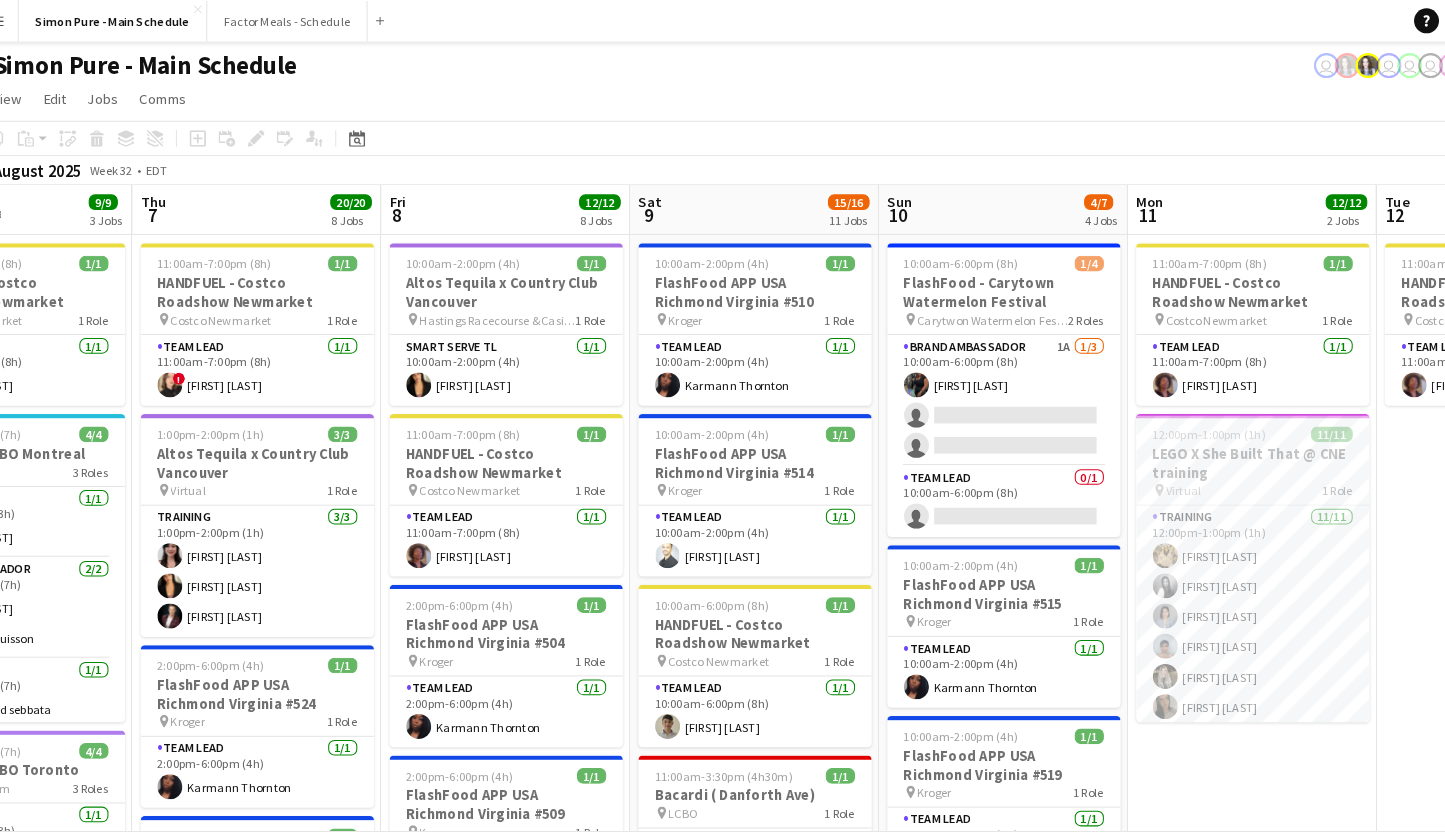 drag, startPoint x: 768, startPoint y: 372, endPoint x: 538, endPoint y: 332, distance: 233.45235 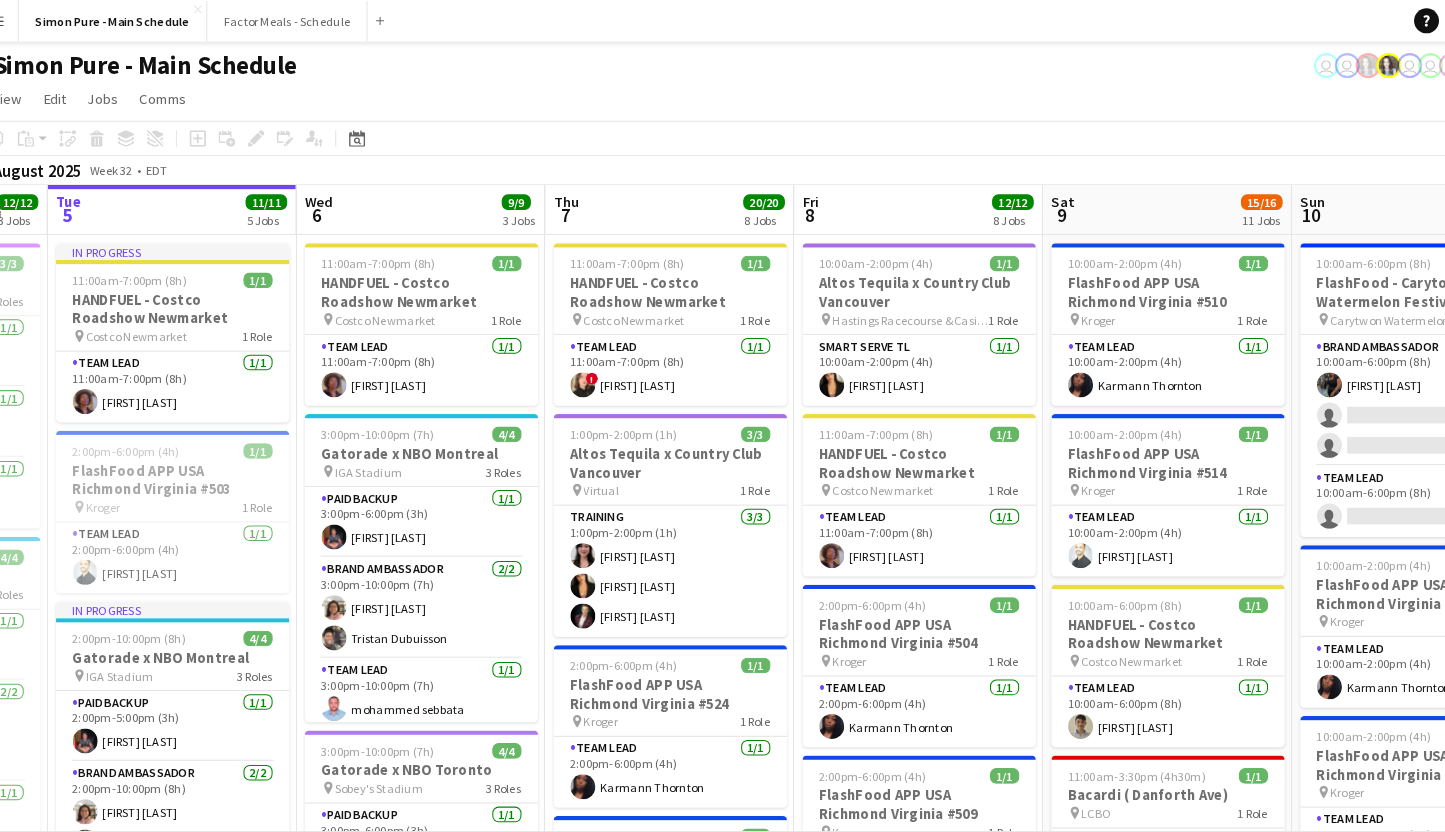 scroll, scrollTop: 0, scrollLeft: 408, axis: horizontal 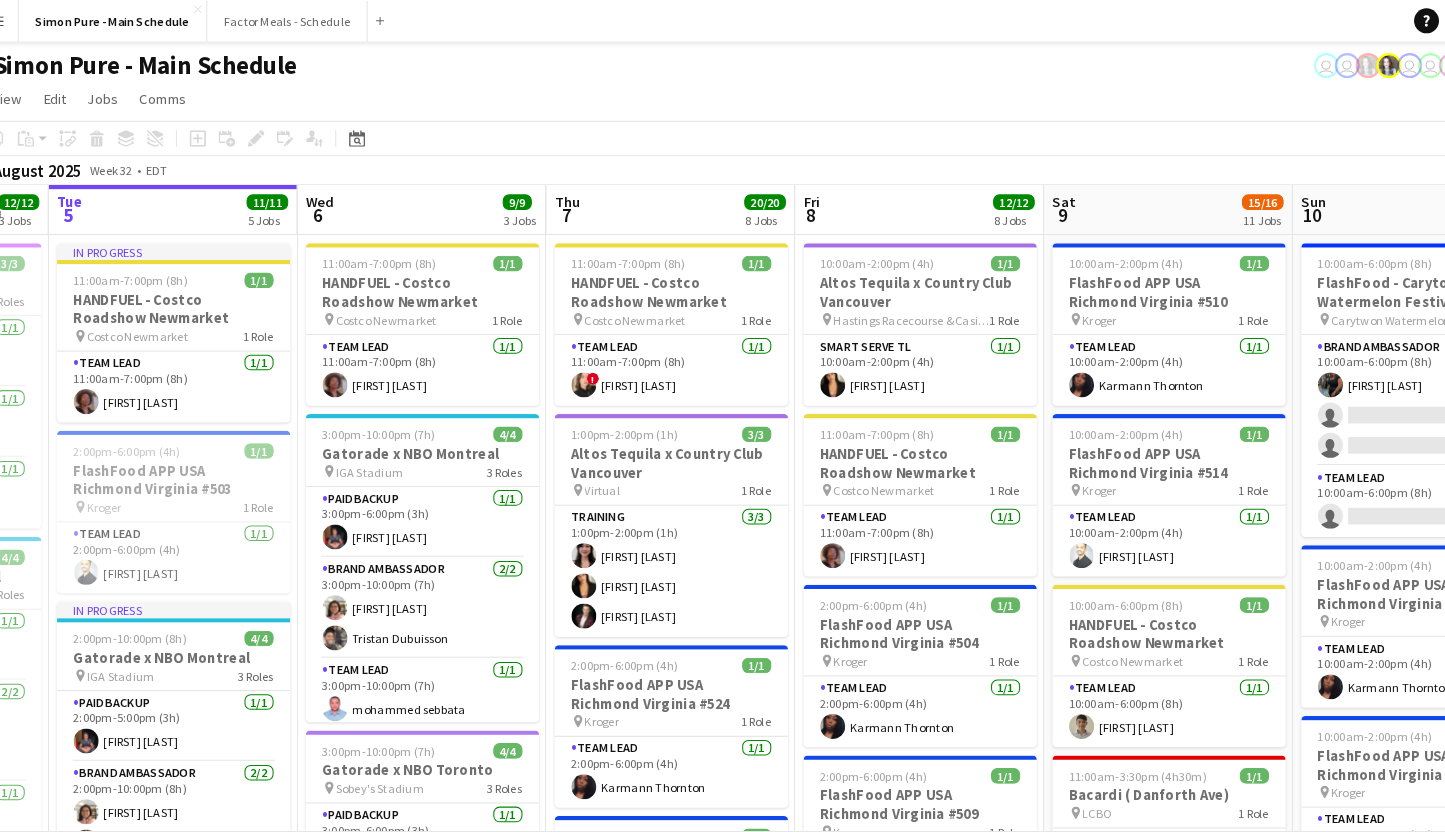 drag, startPoint x: 394, startPoint y: 315, endPoint x: 792, endPoint y: 315, distance: 398 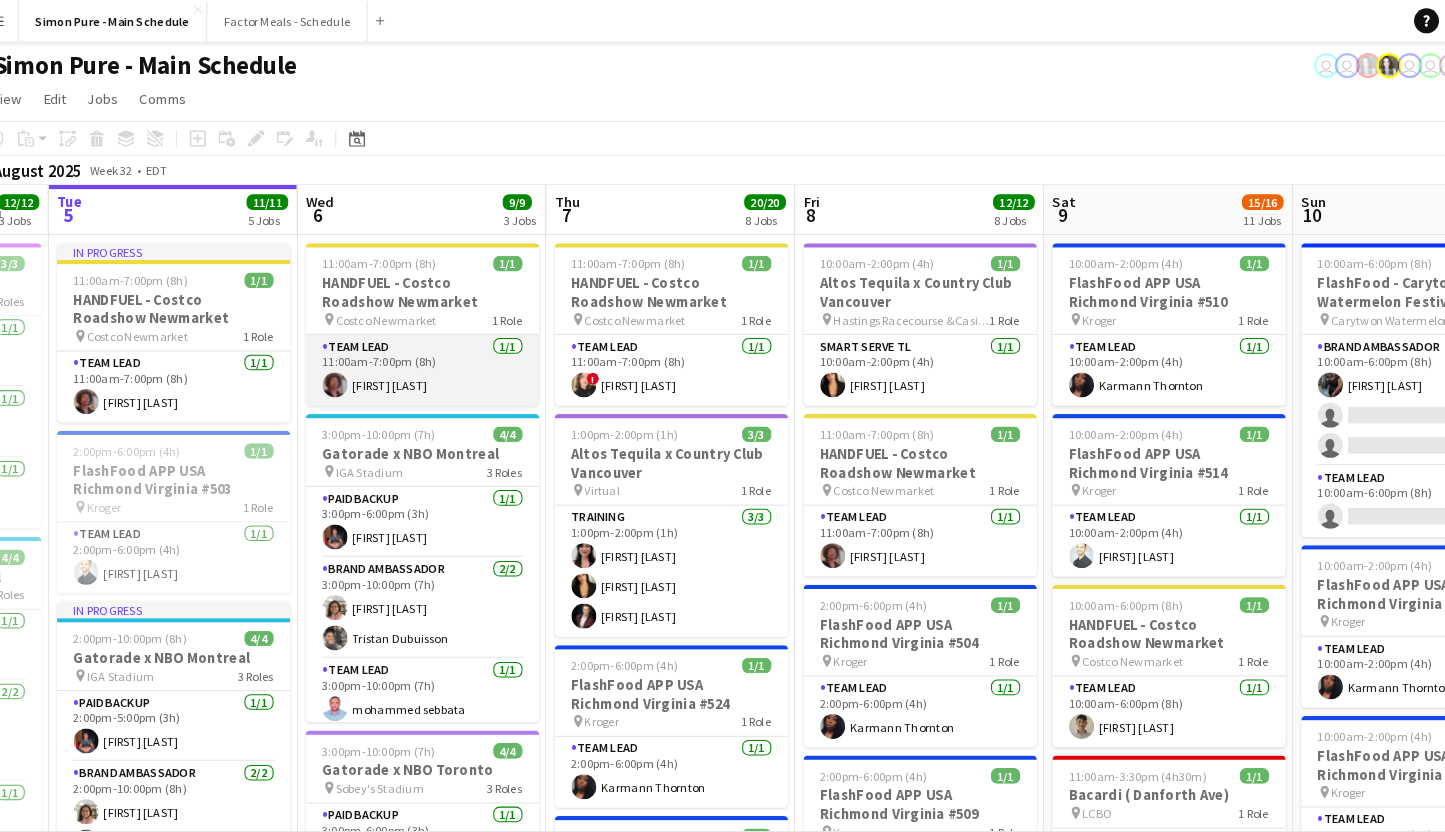 scroll, scrollTop: 172, scrollLeft: 0, axis: vertical 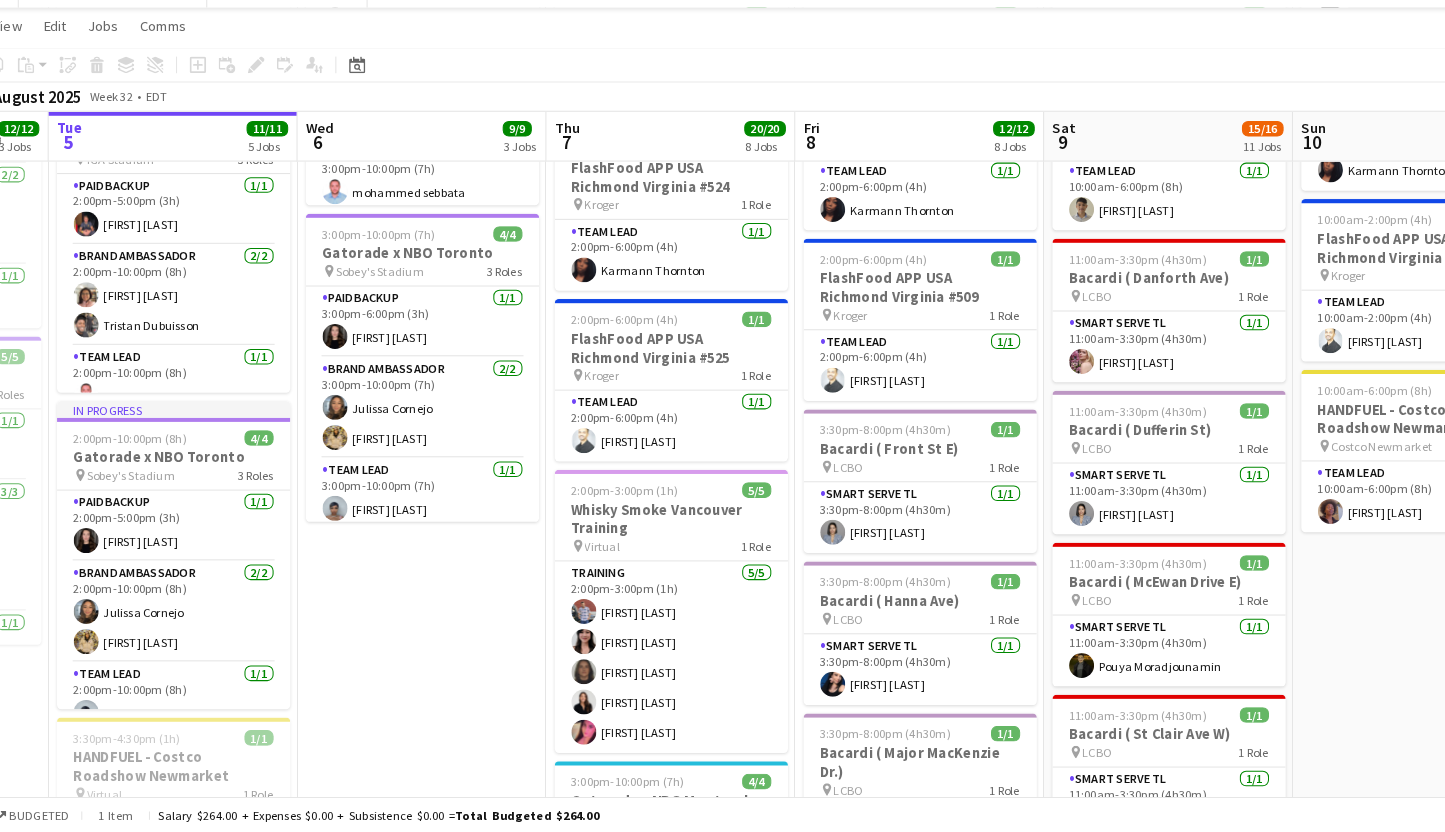click on "11:00am-7:00pm (8h)    1/1   HANDFUEL - Costco Roadshow [CITY]
pin
Costco[CITY]   1 Role   Team Lead   1/1   11:00am-7:00pm (8h)
[FIRST] [LAST]     3:00pm-10:00pm (7h)    4/4   Gatorade x NBO [CITY]
pin
IGA Stadium   3 Roles   Paid Backup   1/1   3:00pm-6:00pm (3h)
[FIRST] [LAST]  Brand Ambassador    2/2   3:00pm-10:00pm (7h)
[FIRST] [LAST] [FIRST] [LAST]  Team Lead   1/1   3:00pm-10:00pm (7h)
[FIRST] [LAST]     3:00pm-10:00pm (7h)    4/4   Gatorade x NBO [CITY]
pin
Sobey's Stadium   3 Roles   Paid Backup   1/1   3:00pm-6:00pm (3h)
[FIRST] [LAST]  Brand Ambassador    2/2   3:00pm-10:00pm (7h)
[FIRST] [LAST] [FIRST] [LAST]  Team Lead   1/1   3:00pm-10:00pm (7h)
[FIRST] [LAST]" at bounding box center (428, 829) 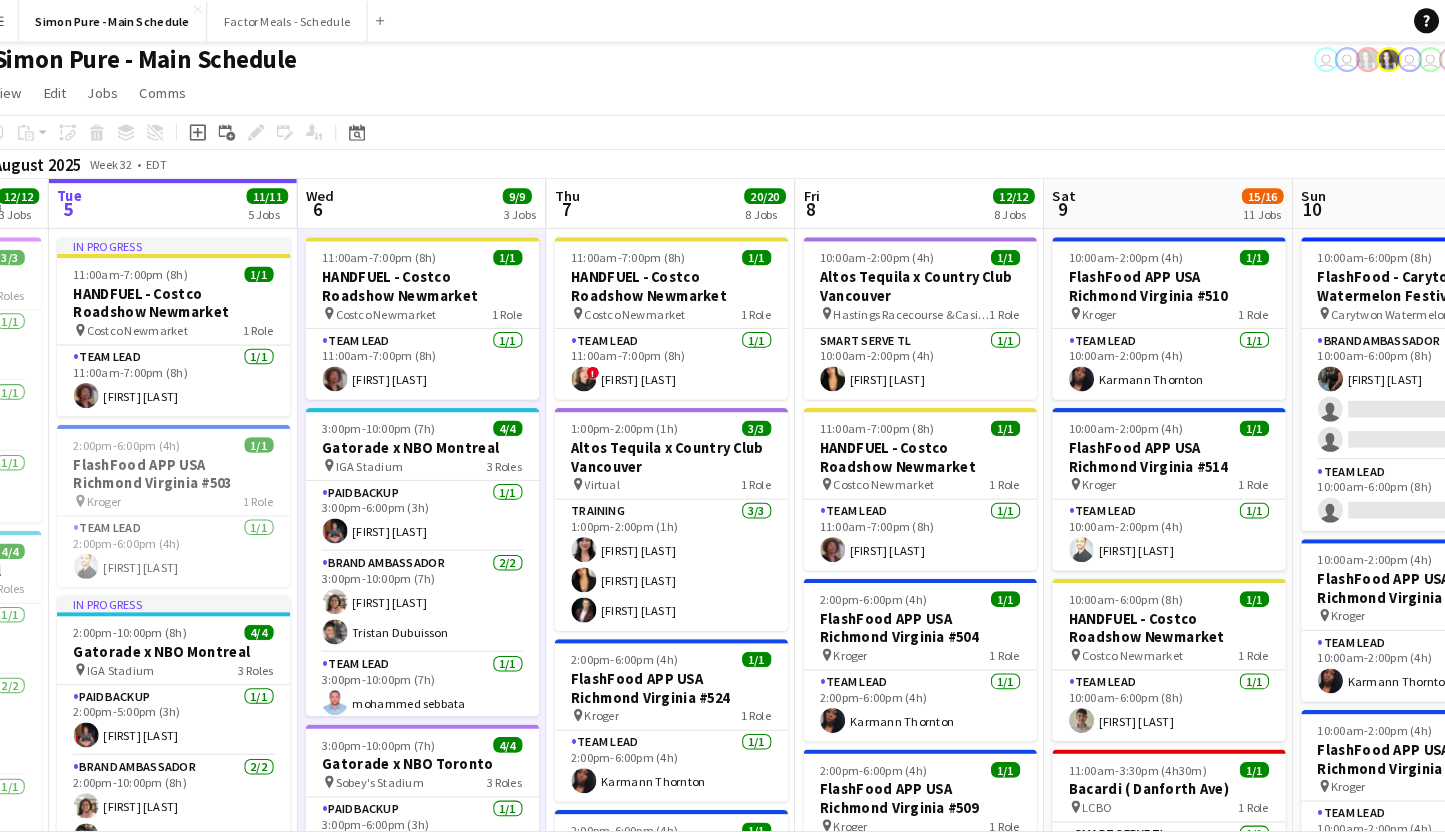 scroll, scrollTop: 0, scrollLeft: 0, axis: both 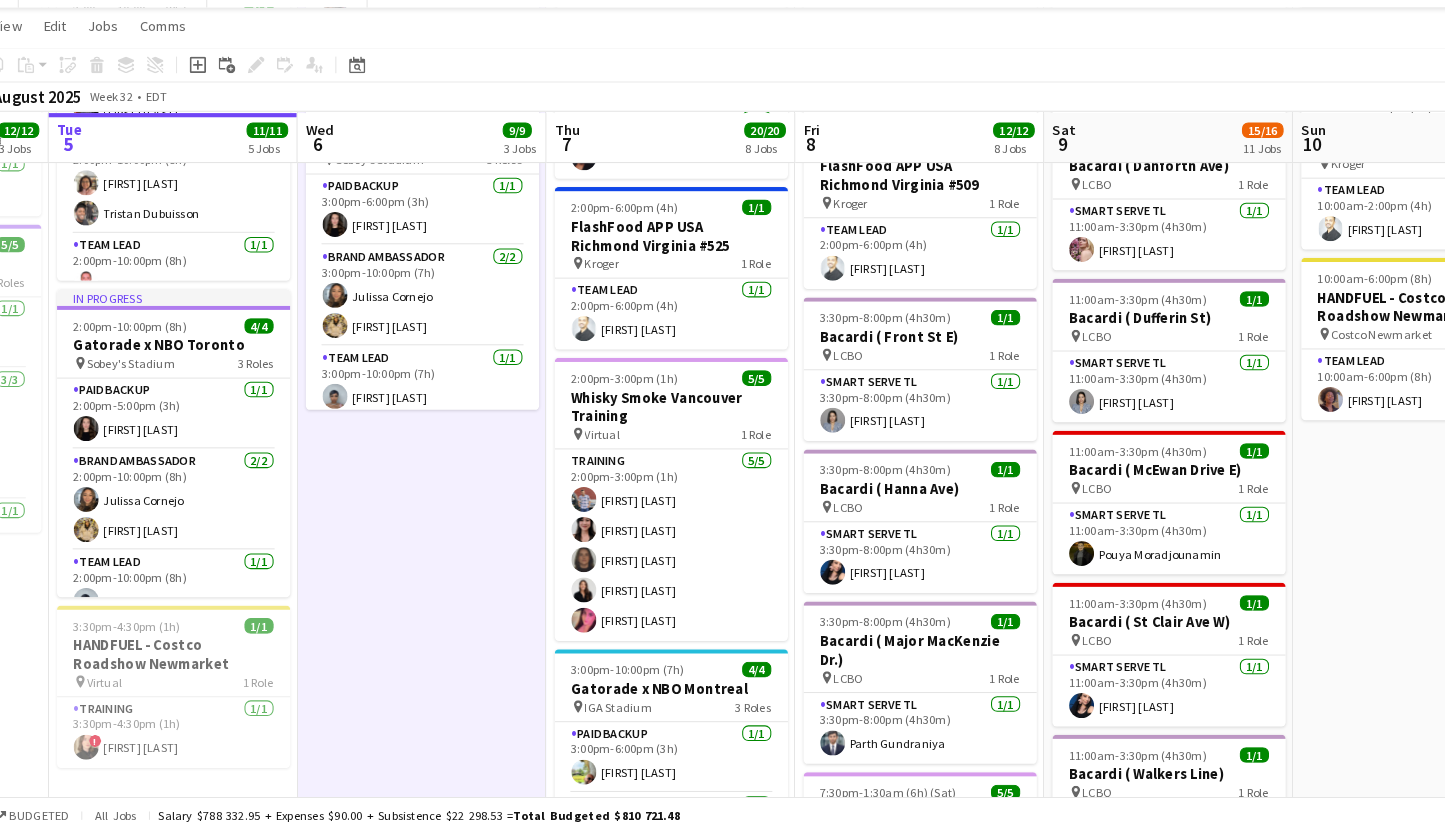 click on "11:00am-7:00pm (8h)    1/1   HANDFUEL - Costco Roadshow [CITY]
pin
Costco[CITY]   1 Role   Team Lead   1/1   11:00am-7:00pm (8h)
[FIRST] [LAST]     3:00pm-10:00pm (7h)    4/4   Gatorade x NBO [CITY]
pin
IGA Stadium   3 Roles   Paid Backup   1/1   3:00pm-6:00pm (3h)
[FIRST] [LAST]  Brand Ambassador    2/2   3:00pm-10:00pm (7h)
[FIRST] [LAST] [FIRST] [LAST]  Team Lead   1/1   3:00pm-10:00pm (7h)
[FIRST] [LAST]     3:00pm-10:00pm (7h)    4/4   Gatorade x NBO [CITY]
pin
Sobey's Stadium   3 Roles   Paid Backup   1/1   3:00pm-6:00pm (3h)
[FIRST] [LAST]  Brand Ambassador    2/2   3:00pm-10:00pm (7h)
[FIRST] [LAST] [FIRST] [LAST]  Team Lead   1/1   3:00pm-10:00pm (7h)
[FIRST] [LAST]" at bounding box center [428, 721] 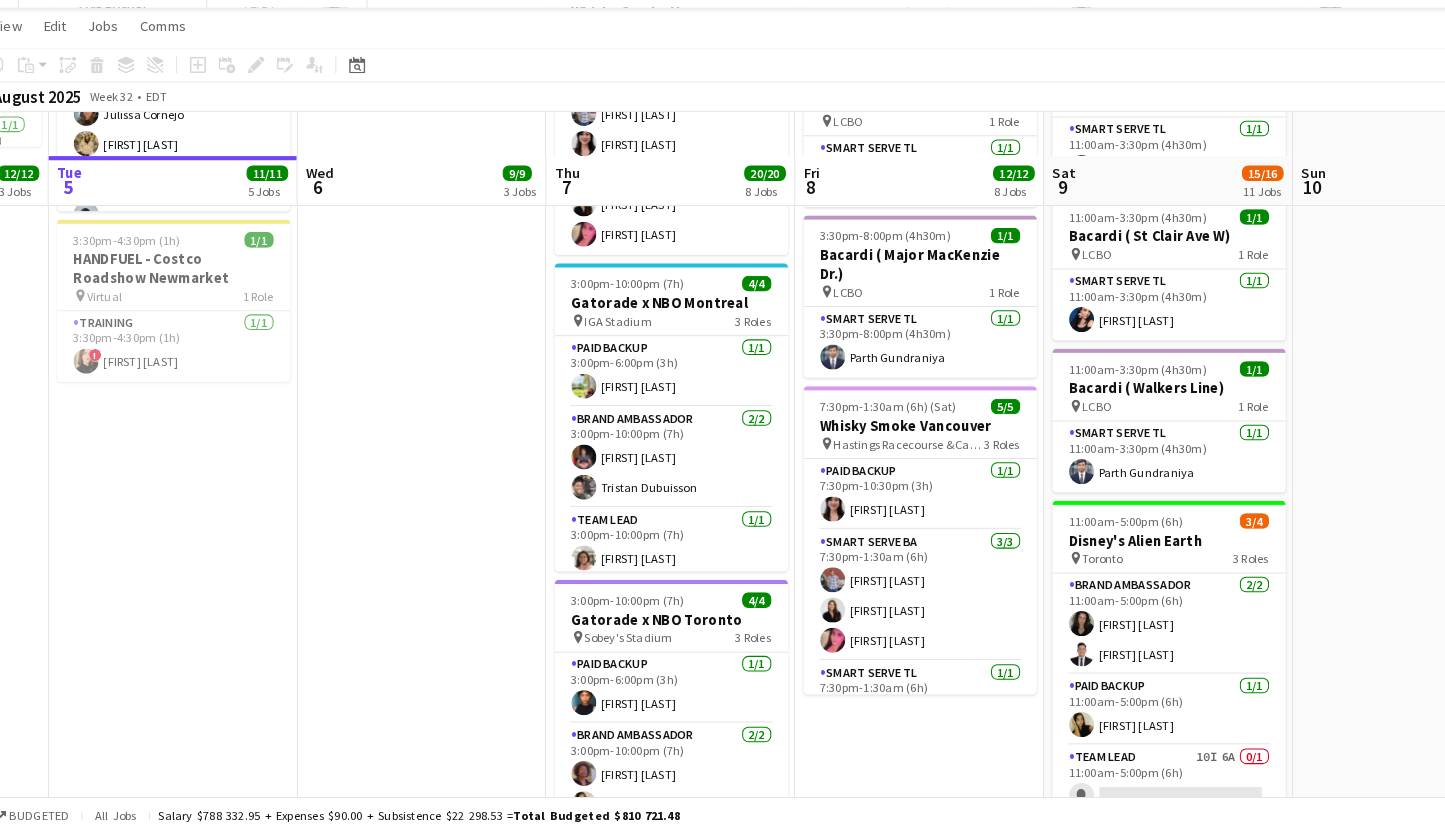 scroll, scrollTop: 1019, scrollLeft: 0, axis: vertical 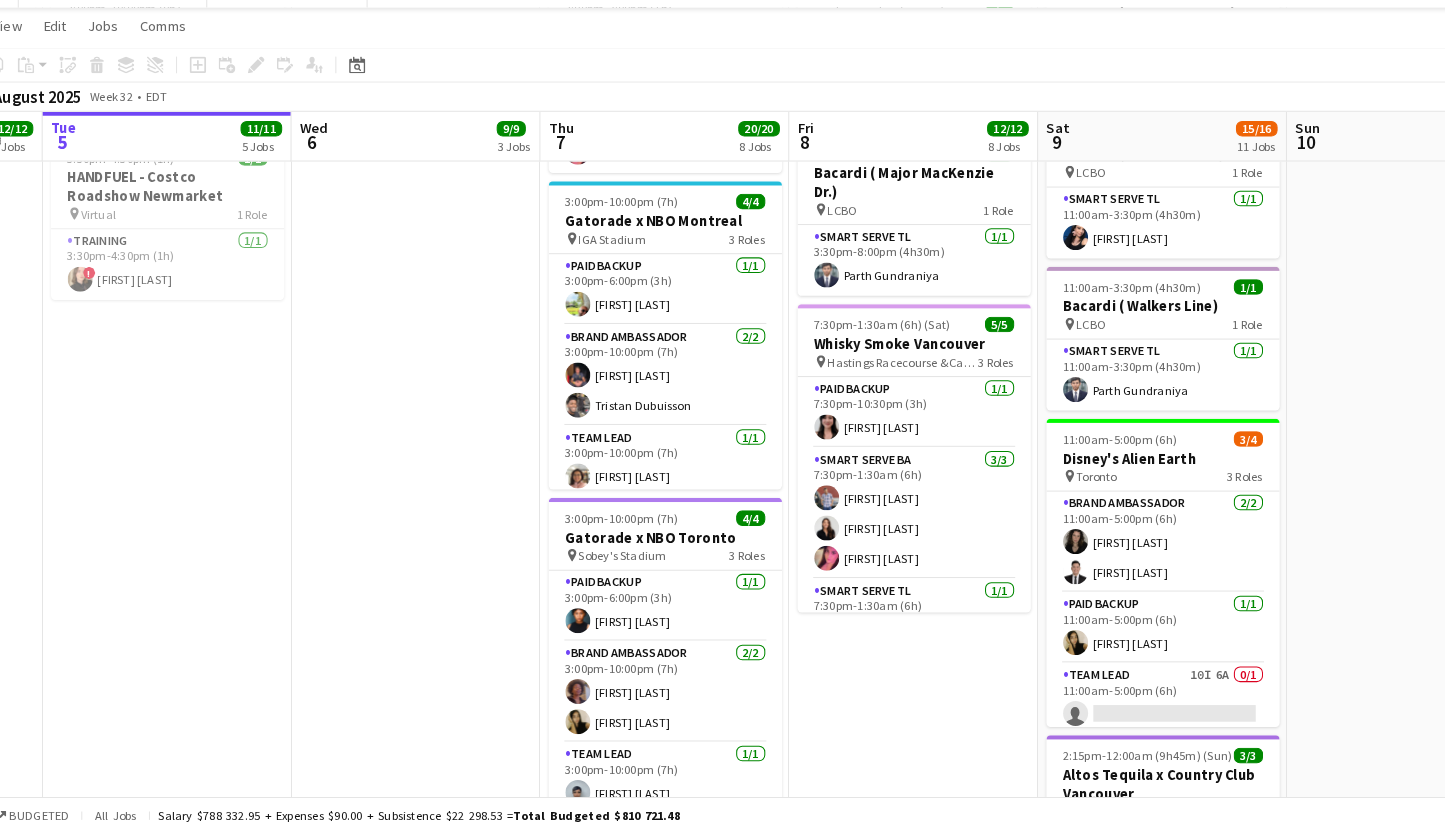 drag, startPoint x: 582, startPoint y: 565, endPoint x: 576, endPoint y: 690, distance: 125.14392 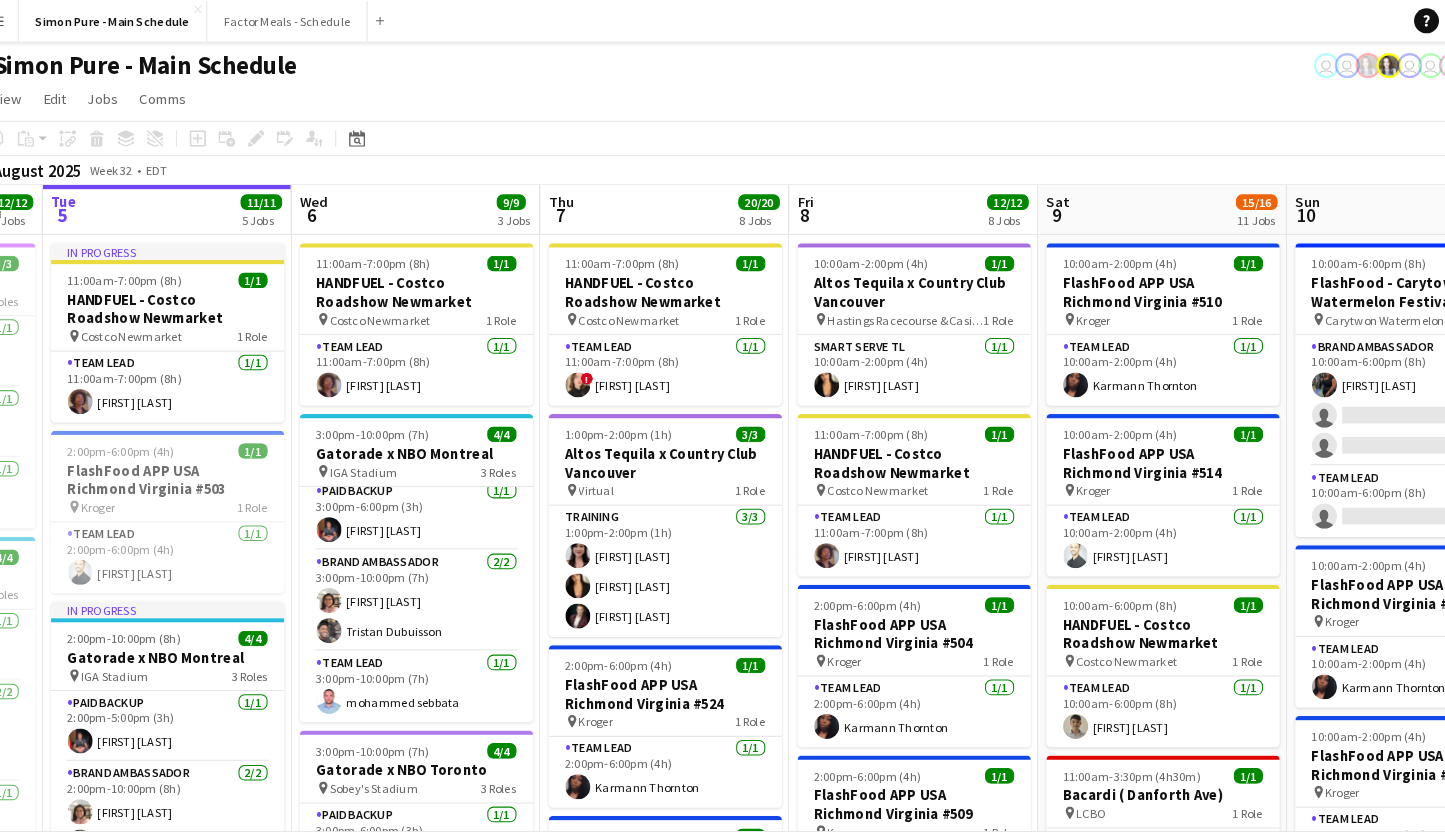 scroll, scrollTop: 380, scrollLeft: 0, axis: vertical 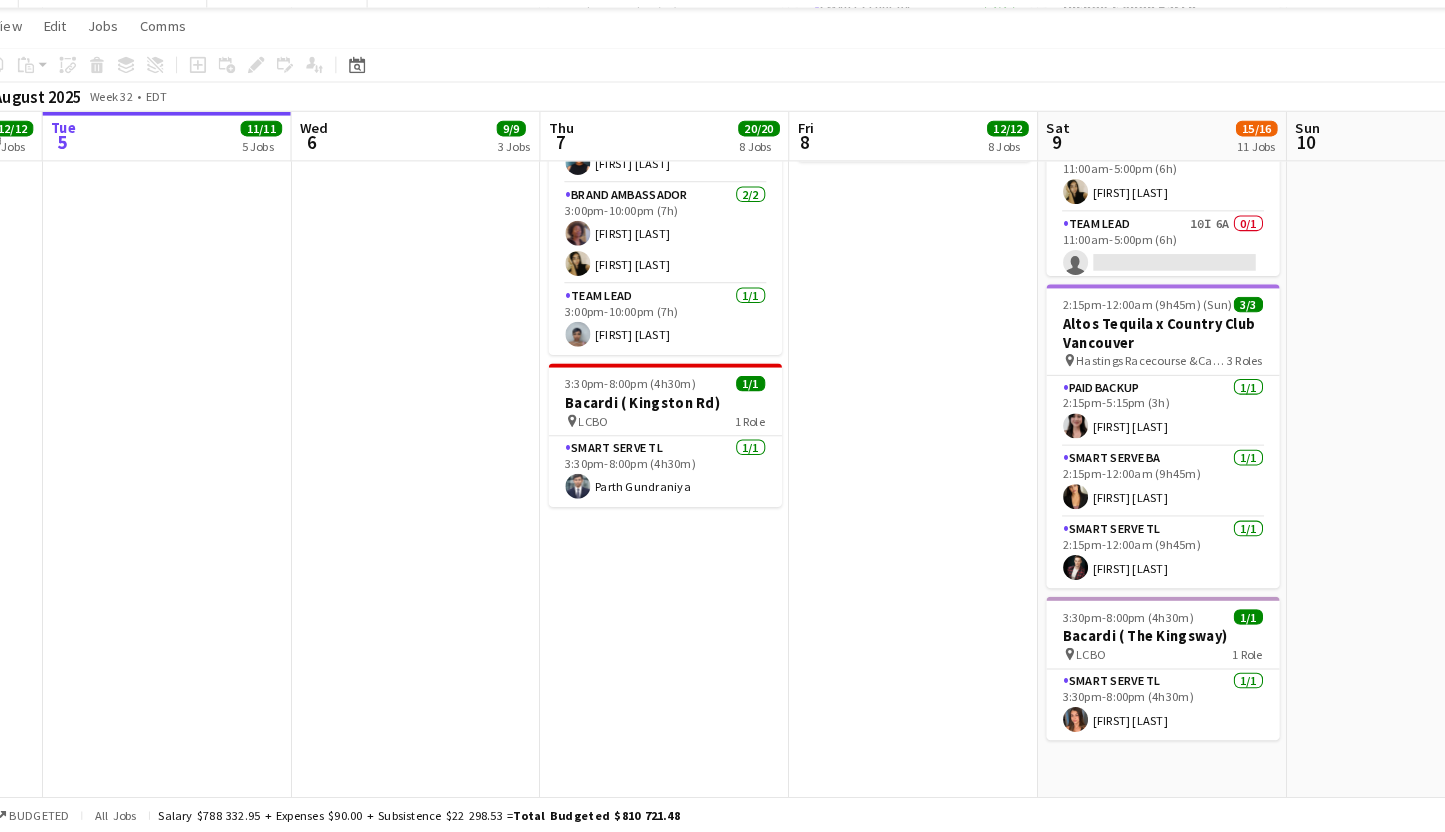 click on "[TIME]-[TIME] ([DURATION])    1/1   HANDFUEL - Costco Roadshow Newmarket
pin
Costco Newmarket   1 Role   Team Lead   1/1   [TIME]-[TIME] ([DURATION])
! [FIRST] [LAST]     [TIME]-[TIME] ([DURATION])    3/3   Altos Tequila x Country Club Vancouver
pin
Virtual   1 Role   Training   3/3   [TIME]-[TIME] ([DURATION])
[FIRST] [LAST] [FIRST] [LAST] [FIRST] [LAST]     [TIME]-[TIME] ([DURATION])    1/1   FlashFood APP USA Richmond Virginia #524
pin
Kroger   1 Role   Team Lead   1/1   [TIME]-[TIME] ([DURATION])
[FIRST] [LAST]     [TIME]-[TIME] ([DURATION])    1/1   FlashFood APP USA Richmond Virginia #525
pin
Kroger   1 Role   Team Lead   1/1   [TIME]-[TIME] ([DURATION])
[FIRST] [LAST]     [TIME]-[TIME] ([DURATION])    5/5   Whisky Smoke Vancouver Training
pin
Virtual   1 Role   Training   5/5   [TIME]-[TIME] ([DURATION])
[FIRST] [LAST] [FIRST] [LAST] [FIRST] [LAST] [FIRST] [LAST]     4/4" at bounding box center [661, -161] 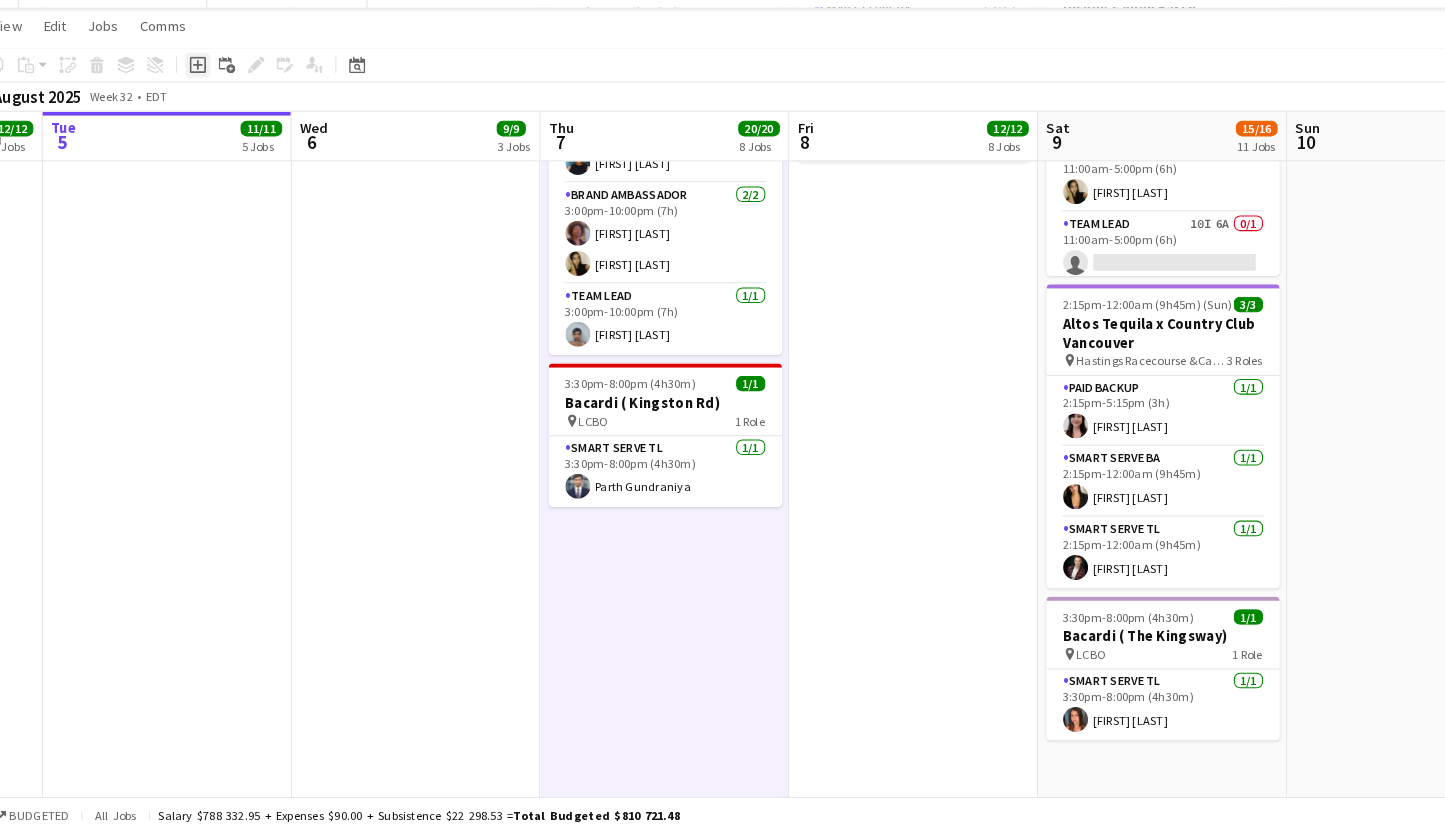 click on "Add job" 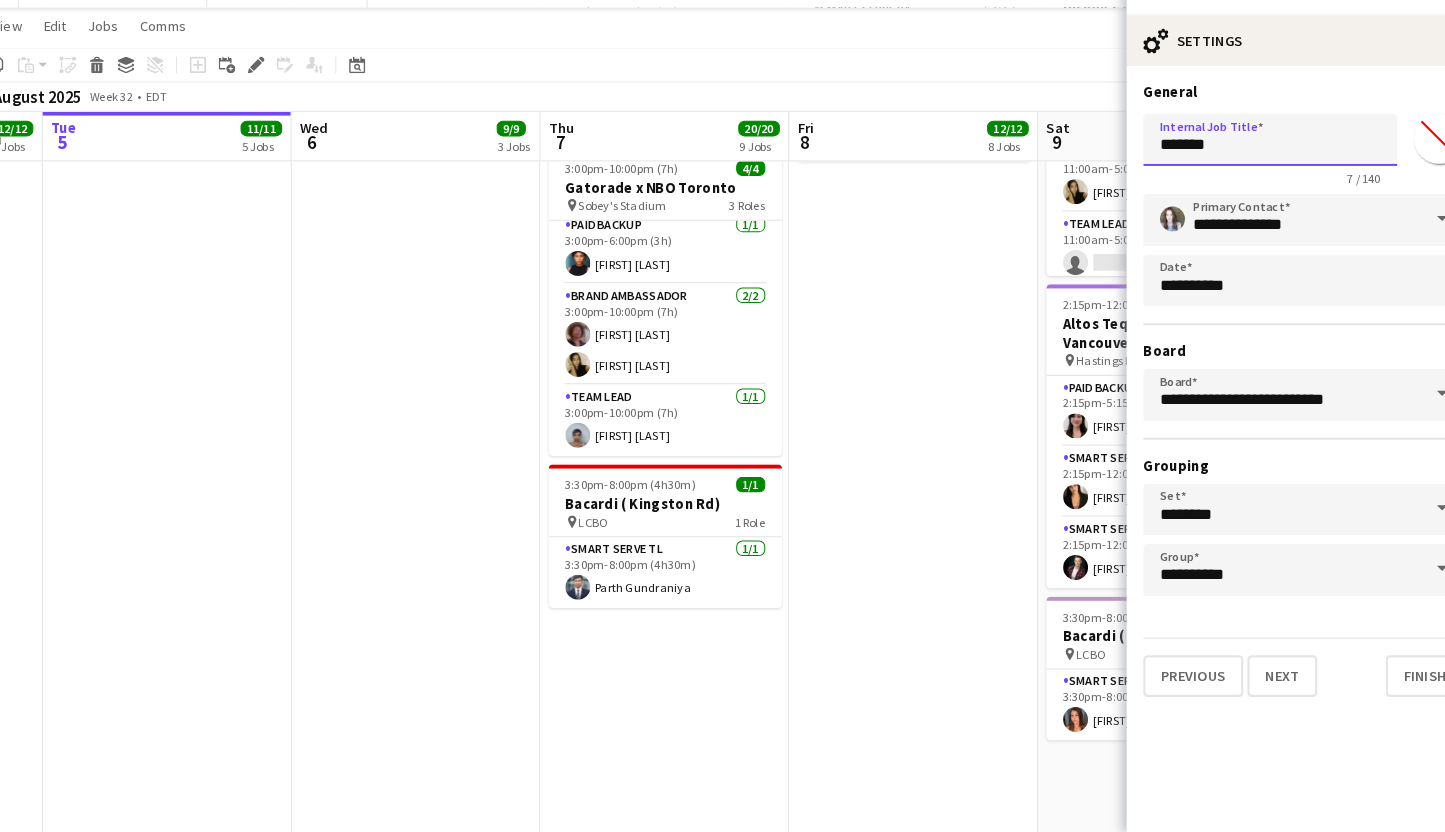 scroll, scrollTop: 7, scrollLeft: 0, axis: vertical 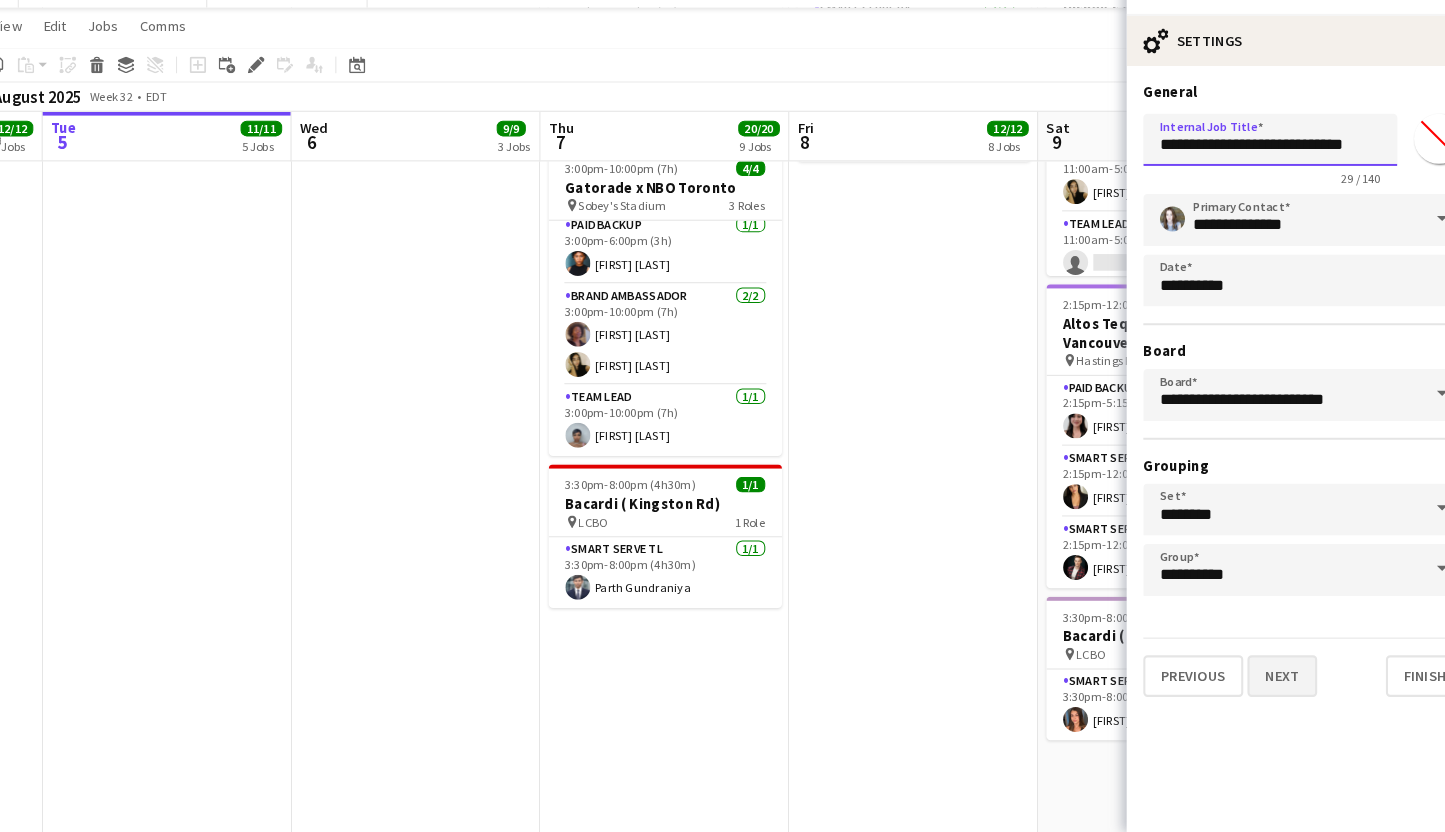 type on "**********" 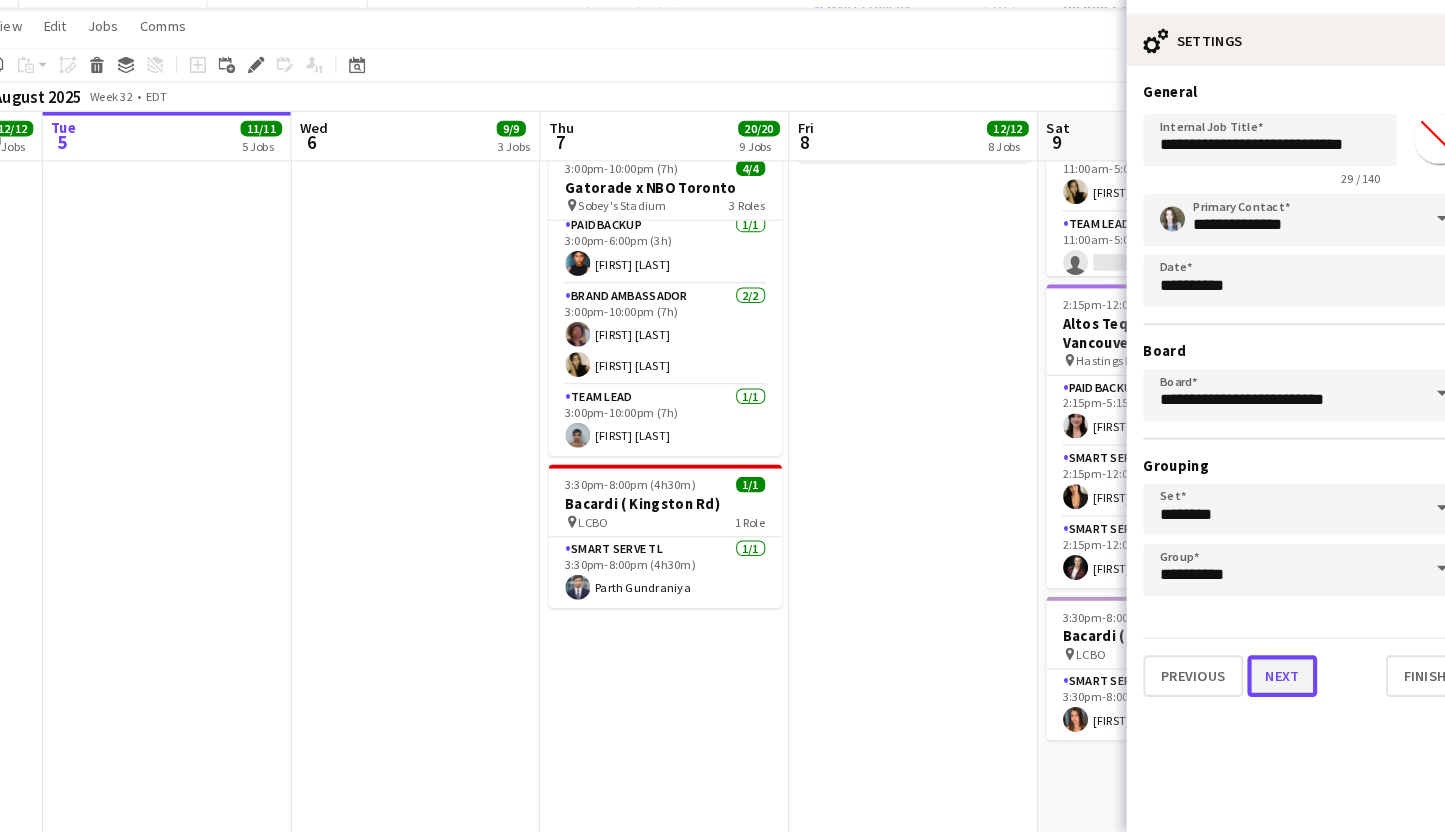 click on "Next" at bounding box center [1254, 682] 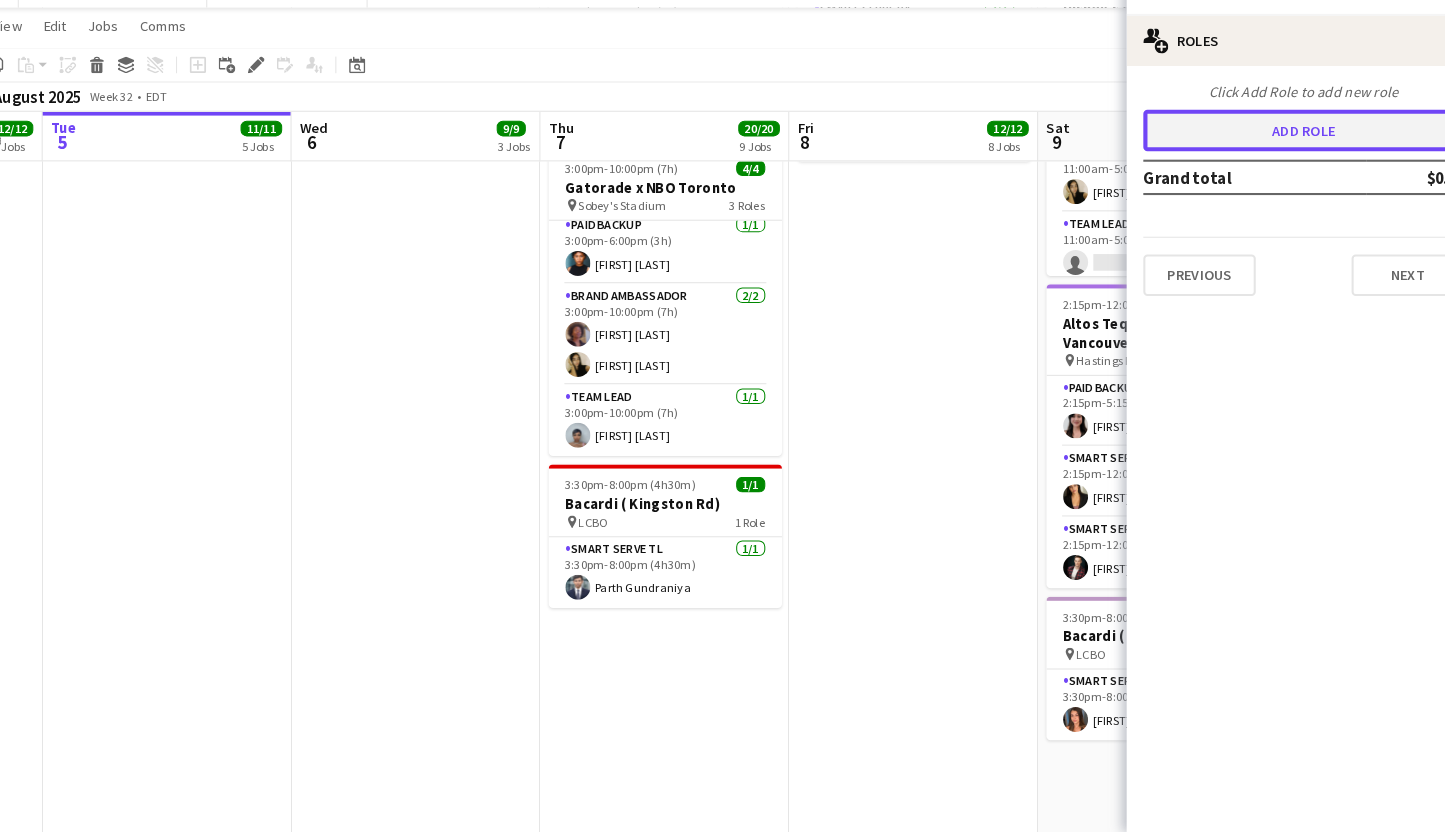 click on "Add role" at bounding box center (1275, 158) 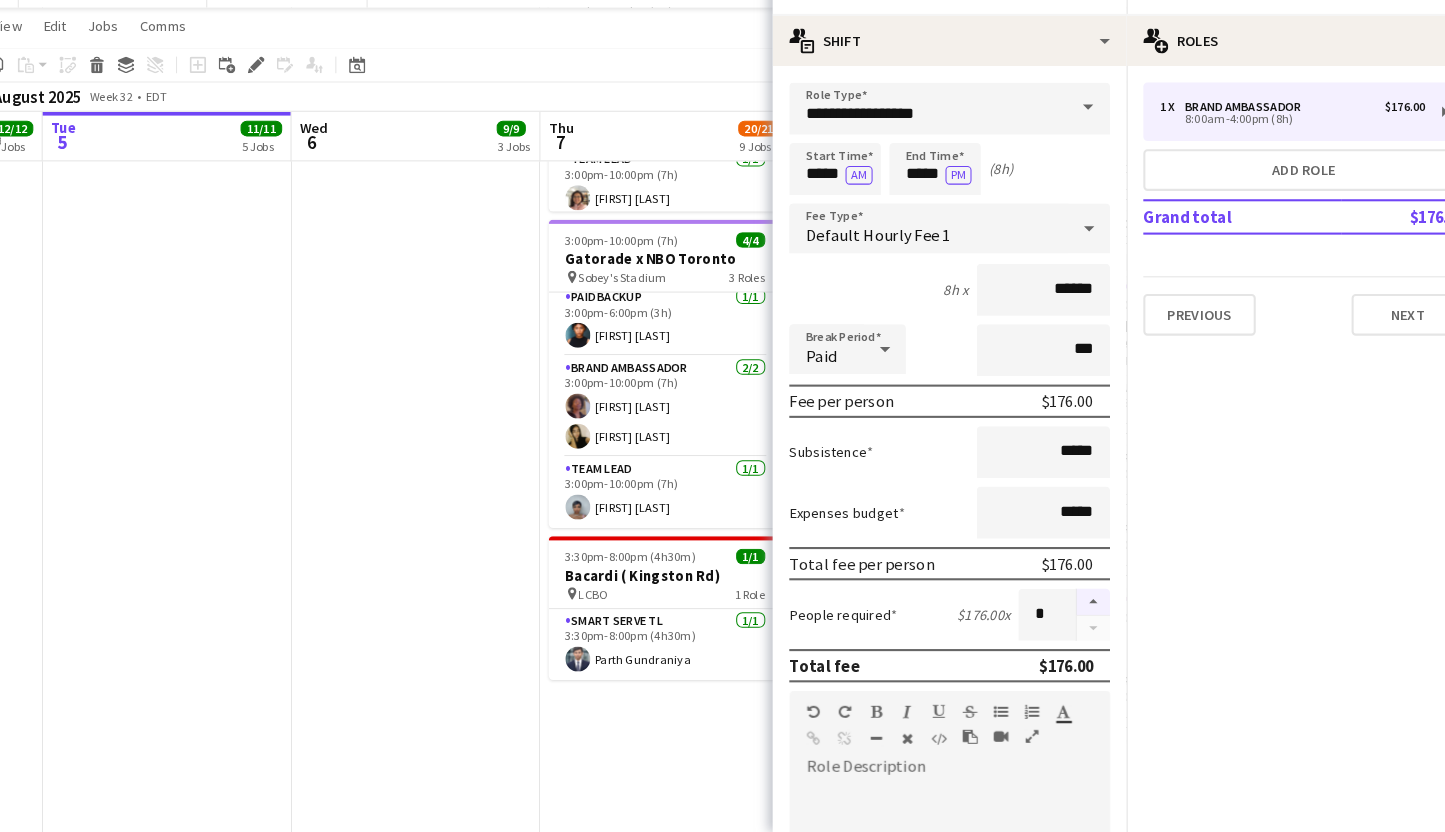 click at bounding box center [1073, 611] 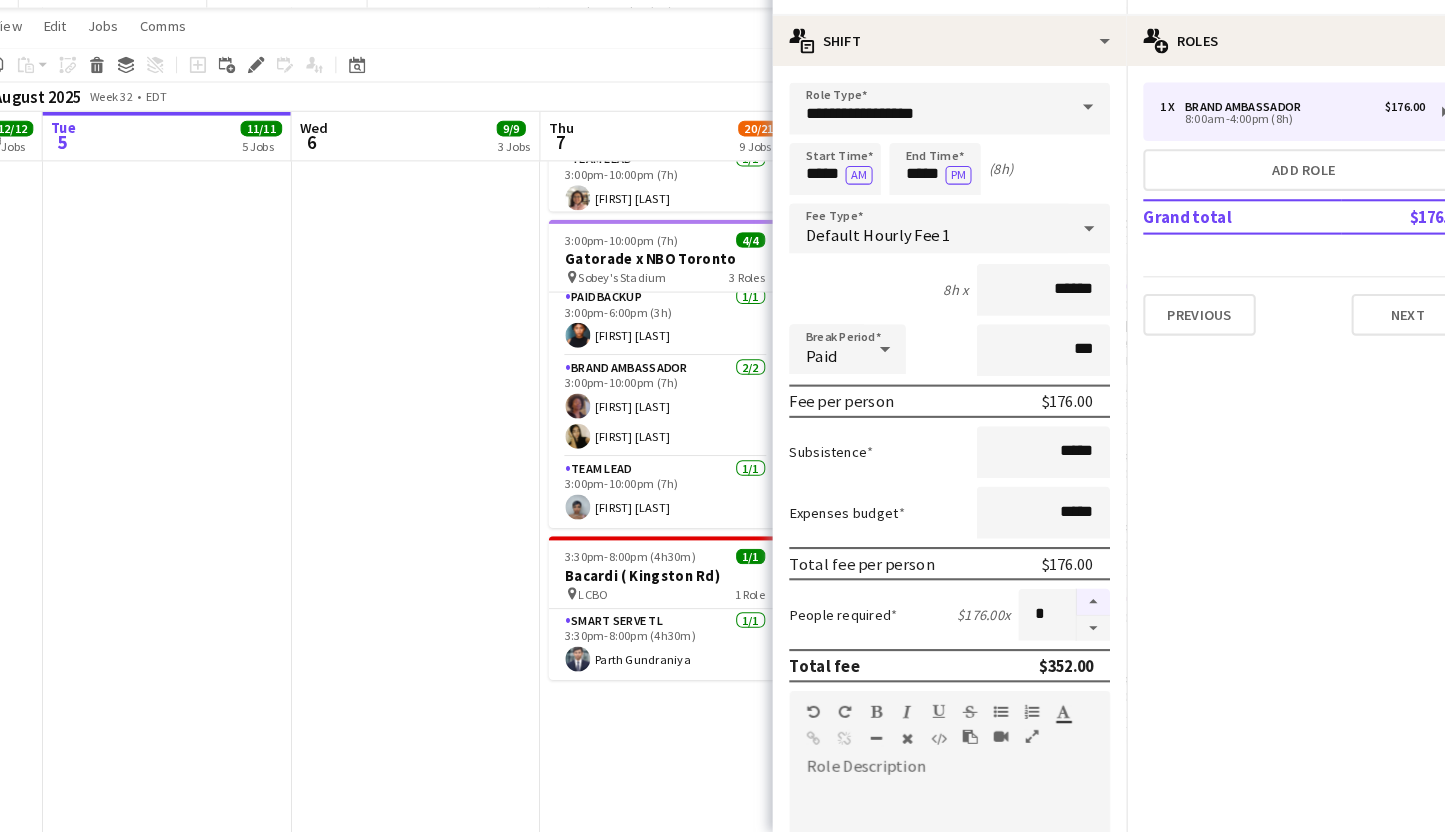 click at bounding box center [1073, 611] 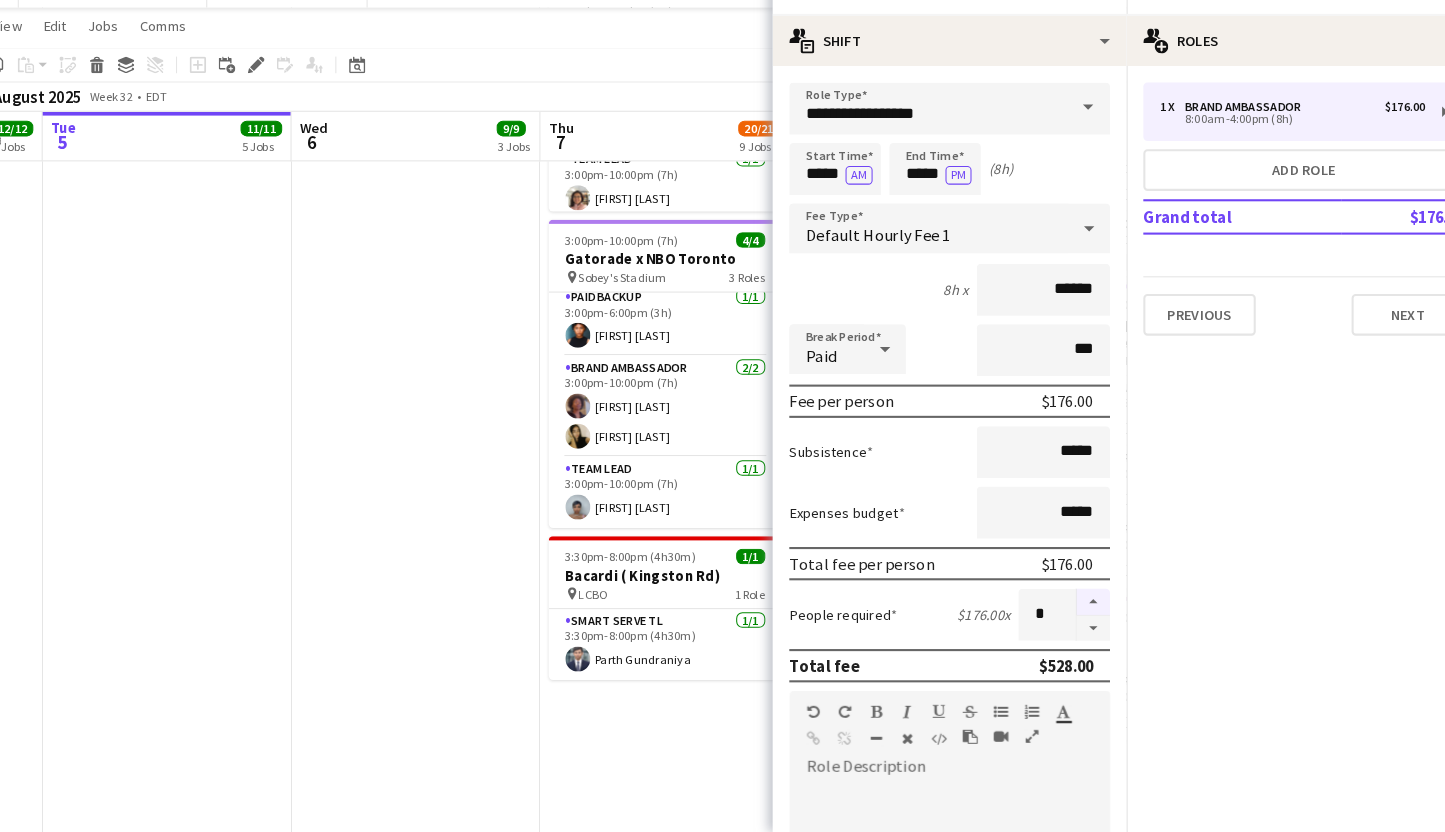 click at bounding box center (1073, 611) 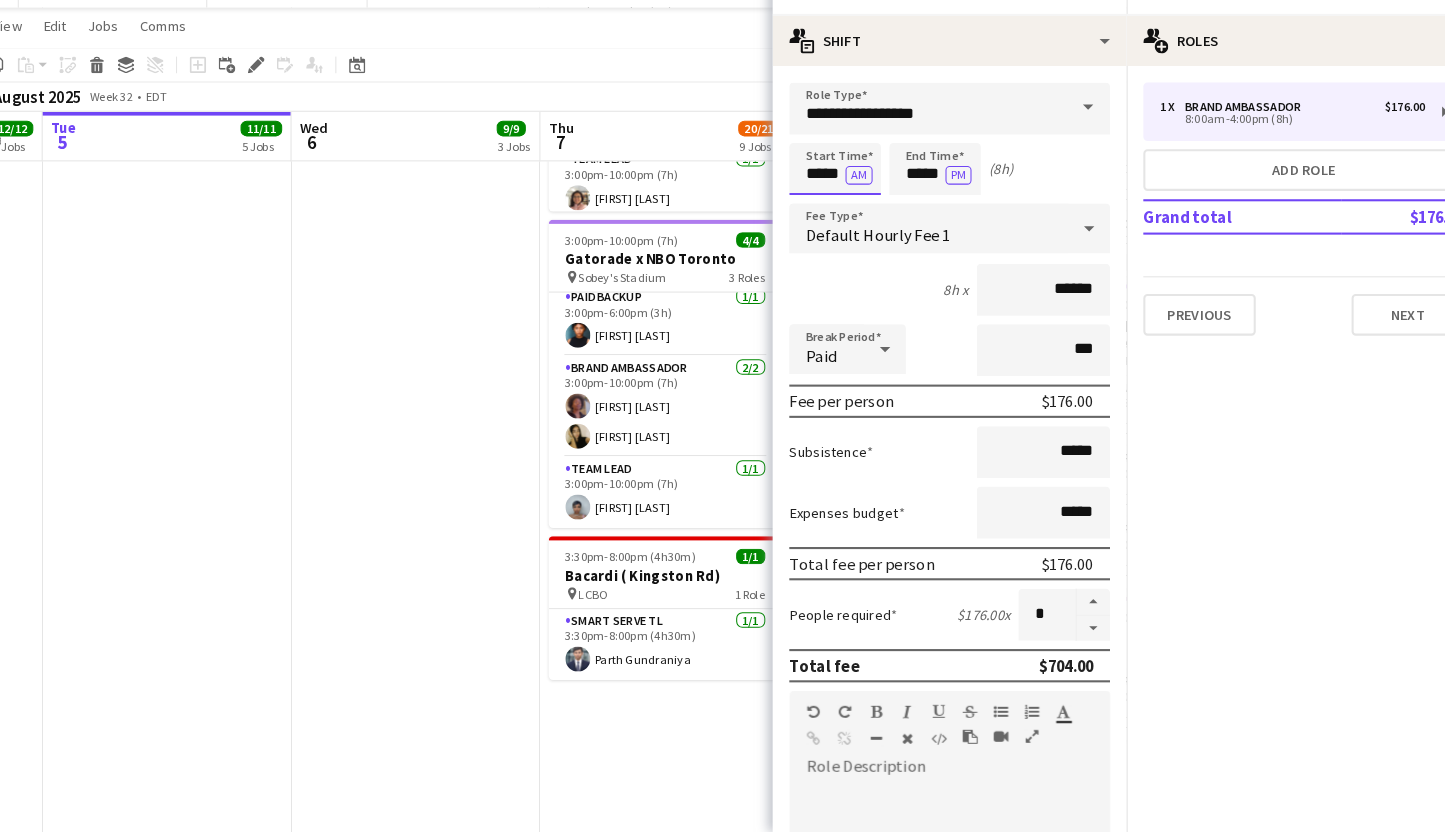 click on "*****" at bounding box center (825, 195) 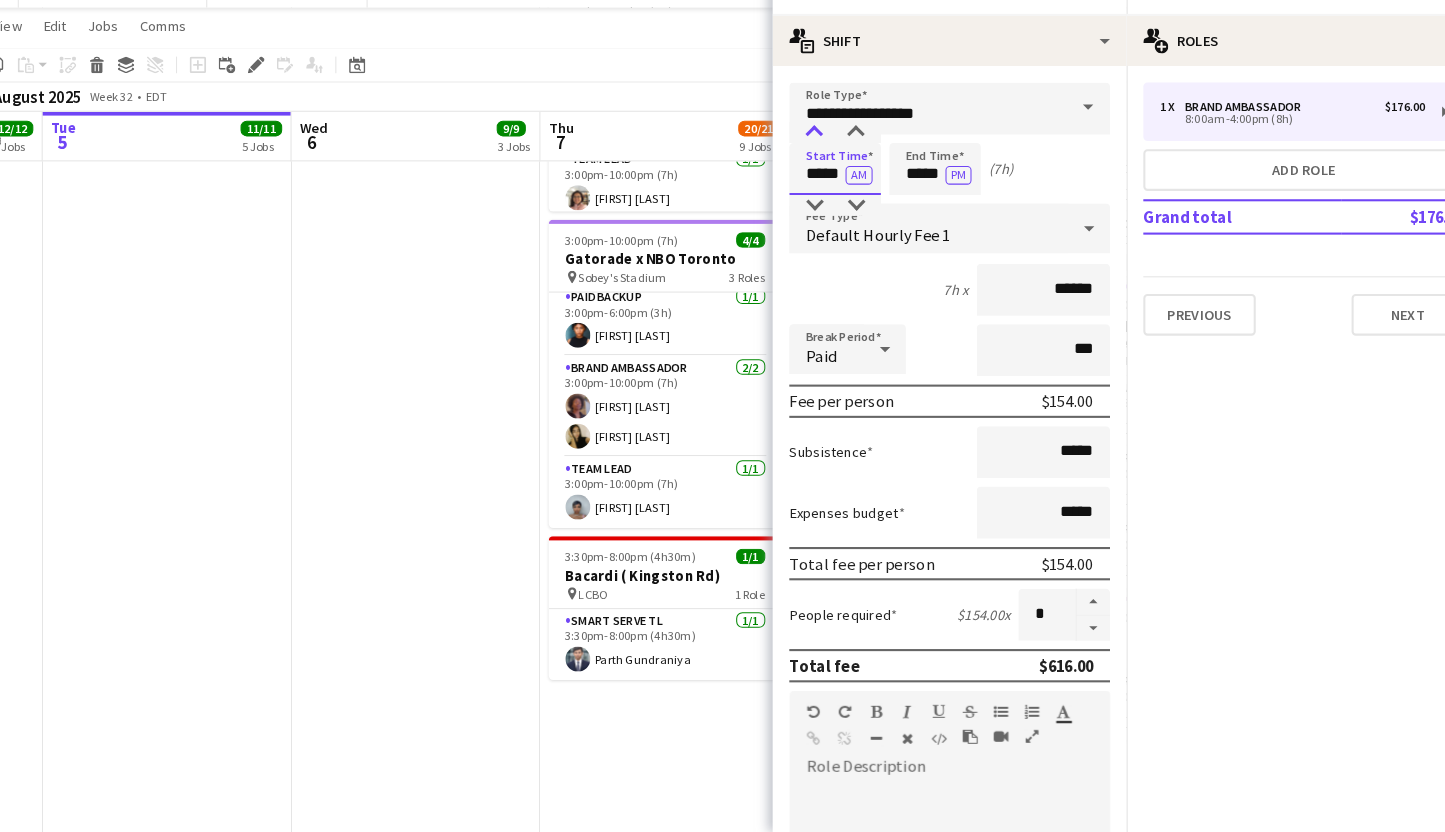 click at bounding box center (805, 160) 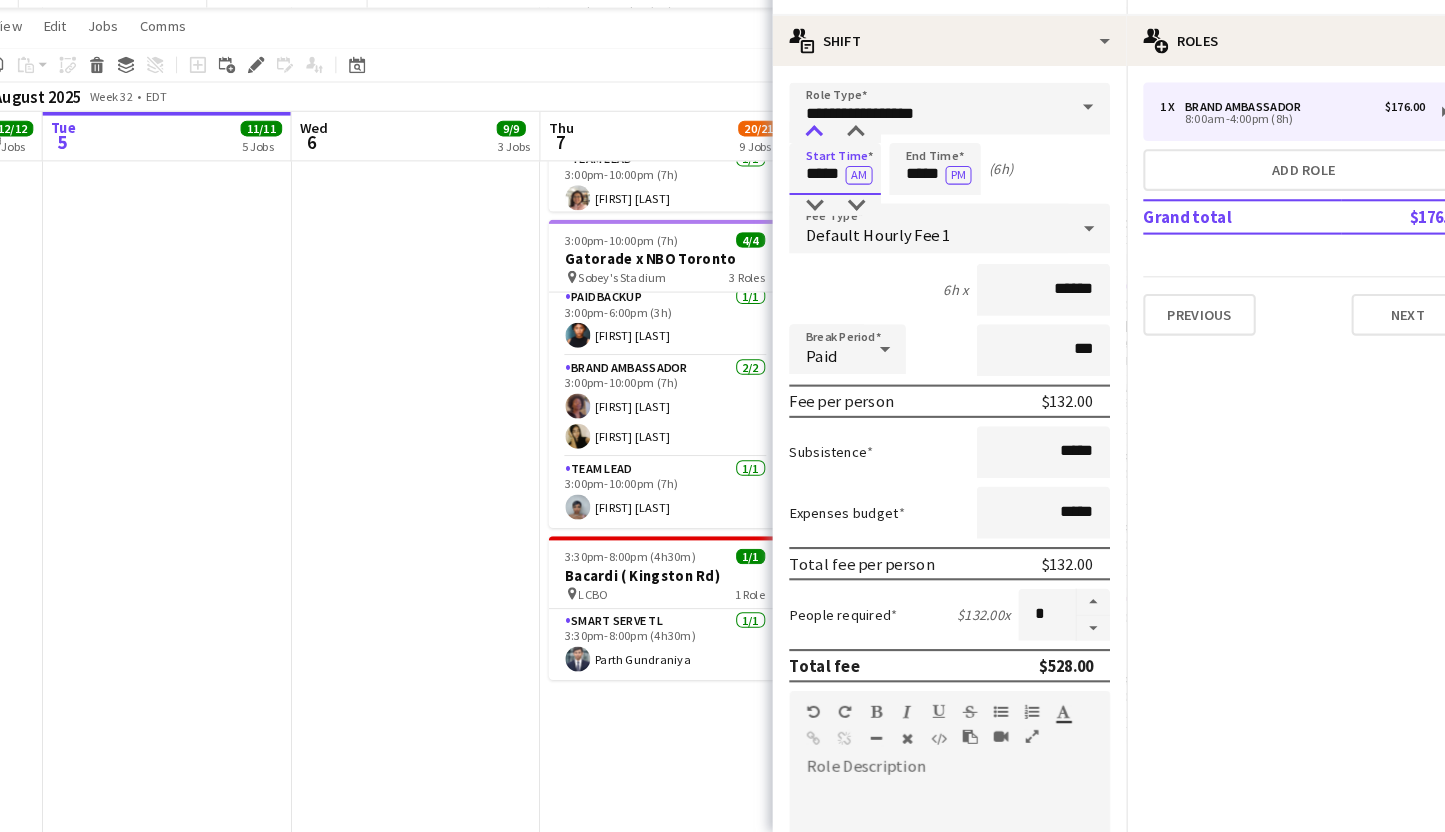 click at bounding box center (805, 160) 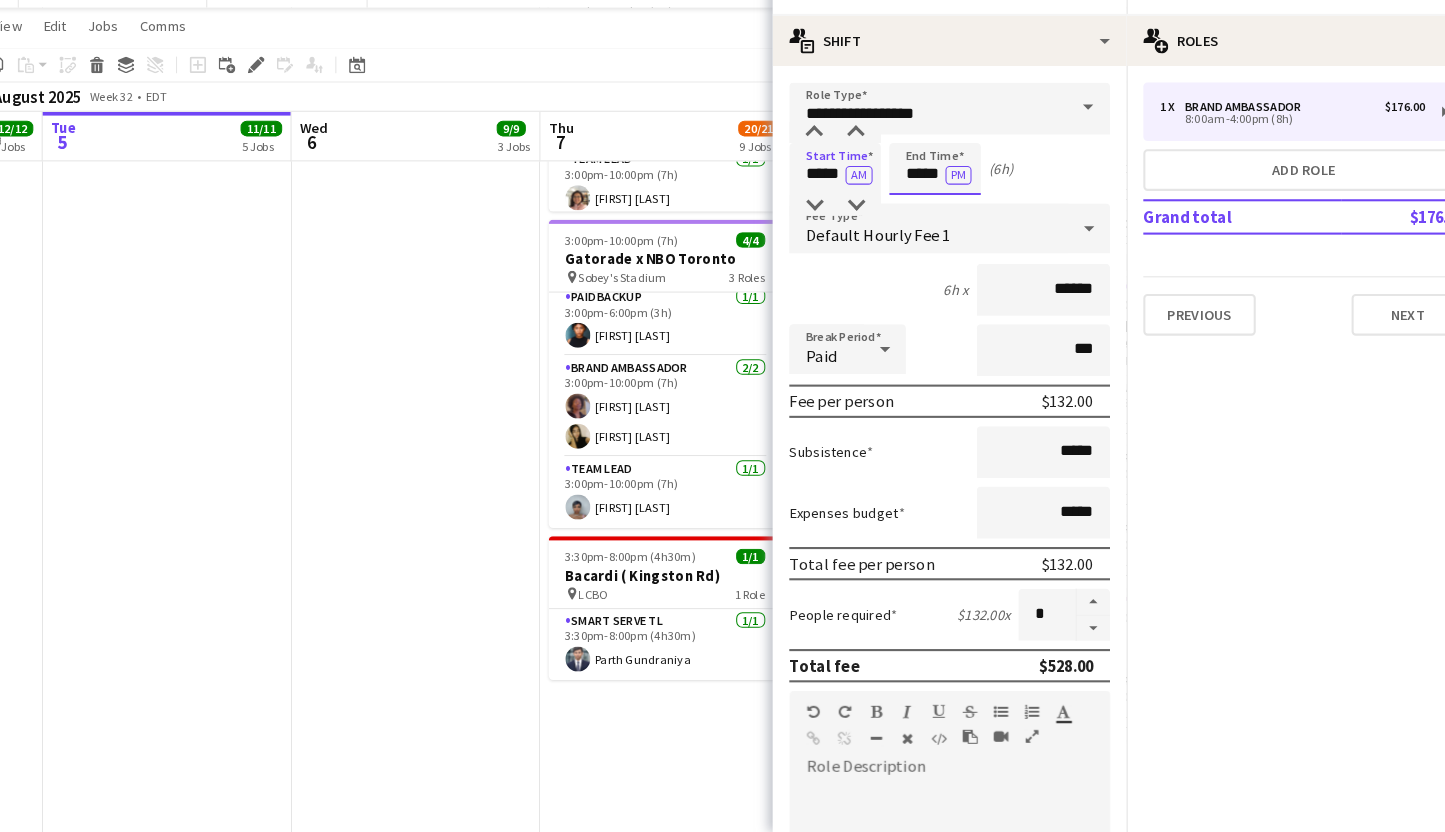 click on "*****" at bounding box center [921, 195] 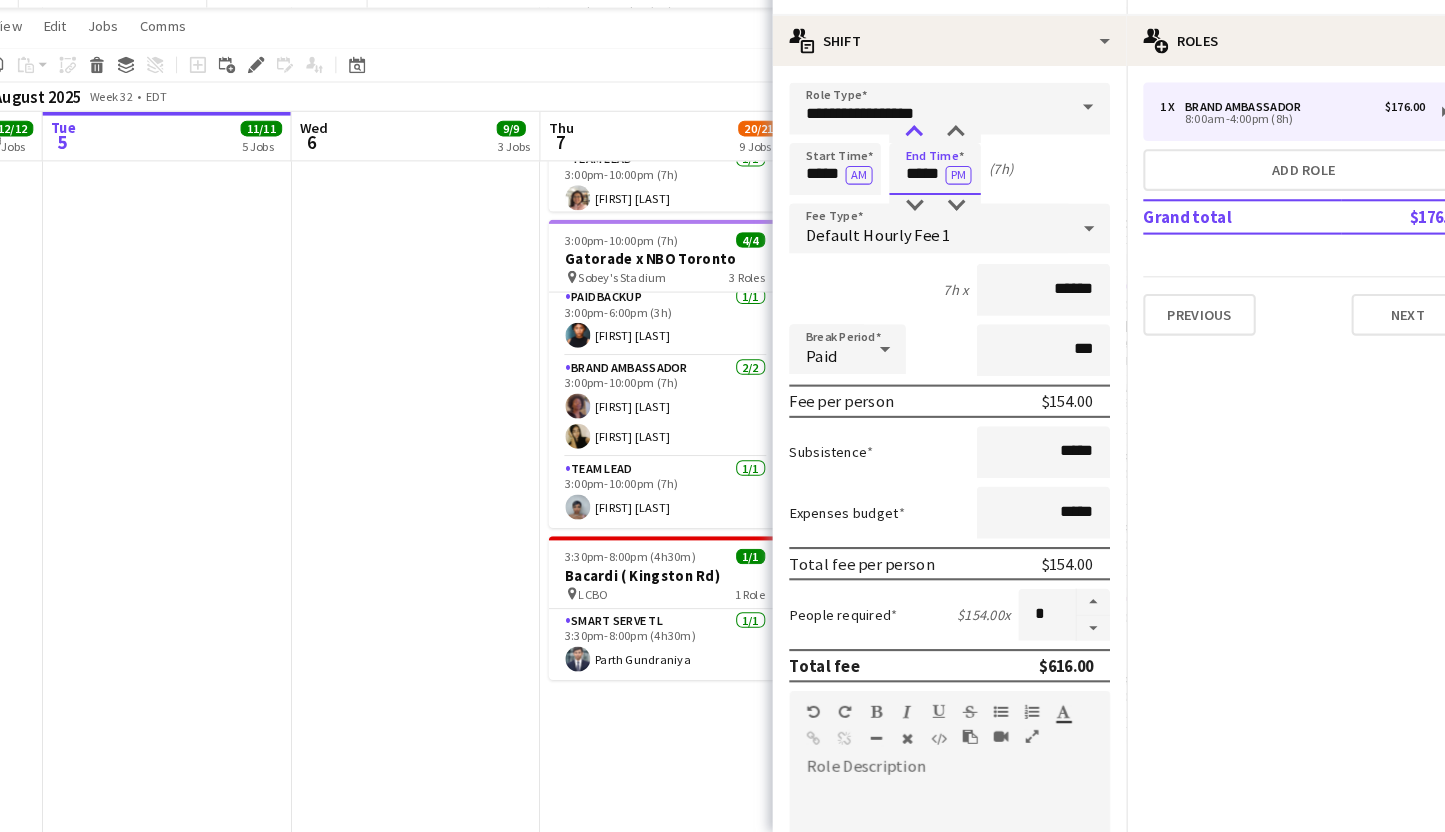 click at bounding box center (901, 160) 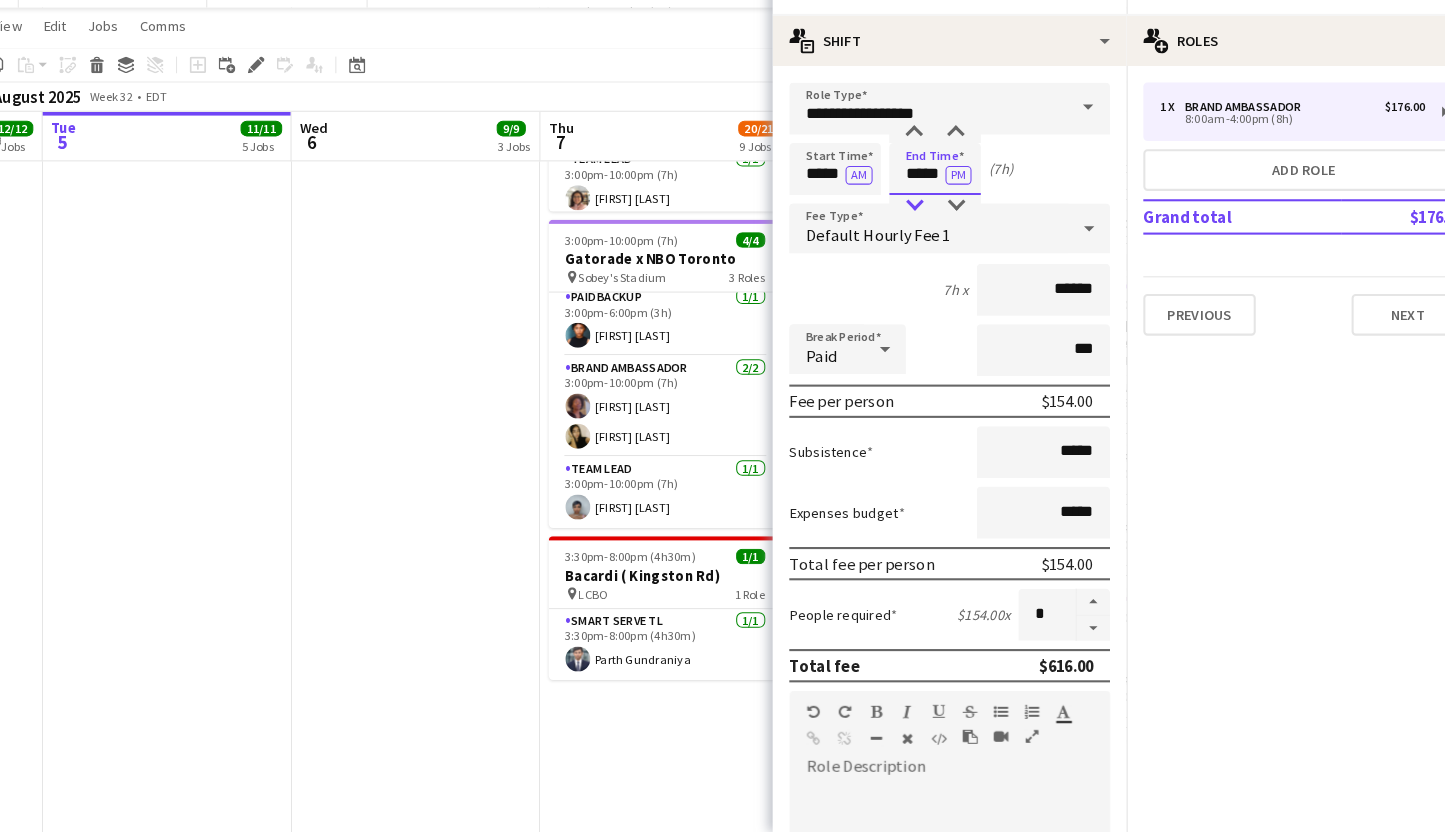 click at bounding box center (901, 230) 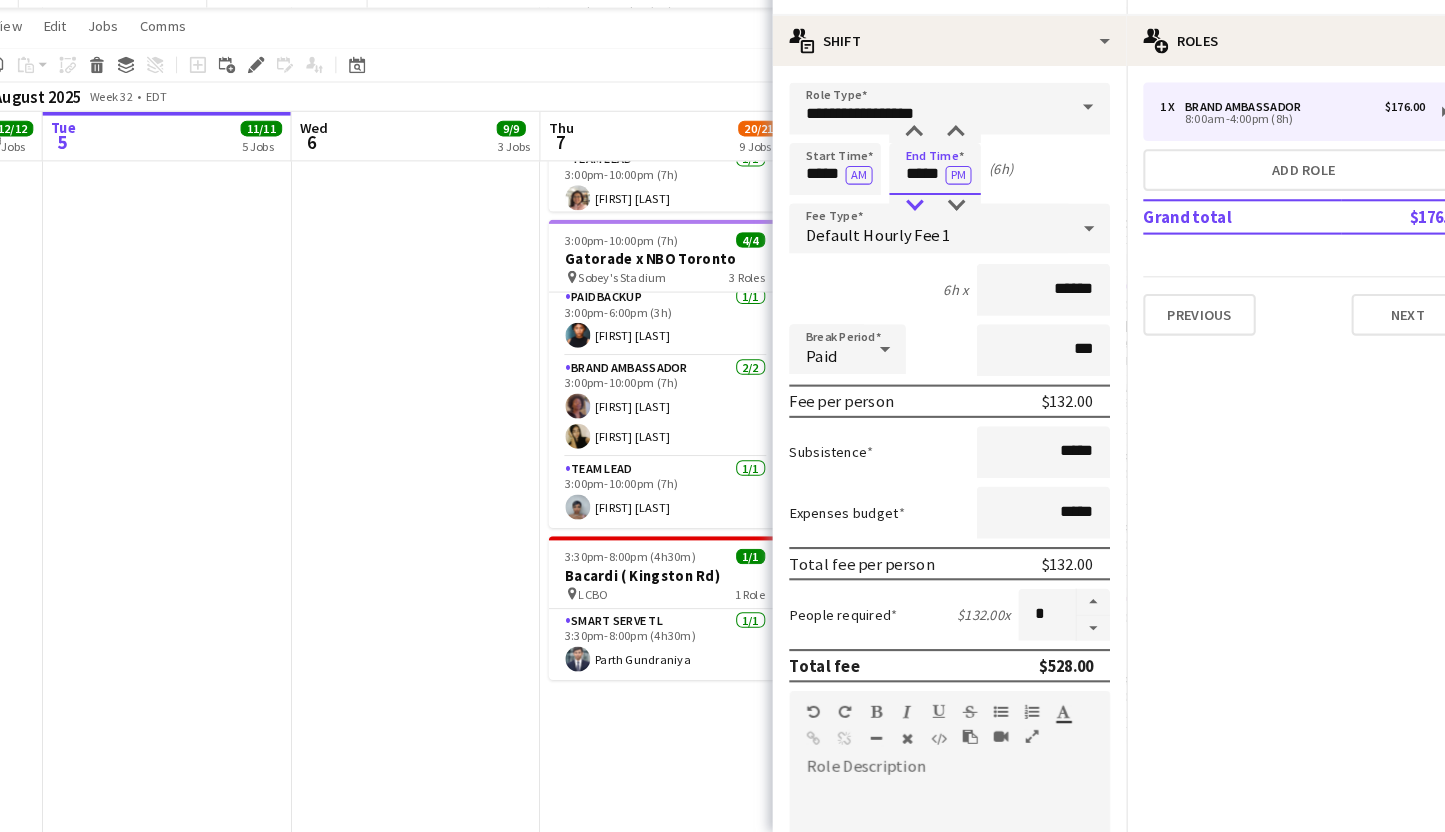 click at bounding box center [901, 230] 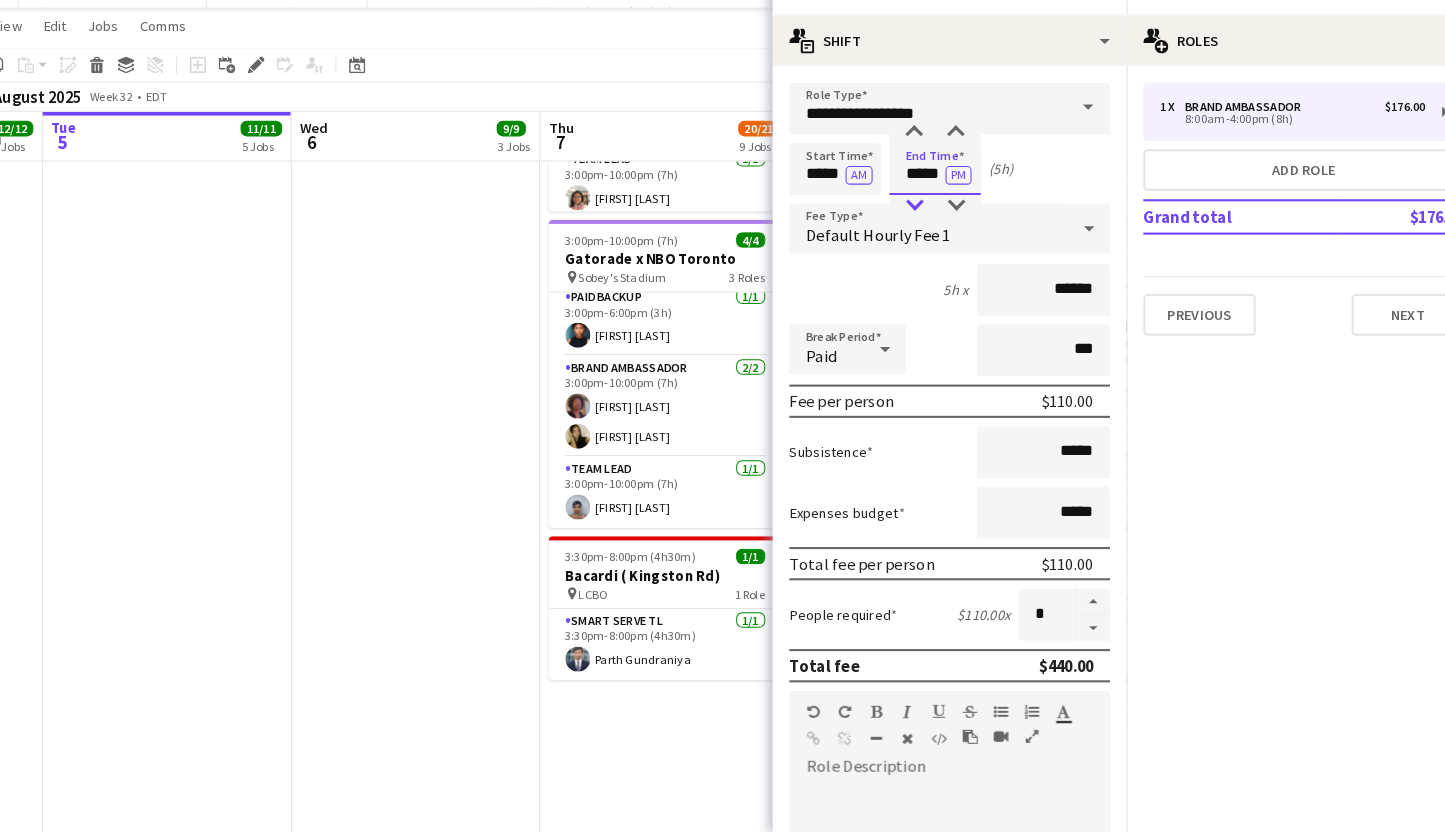 click at bounding box center (901, 230) 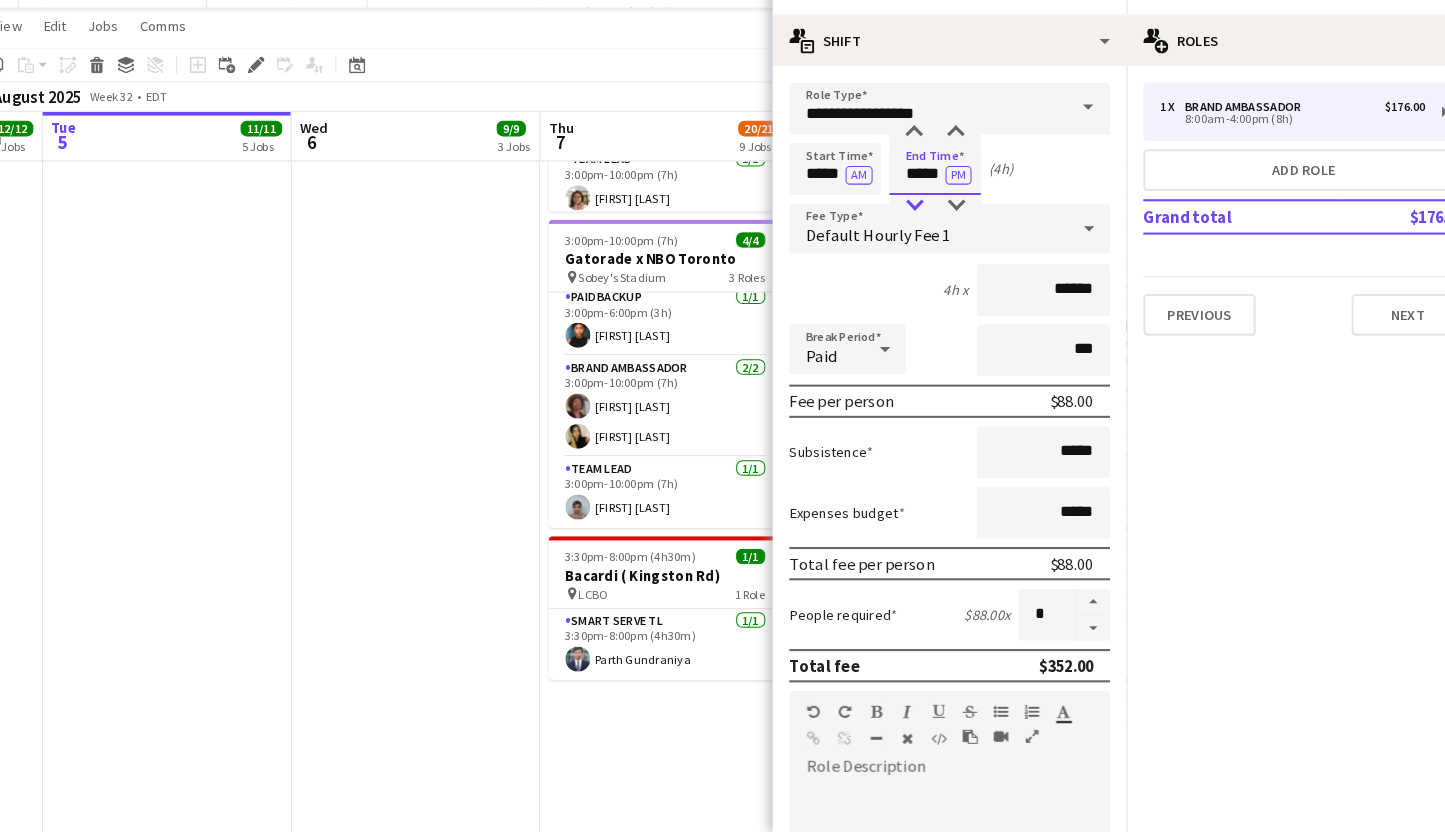 click at bounding box center (901, 230) 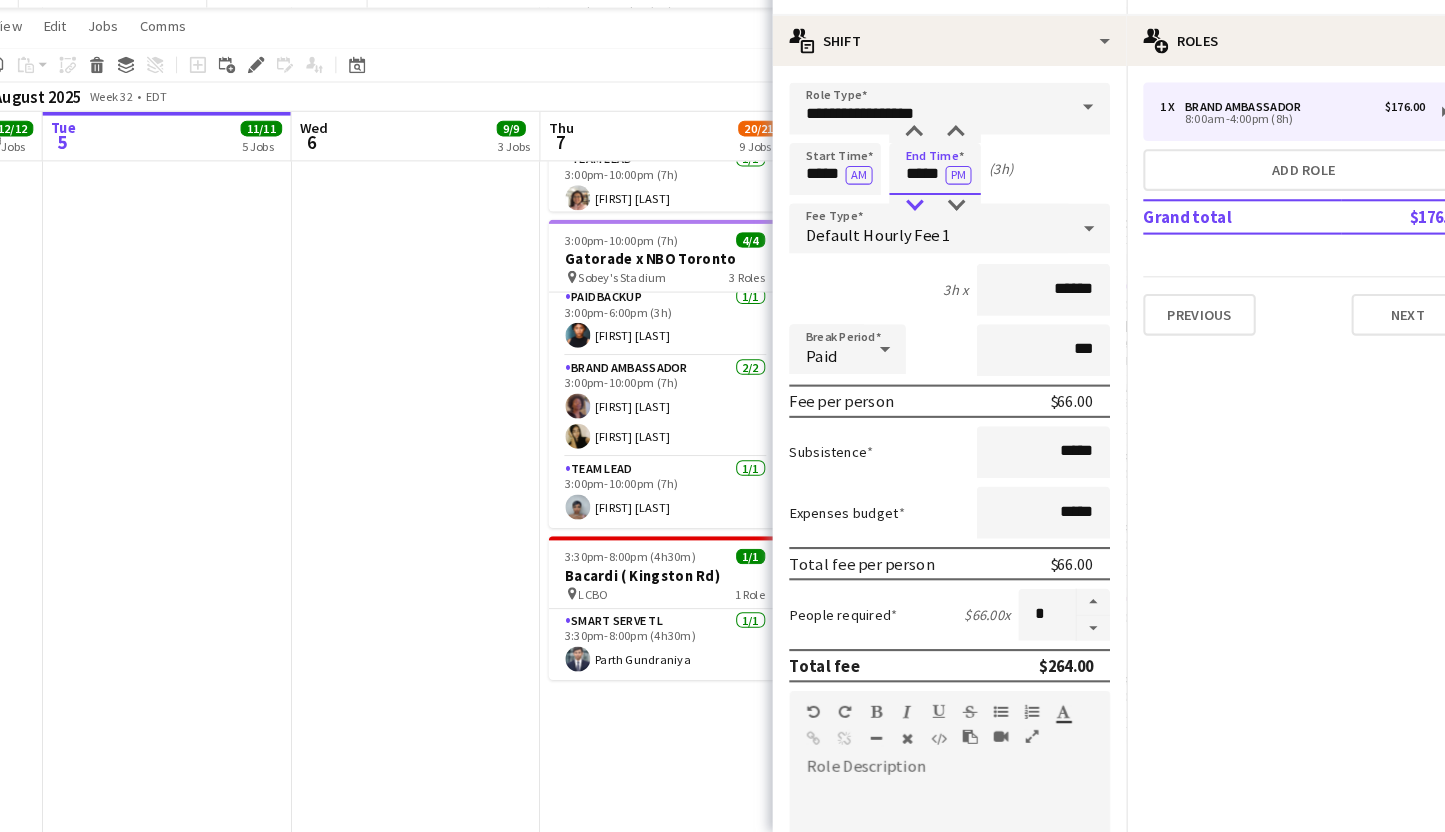 click at bounding box center [901, 230] 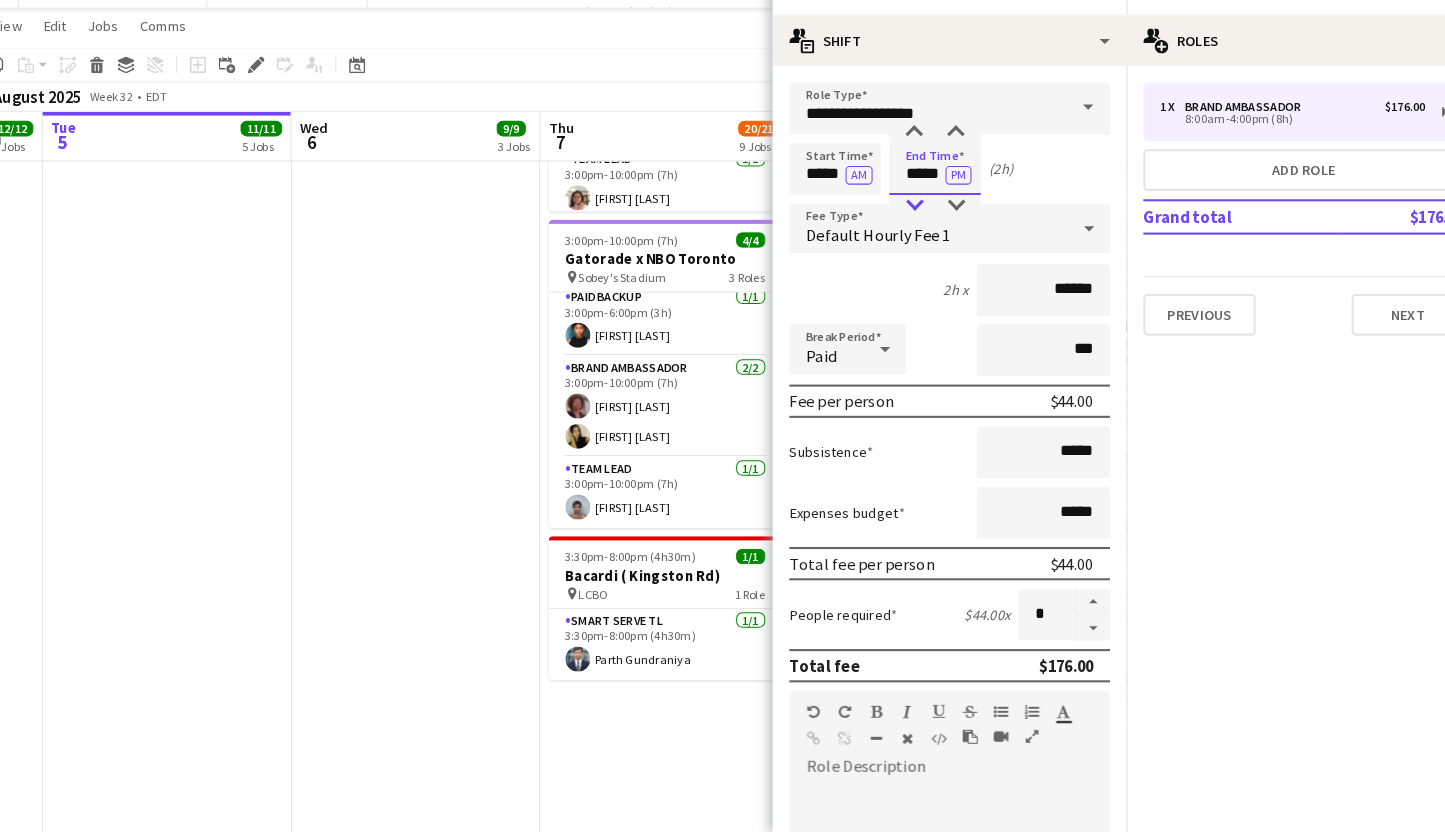 click at bounding box center [901, 230] 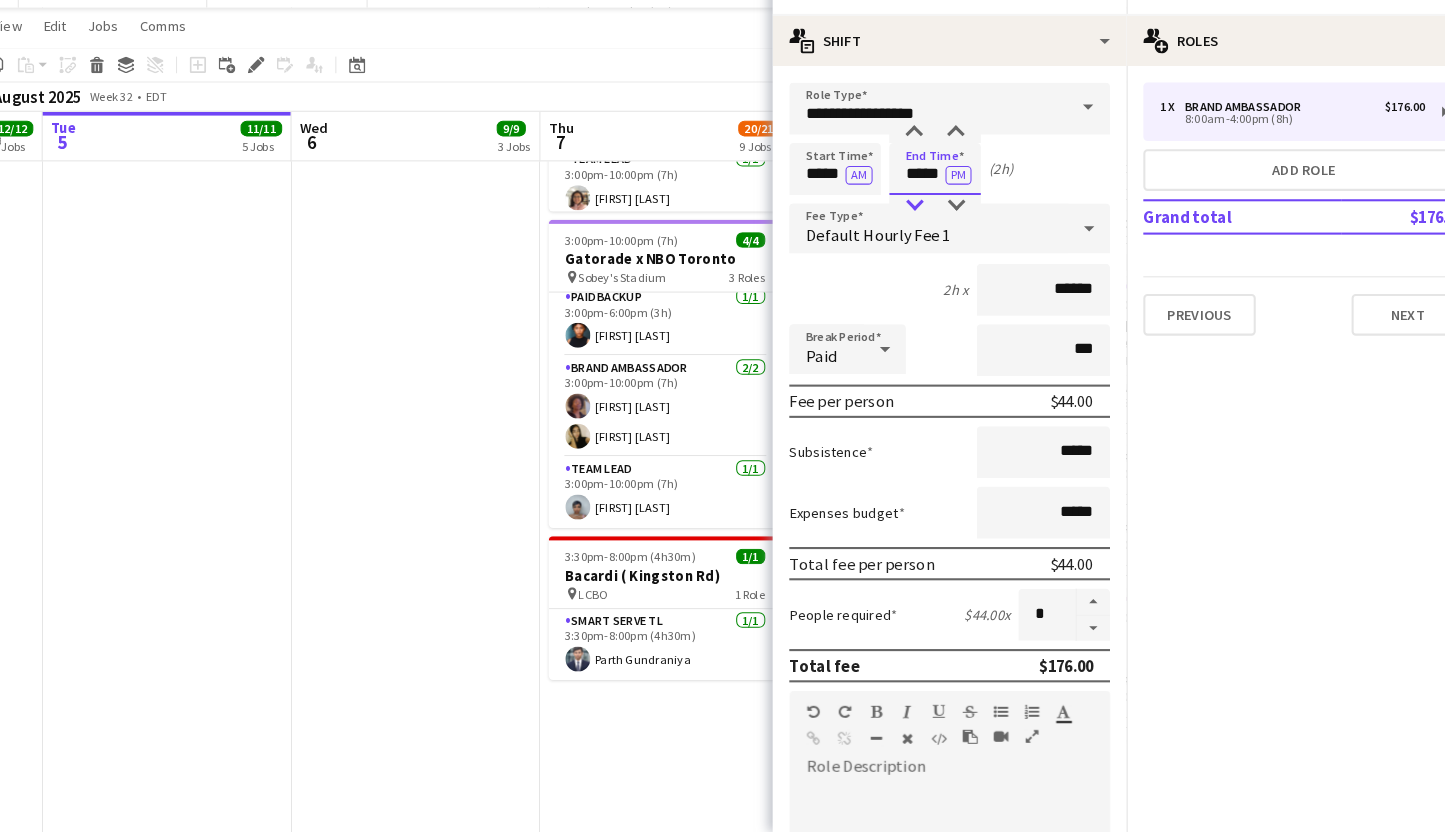 type on "*****" 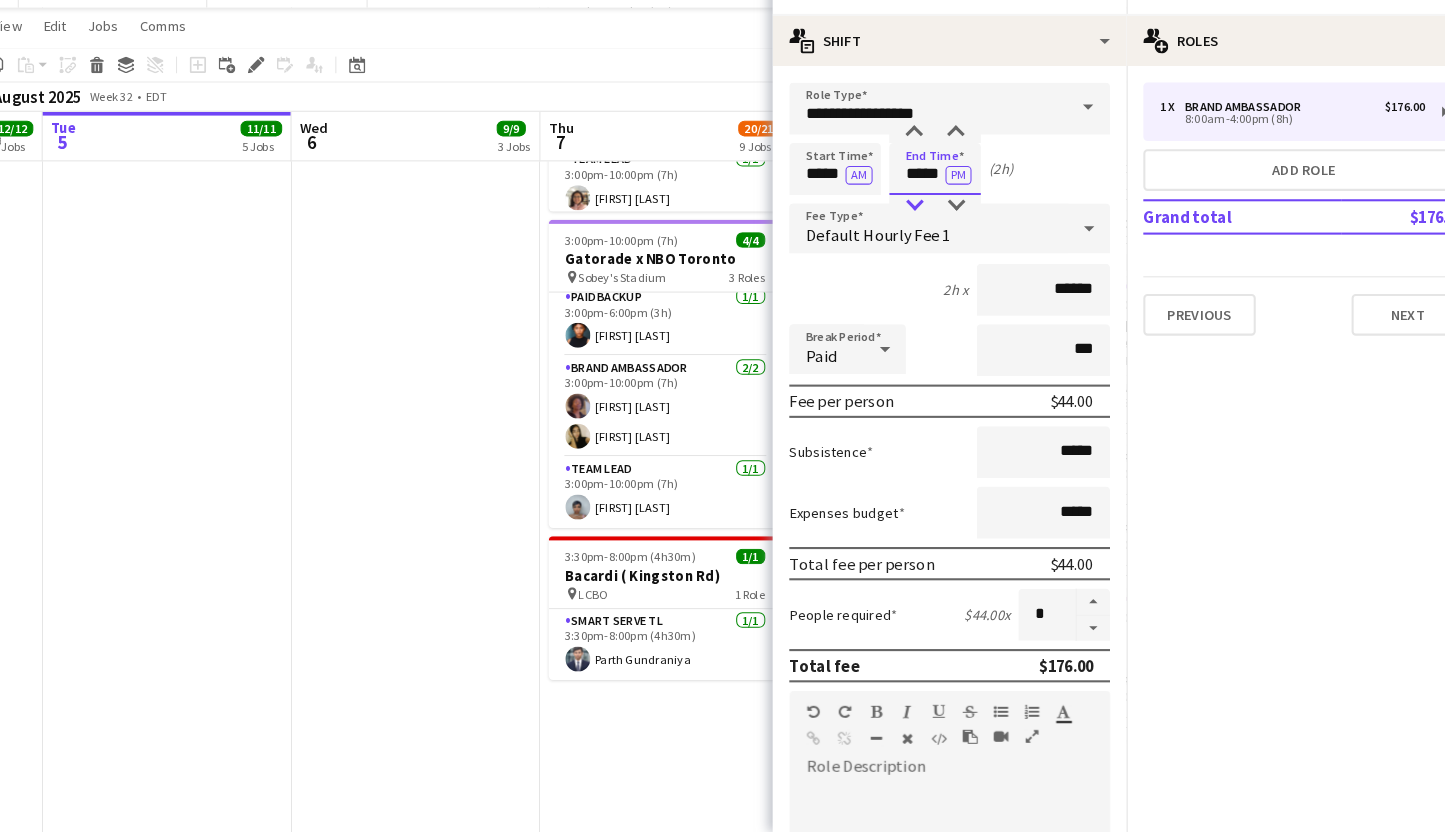 click at bounding box center (901, 230) 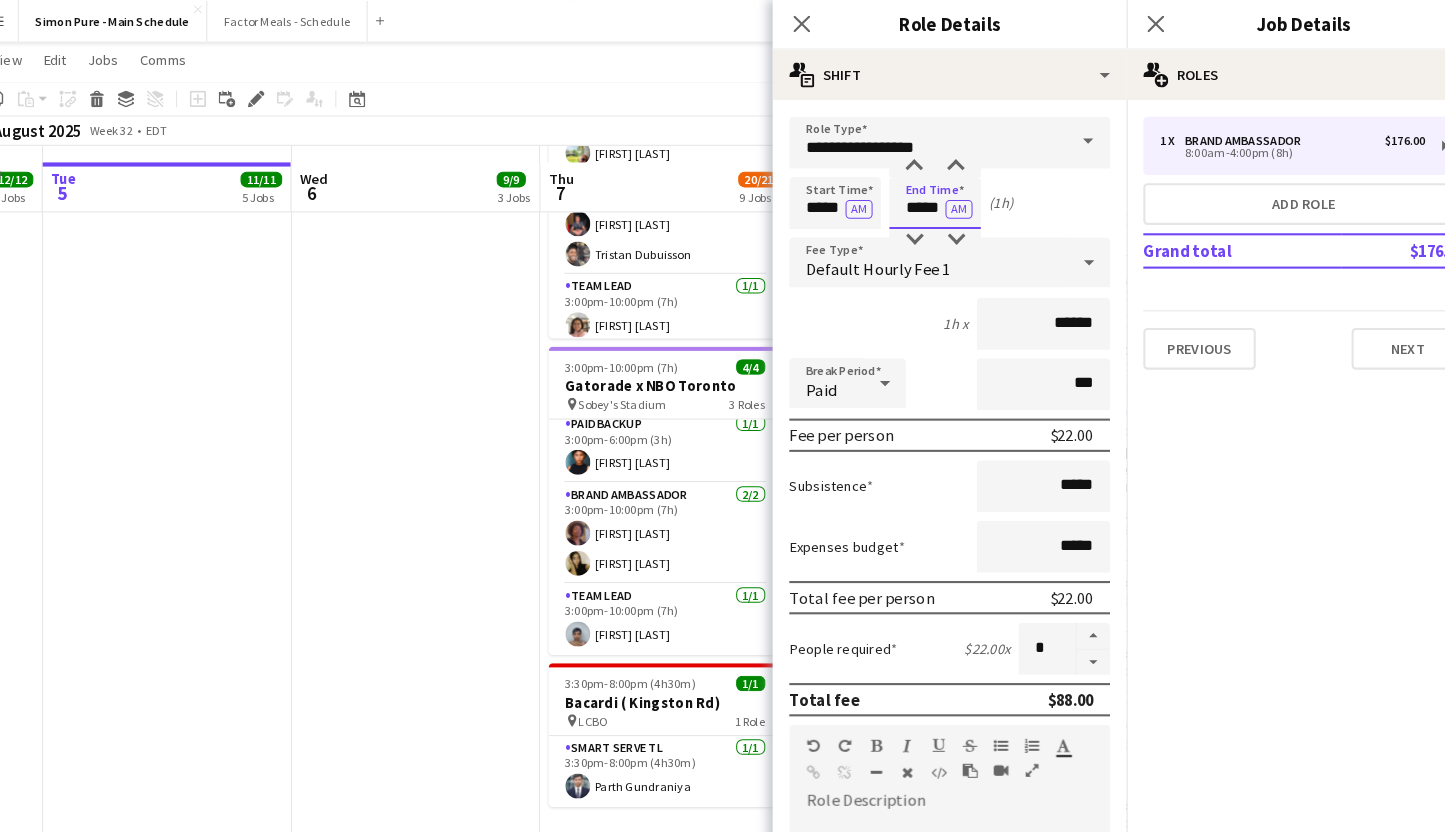scroll, scrollTop: 1253, scrollLeft: 0, axis: vertical 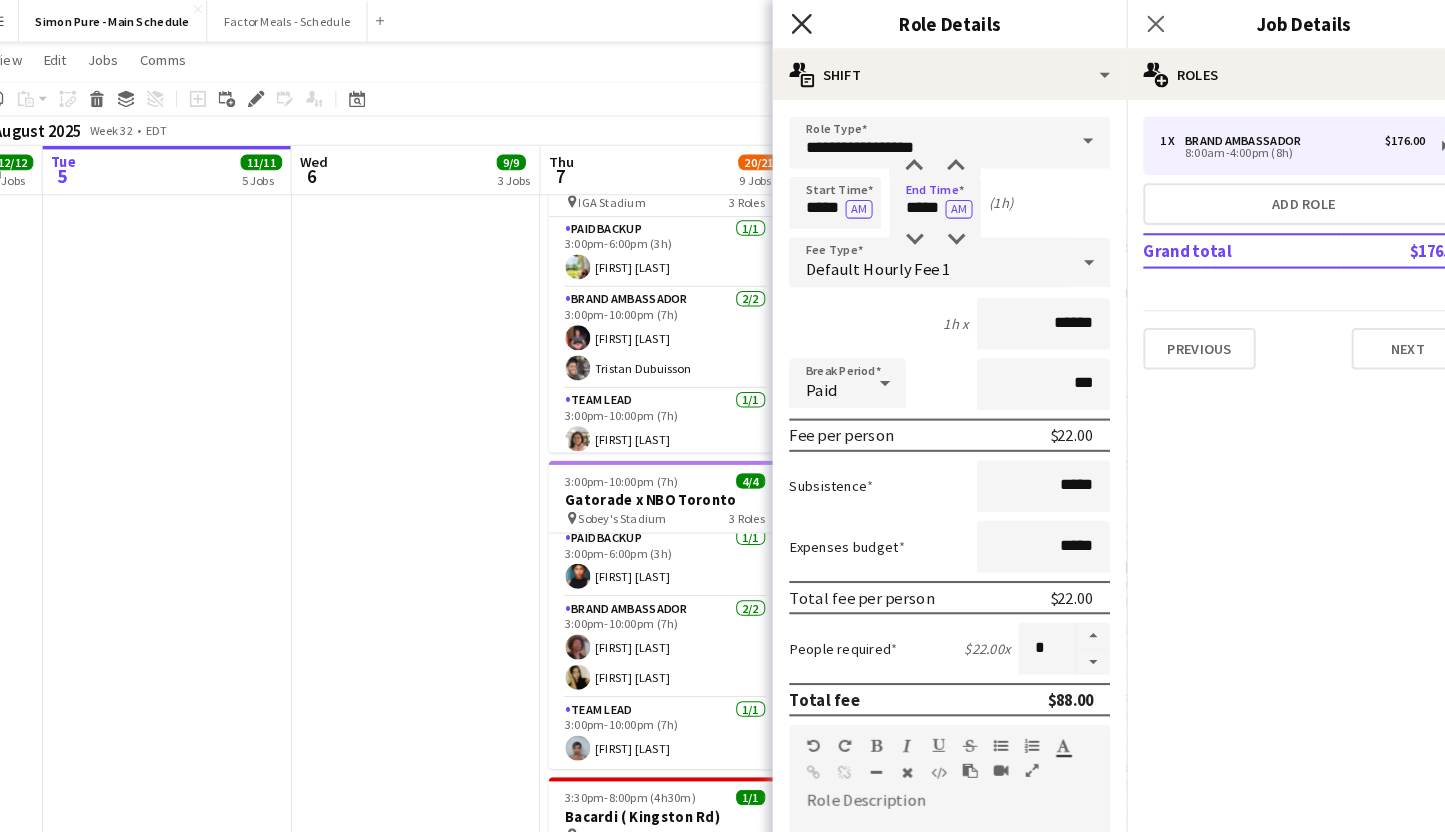 click on "Close pop-in" 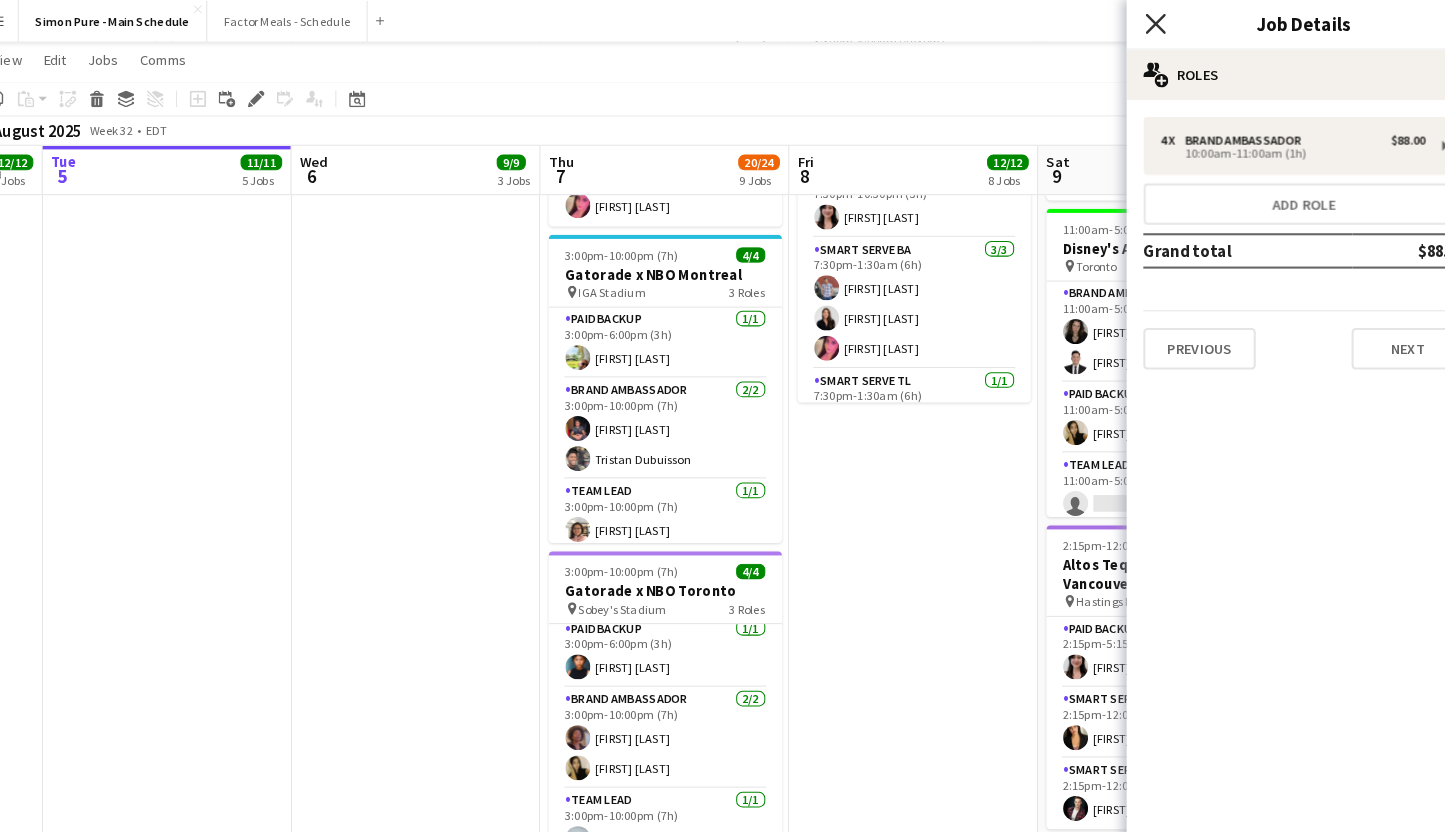 click on "Close pop-in" 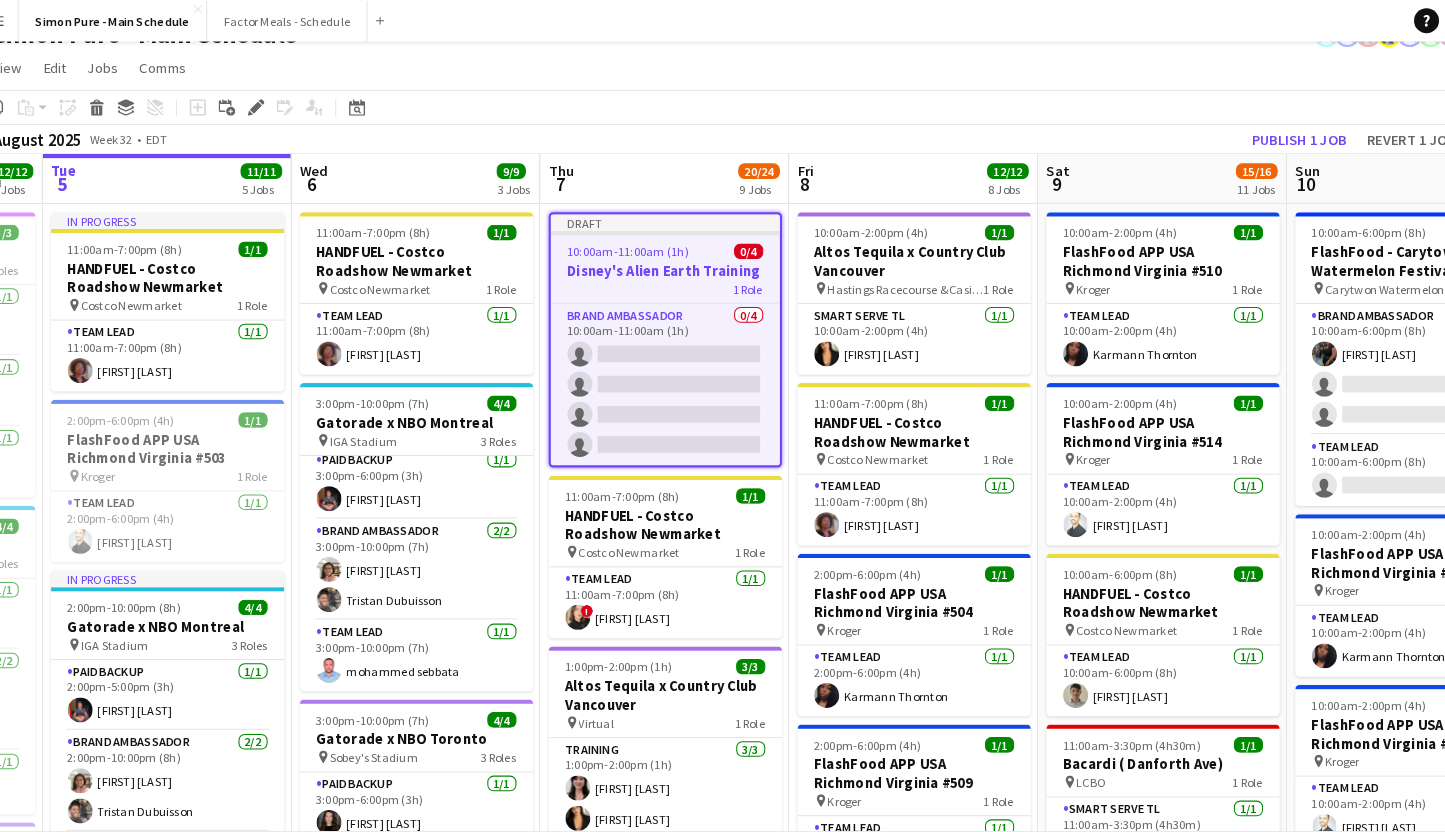 scroll, scrollTop: 0, scrollLeft: 0, axis: both 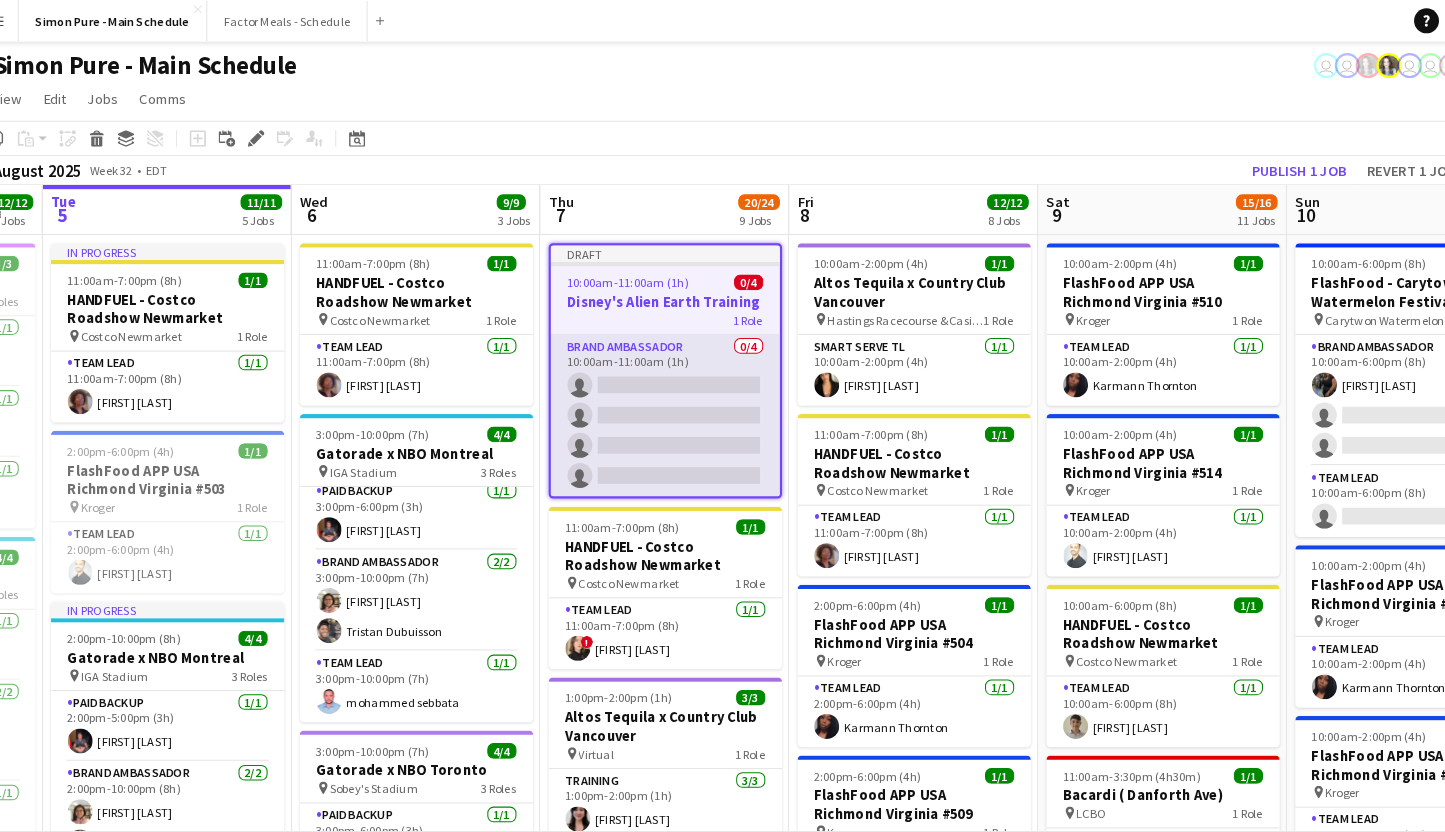 click on "Brand Ambassador    0/4   [TIME]-[TIME] ([DURATION])
single-neutral-actions
single-neutral-actions
single-neutral-actions
single-neutral-actions" at bounding box center (662, 399) 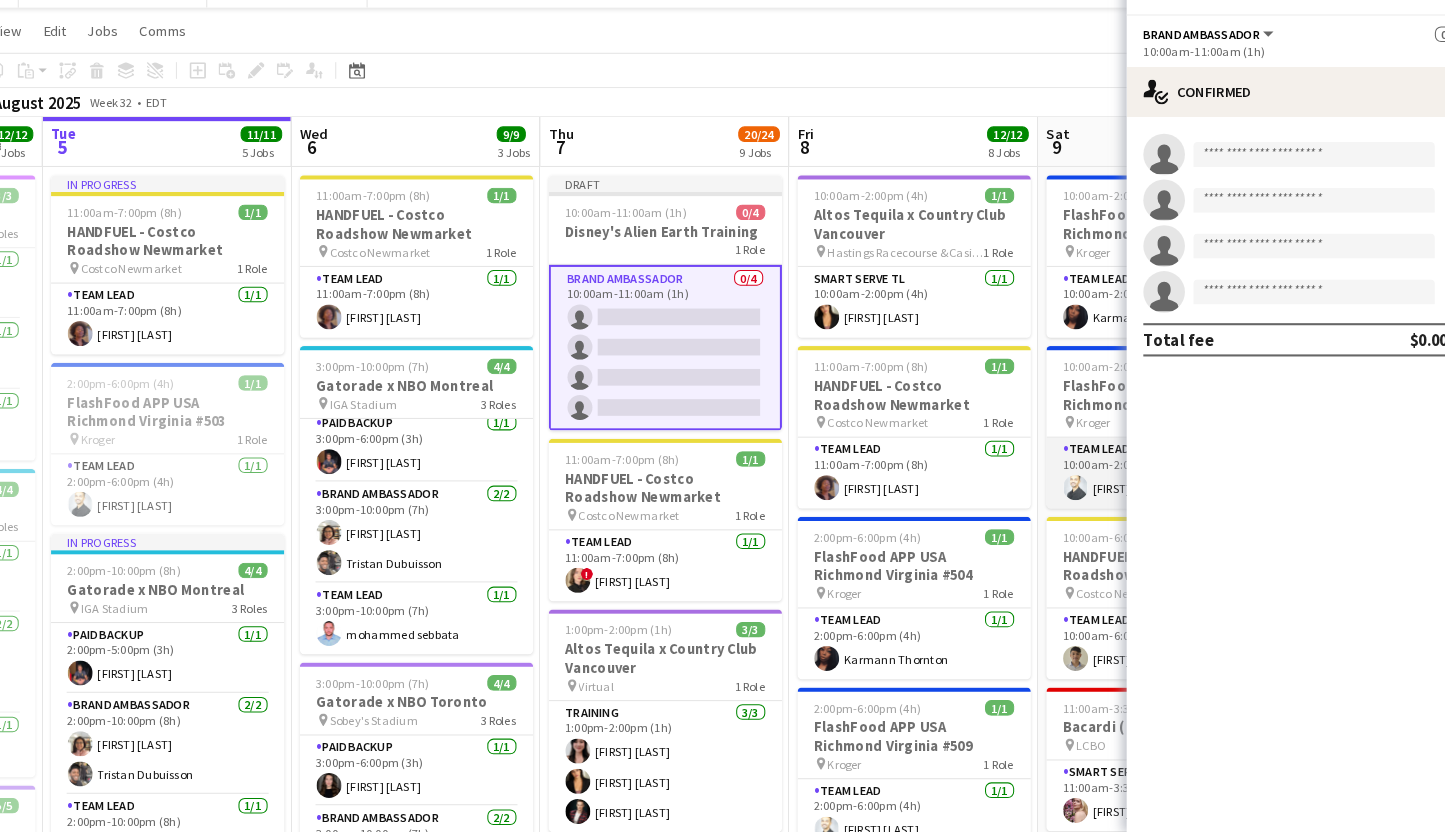 scroll, scrollTop: 105, scrollLeft: 0, axis: vertical 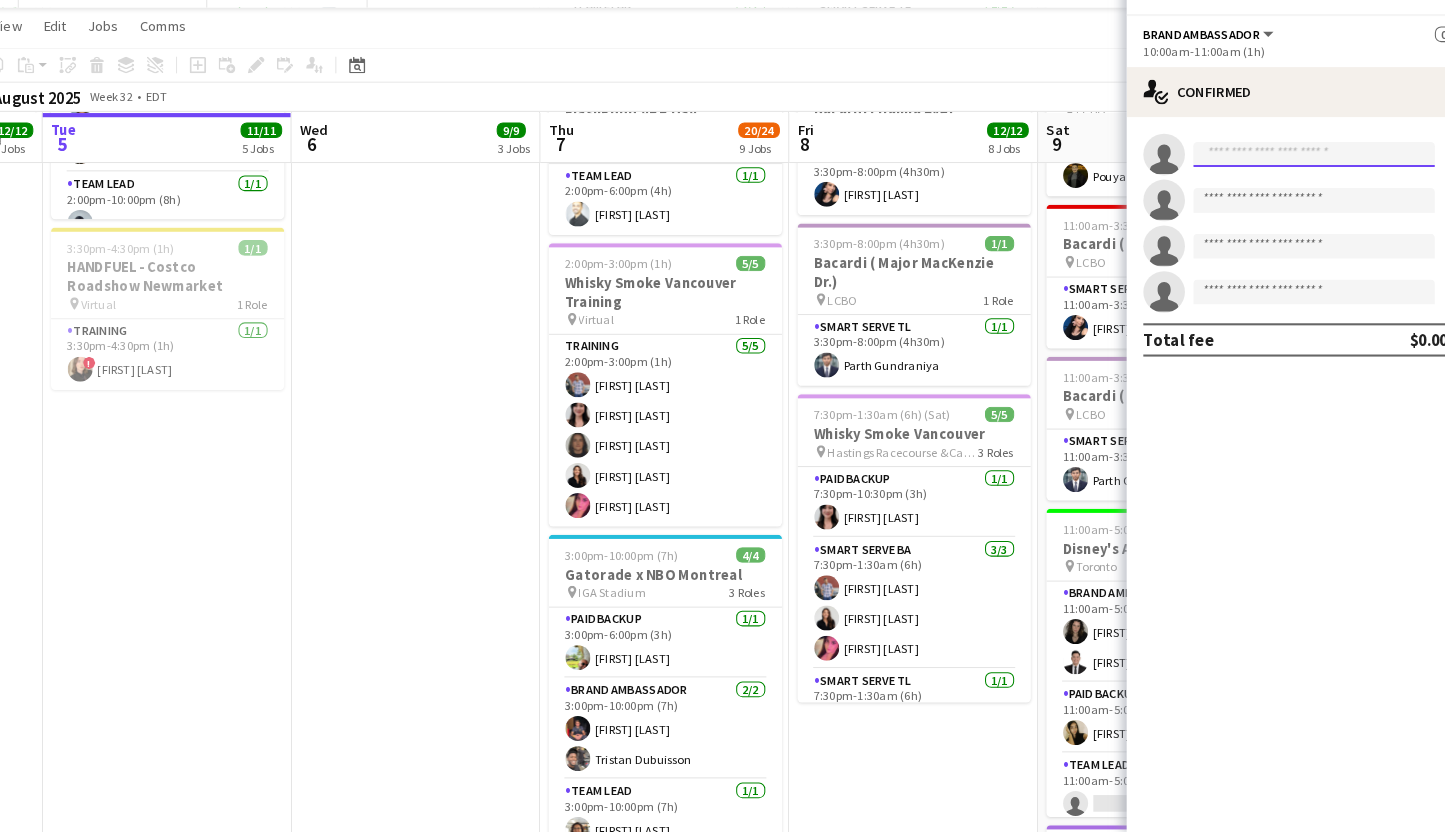 click at bounding box center [1285, 181] 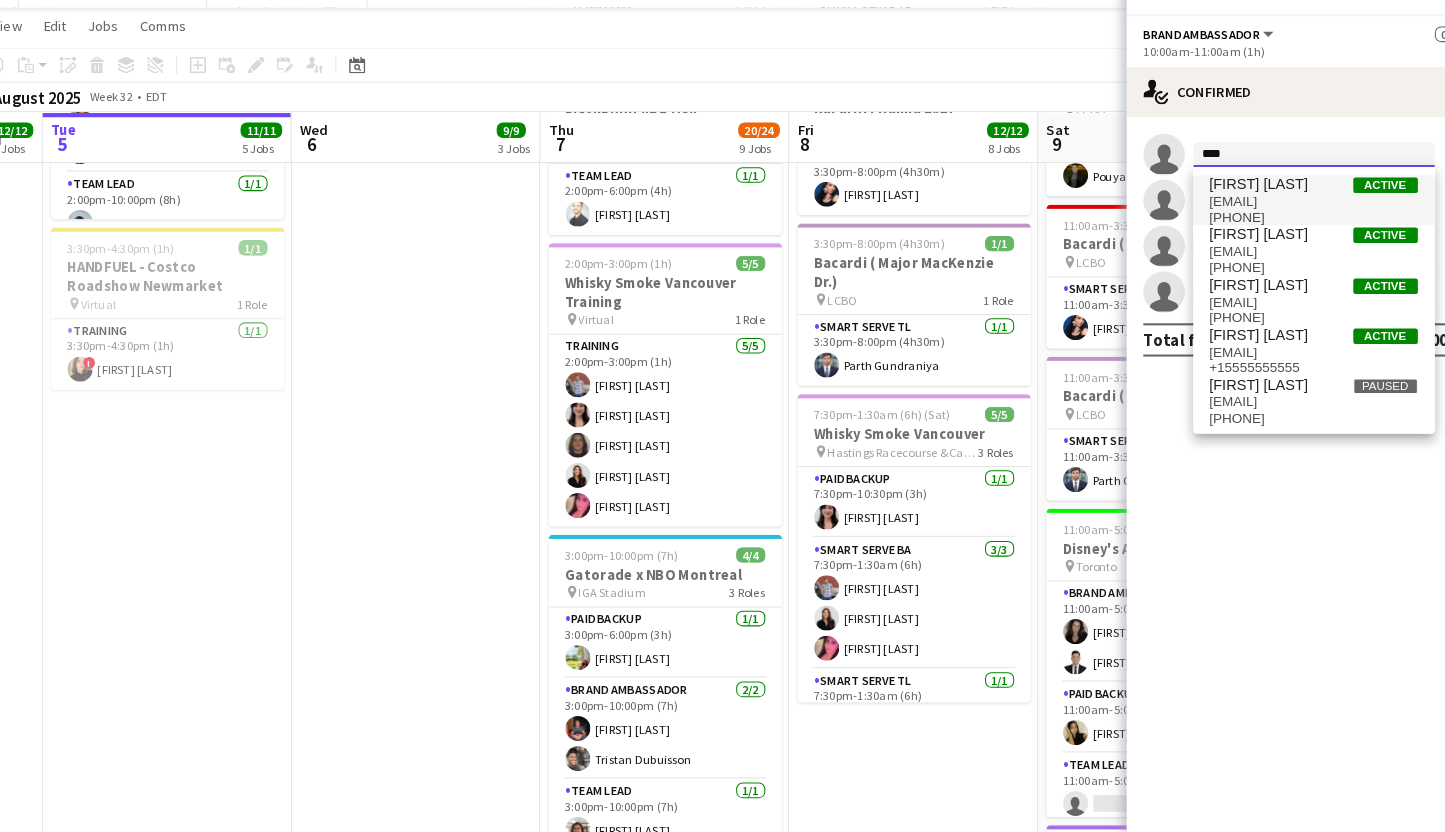type on "****" 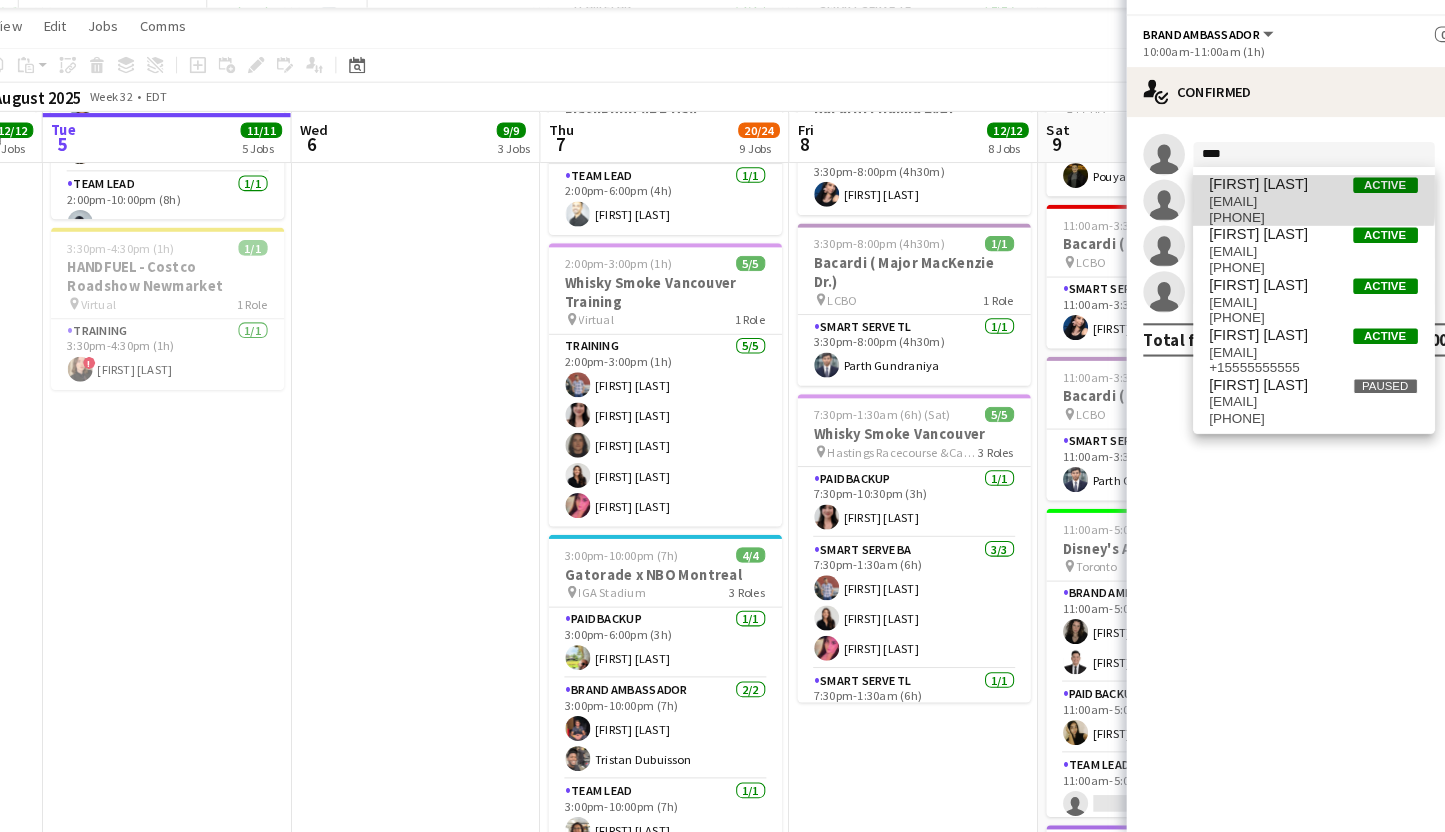 click on "[FIRST] [LAST]" at bounding box center (1232, 209) 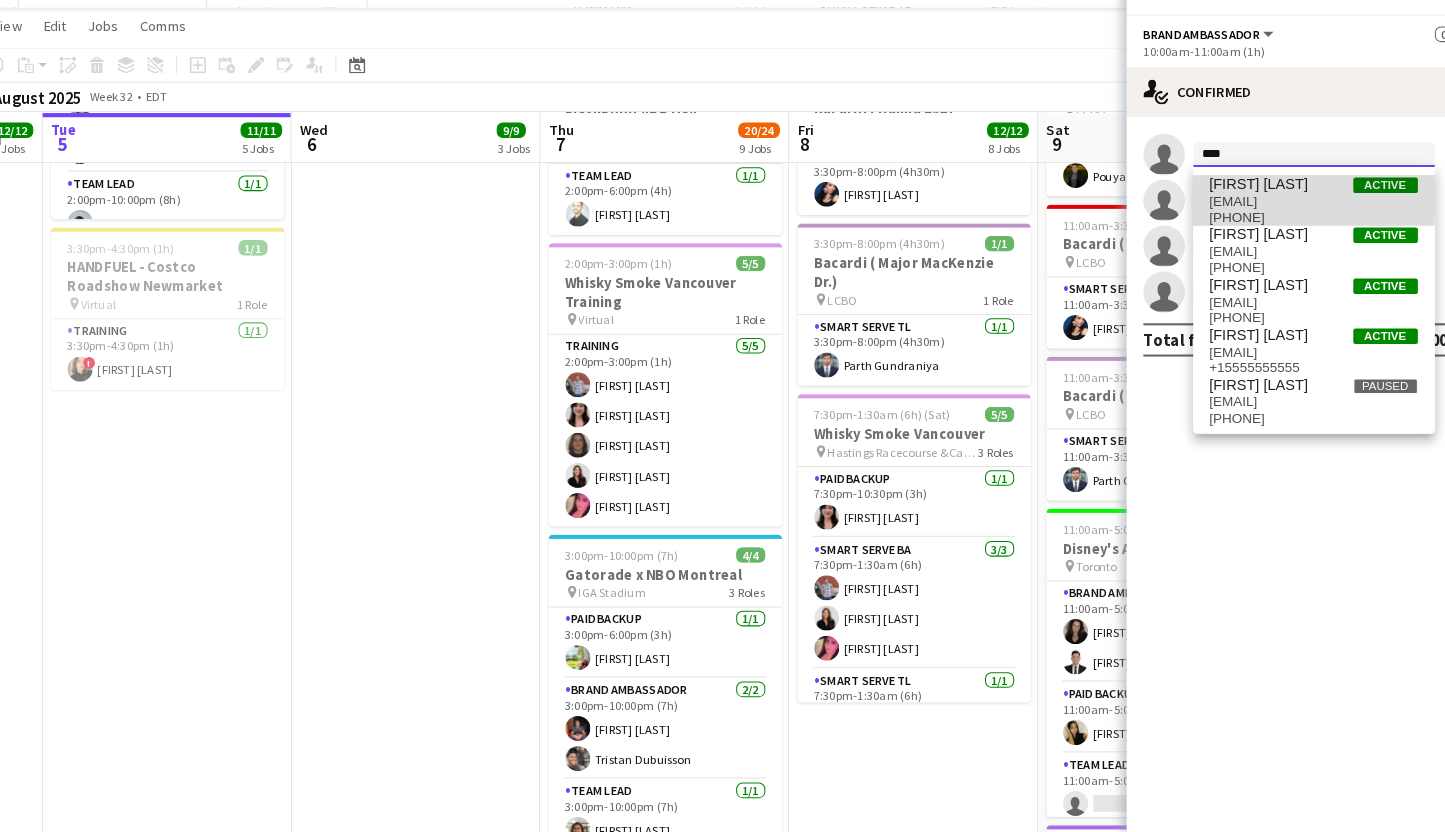 type 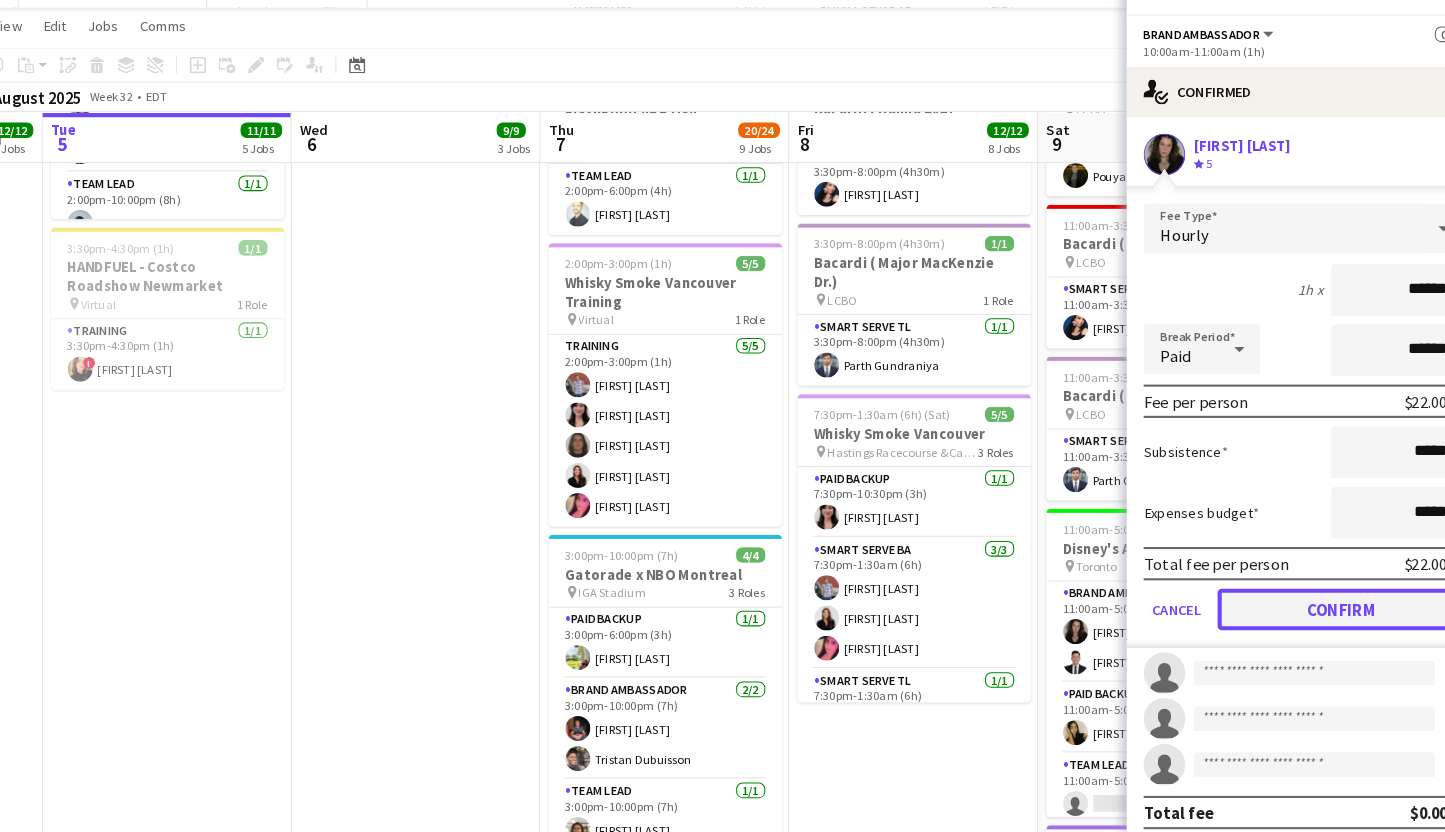 click on "Confirm" at bounding box center [1310, 618] 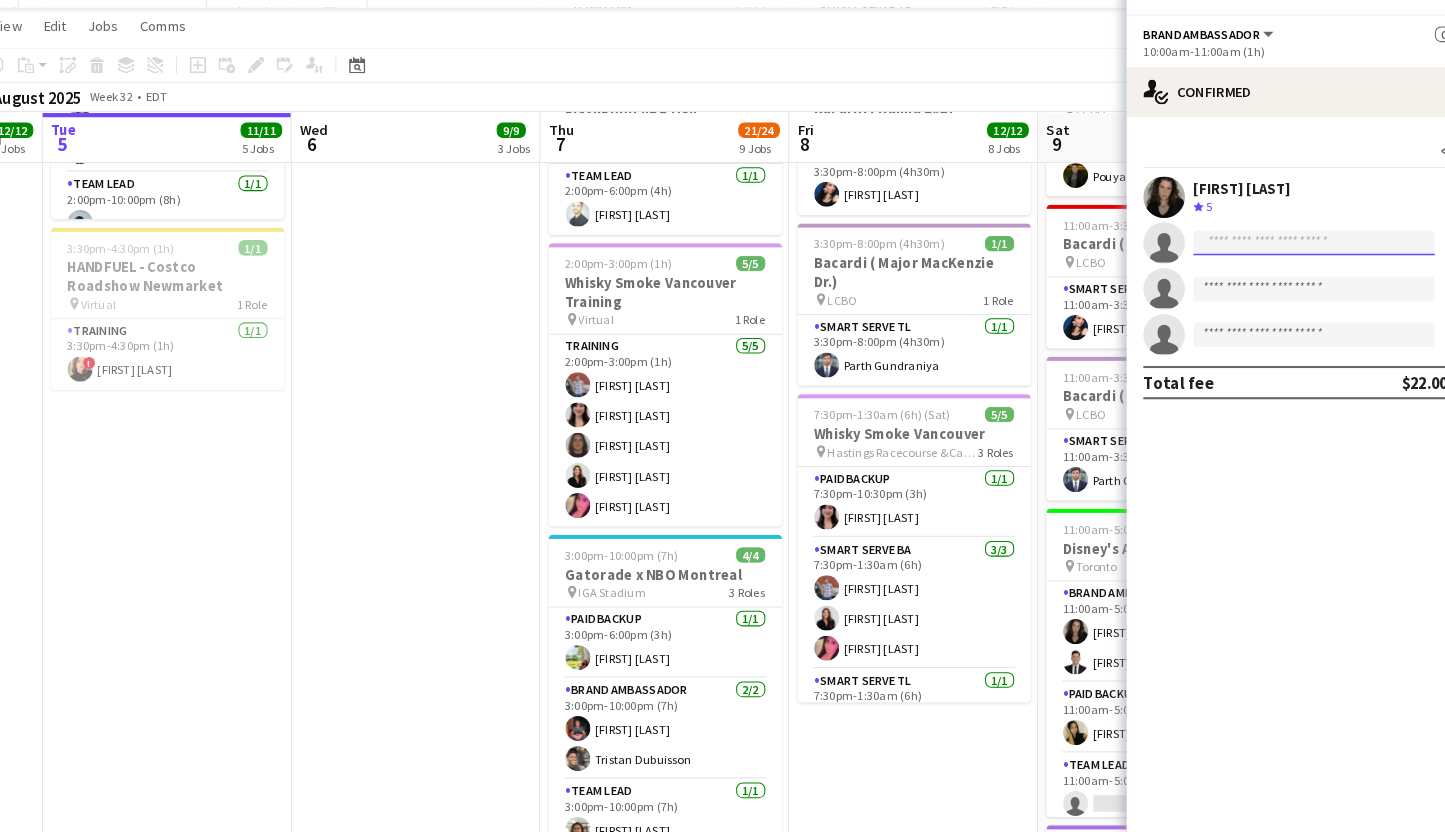 click at bounding box center (1285, 310) 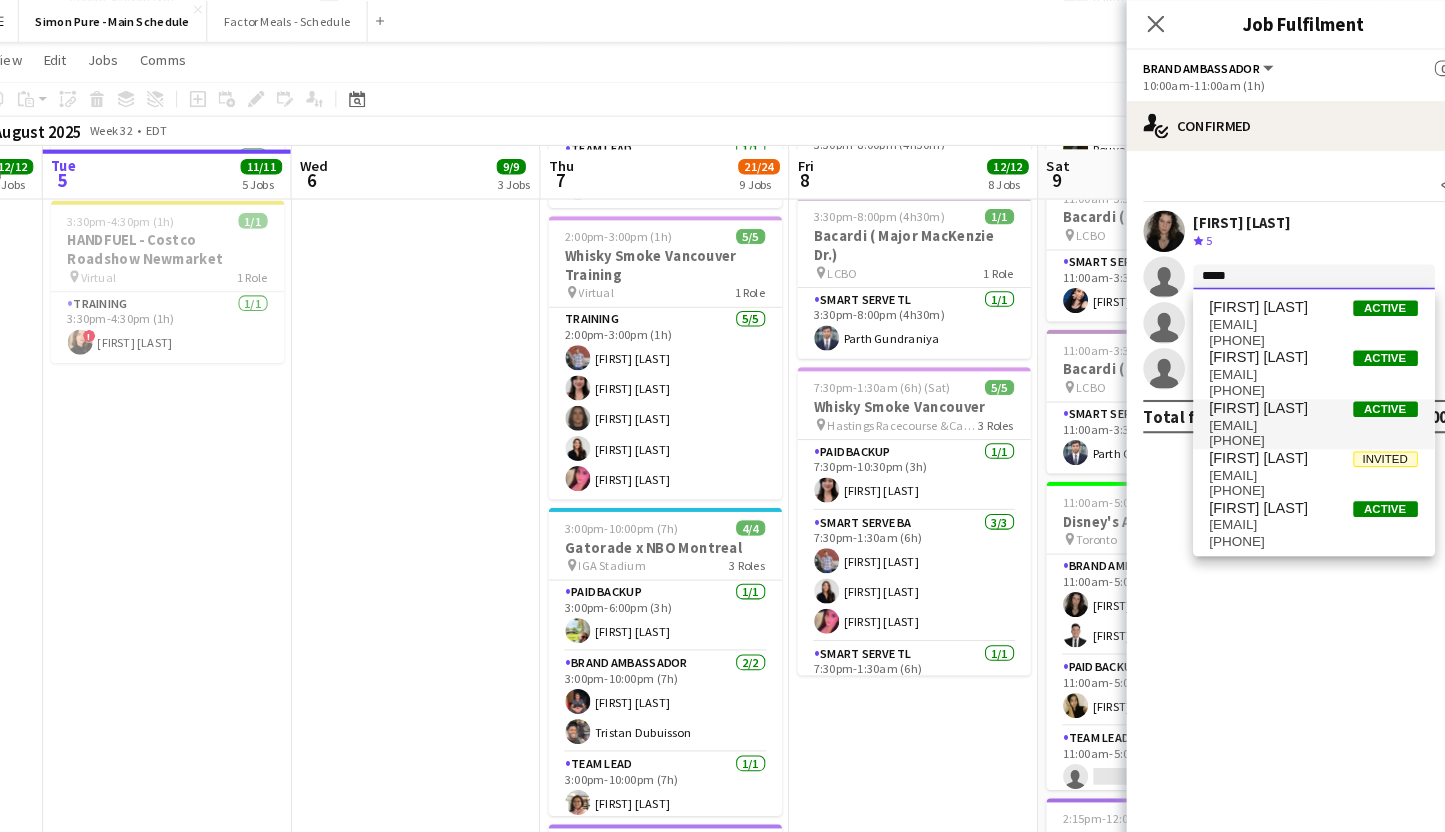scroll, scrollTop: 988, scrollLeft: 0, axis: vertical 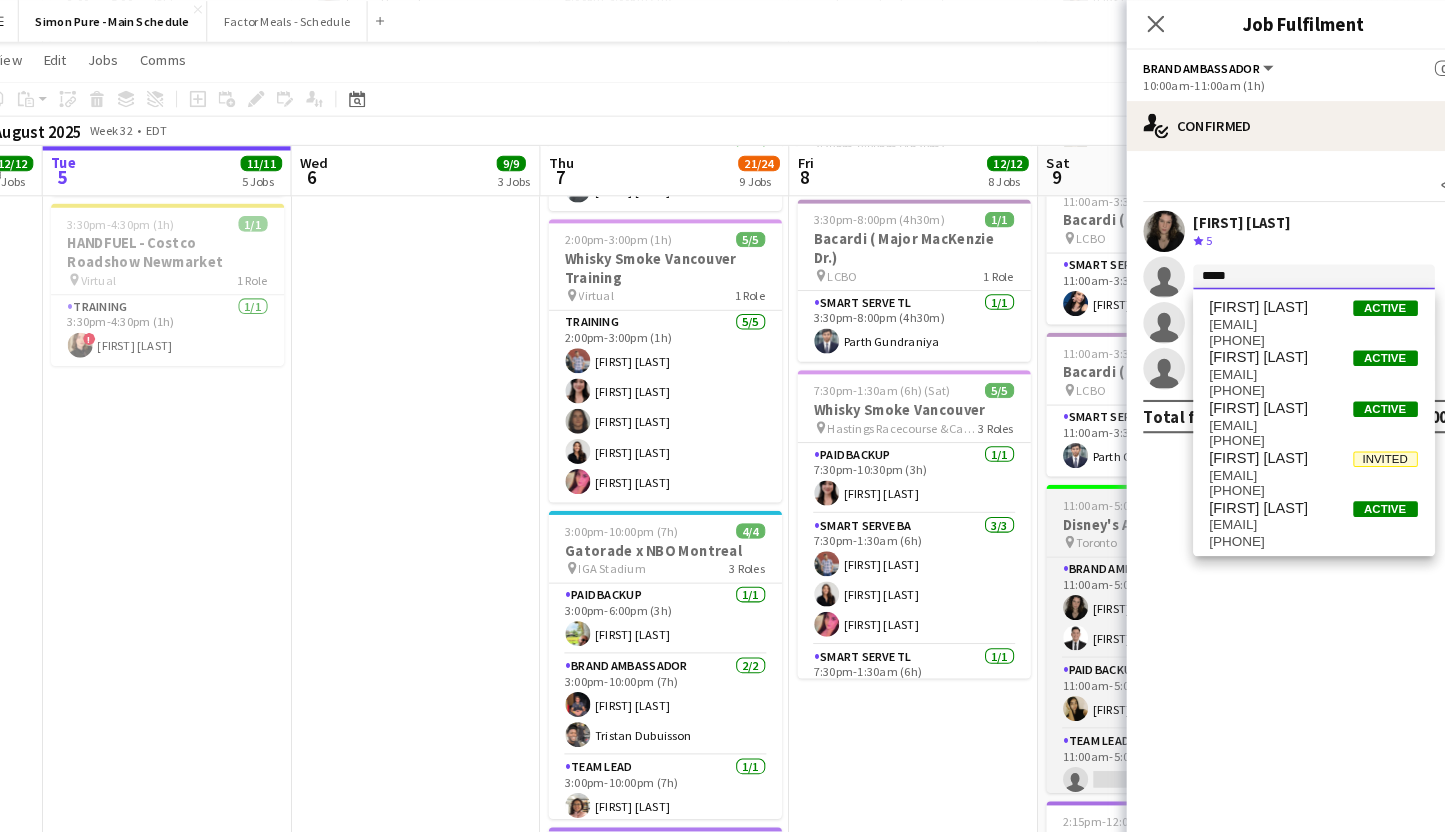 type on "*****" 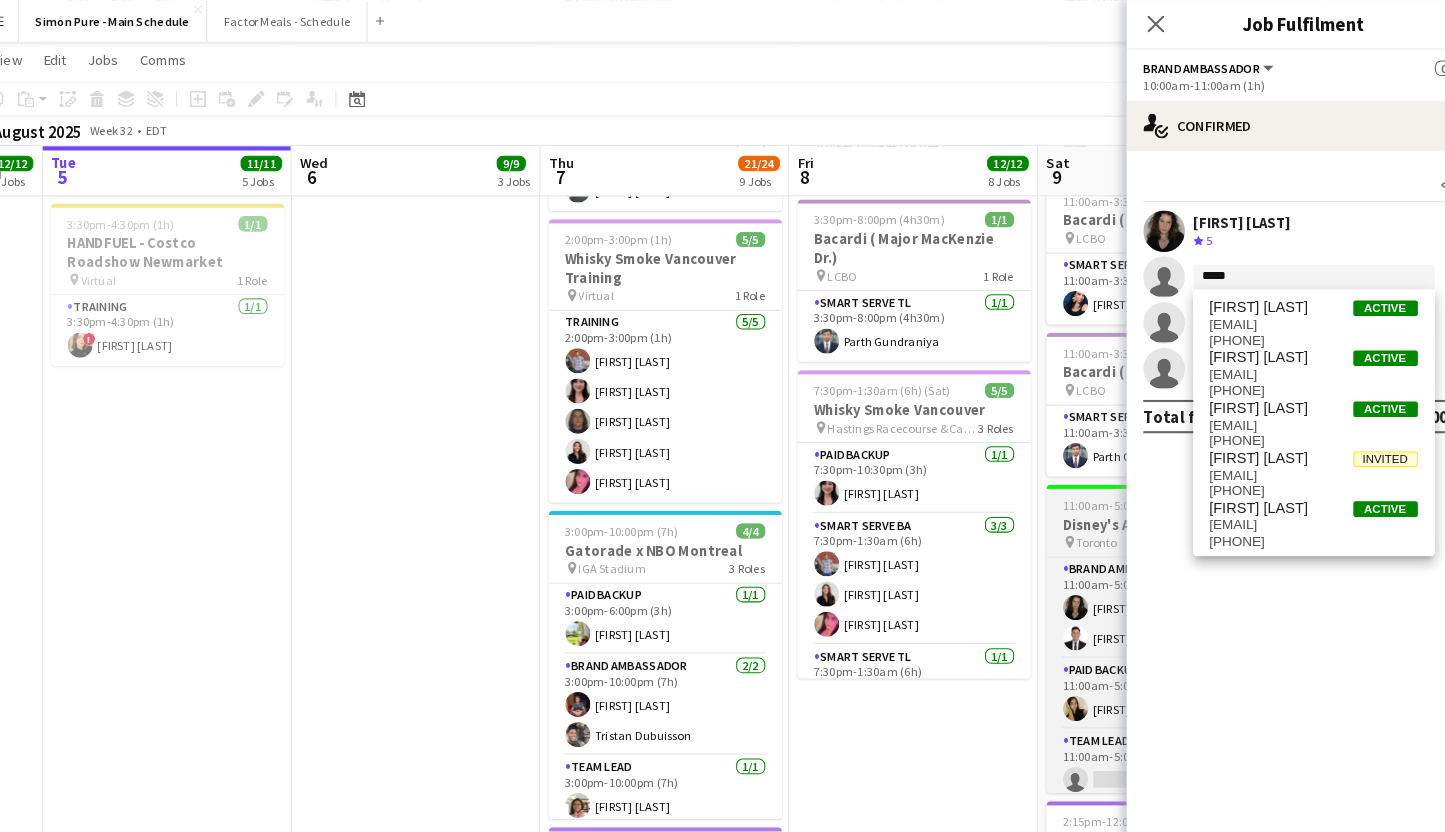 click at bounding box center (1140, 468) 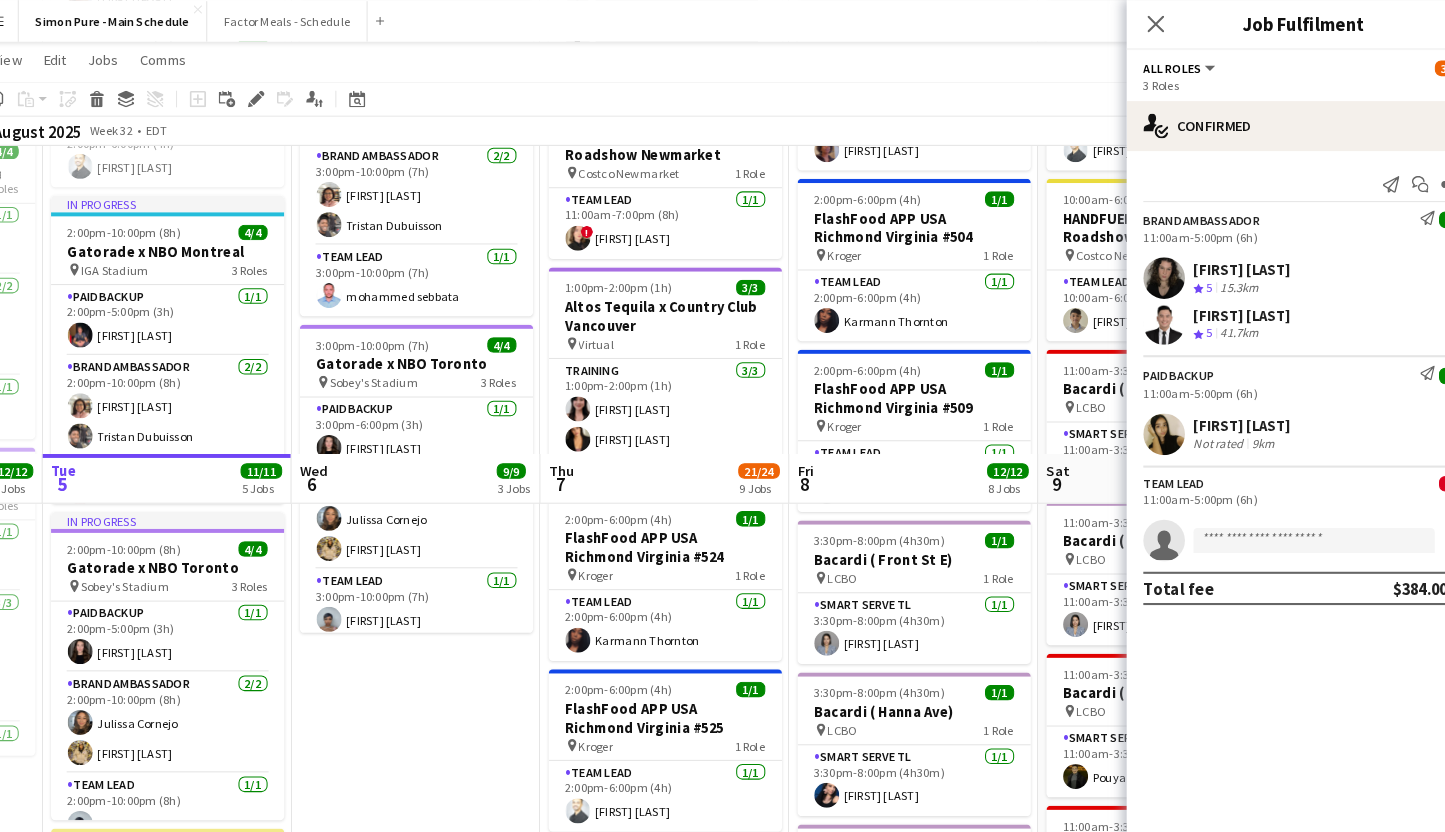 scroll, scrollTop: 17, scrollLeft: 0, axis: vertical 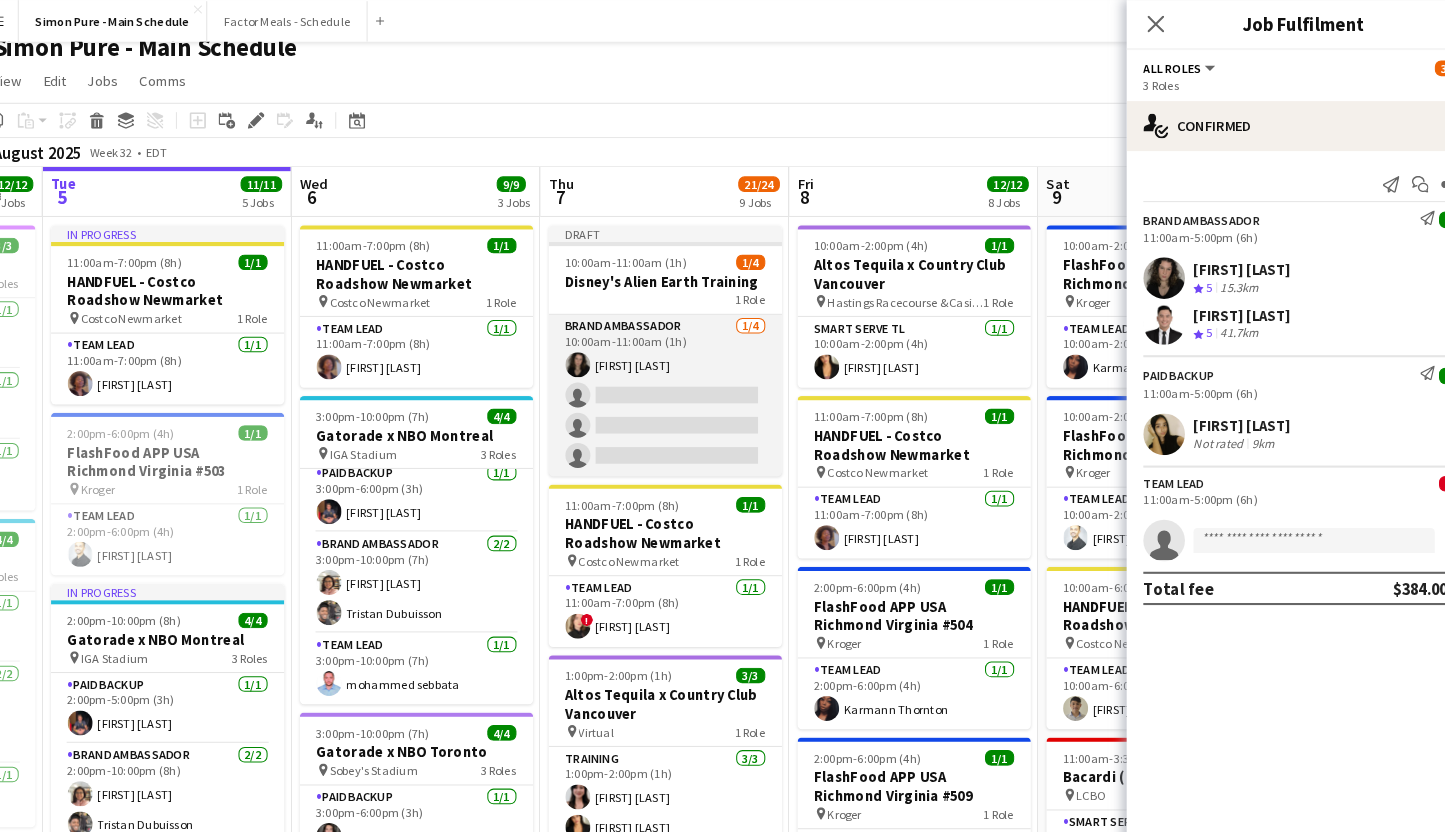 click on "Brand Ambassador    1/4   10:00am-11:00am (1h)
[FIRST] [LAST]
single-neutral-actions
single-neutral-actions
single-neutral-actions" at bounding box center [662, 380] 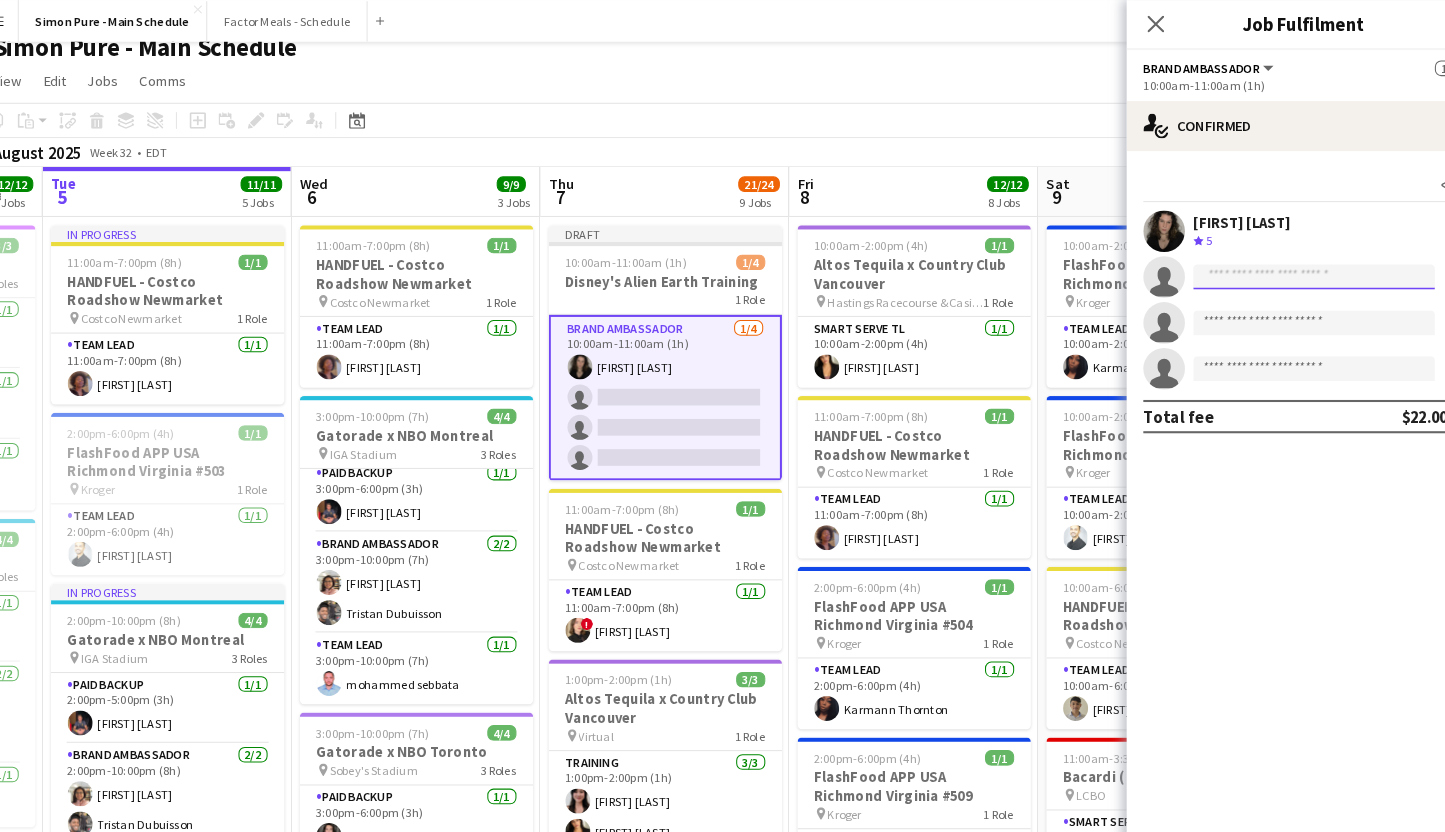 click at bounding box center [1285, 310] 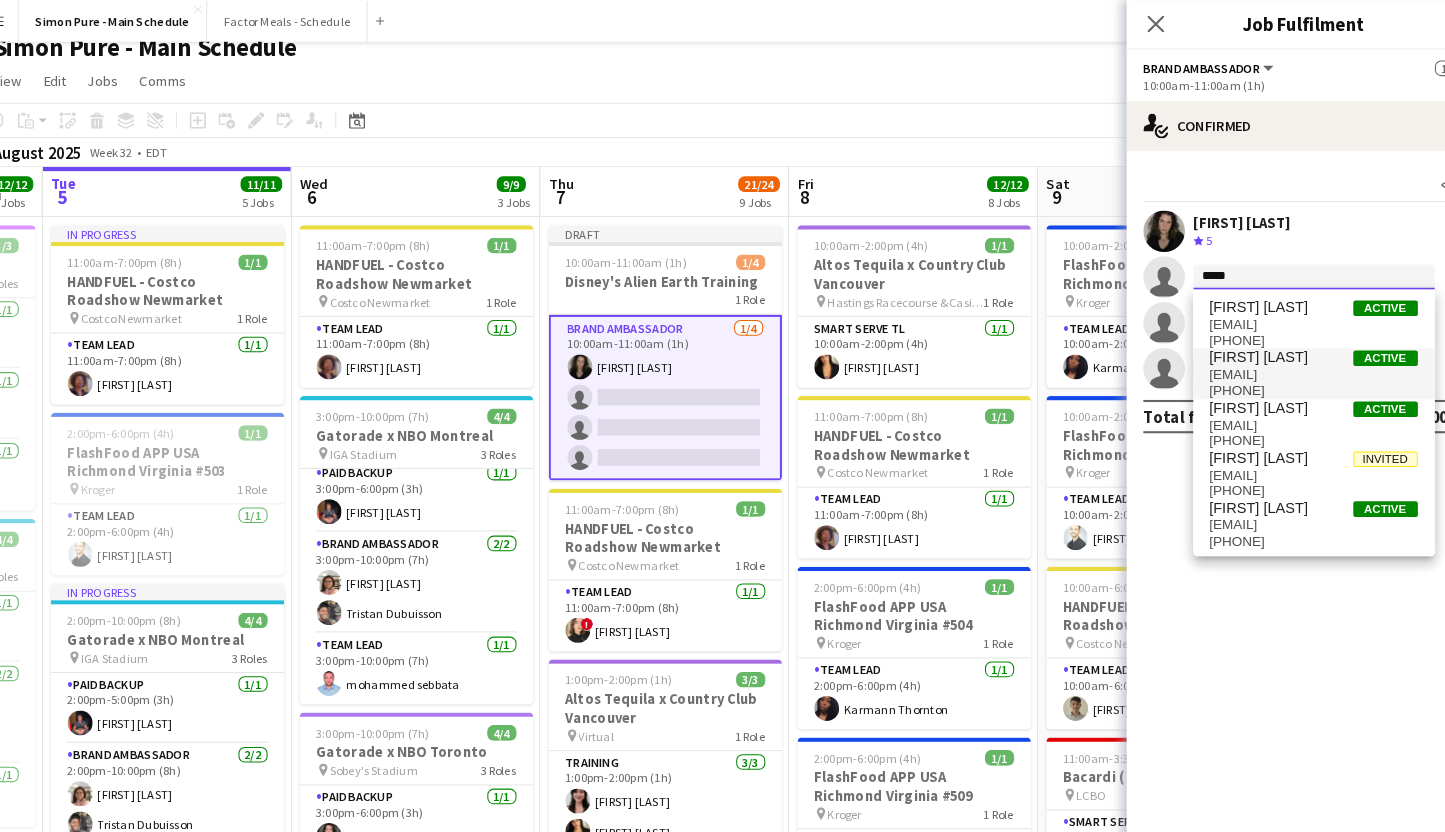 scroll, scrollTop: 0, scrollLeft: 0, axis: both 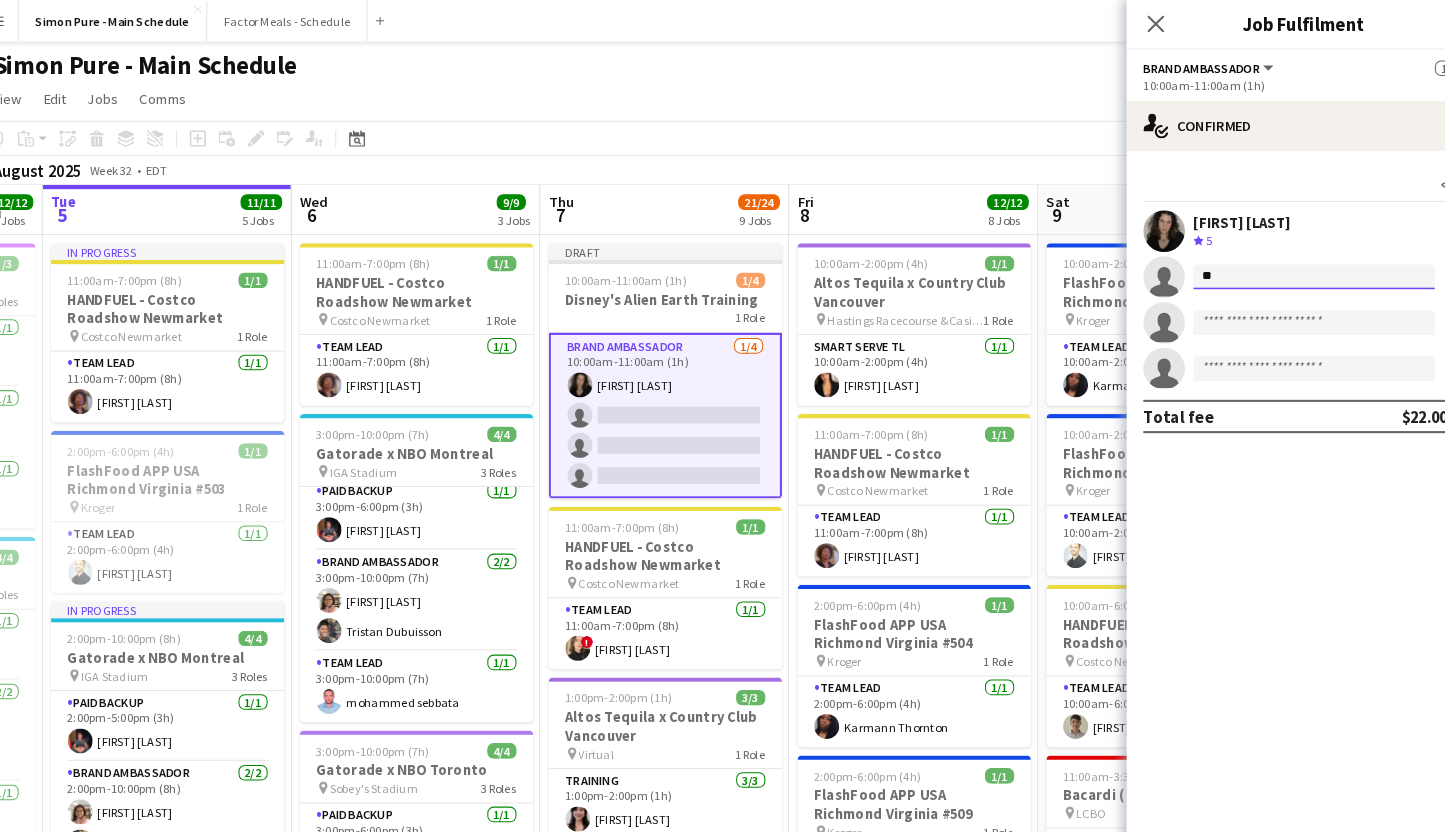 type on "*" 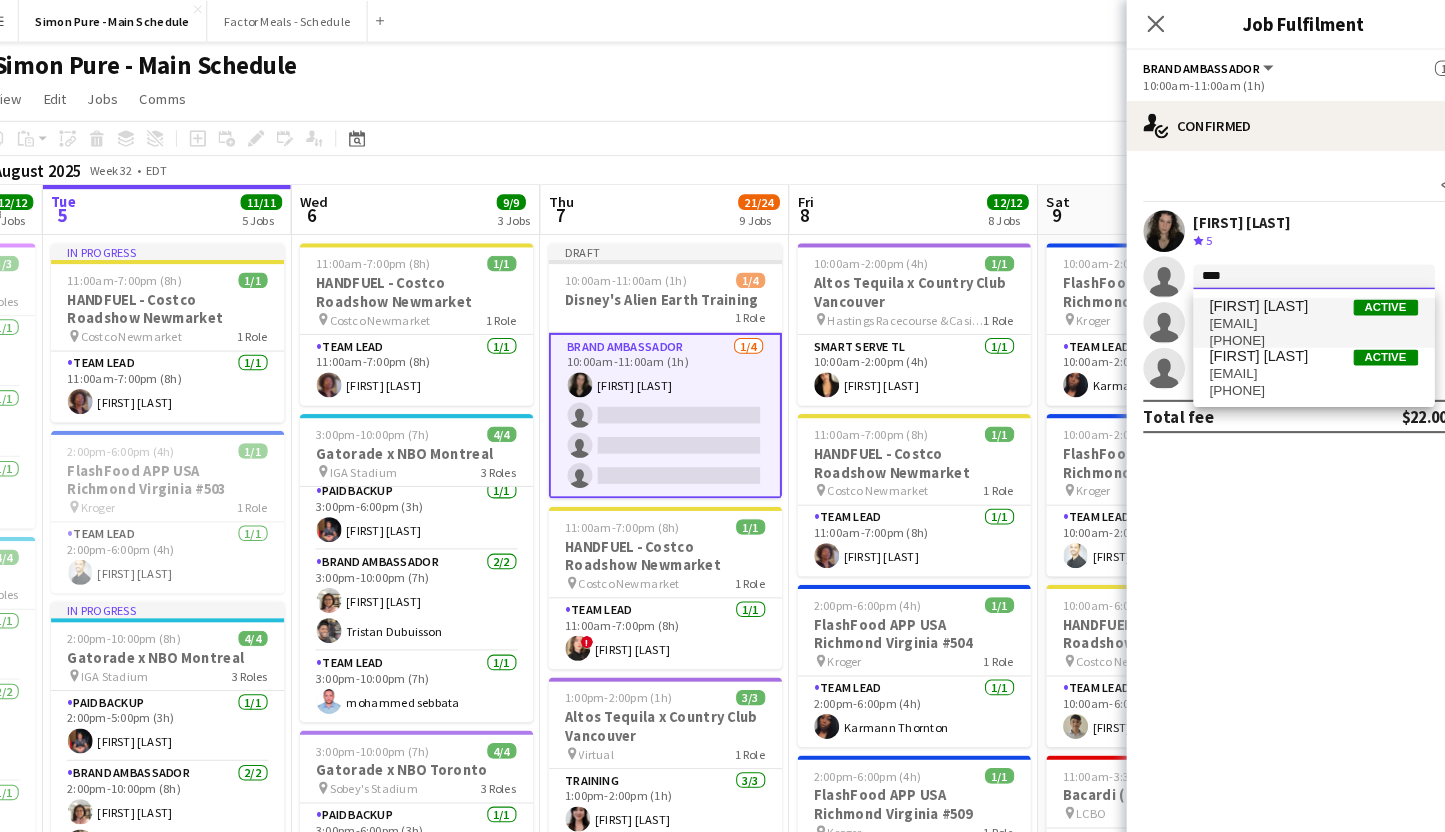 type on "****" 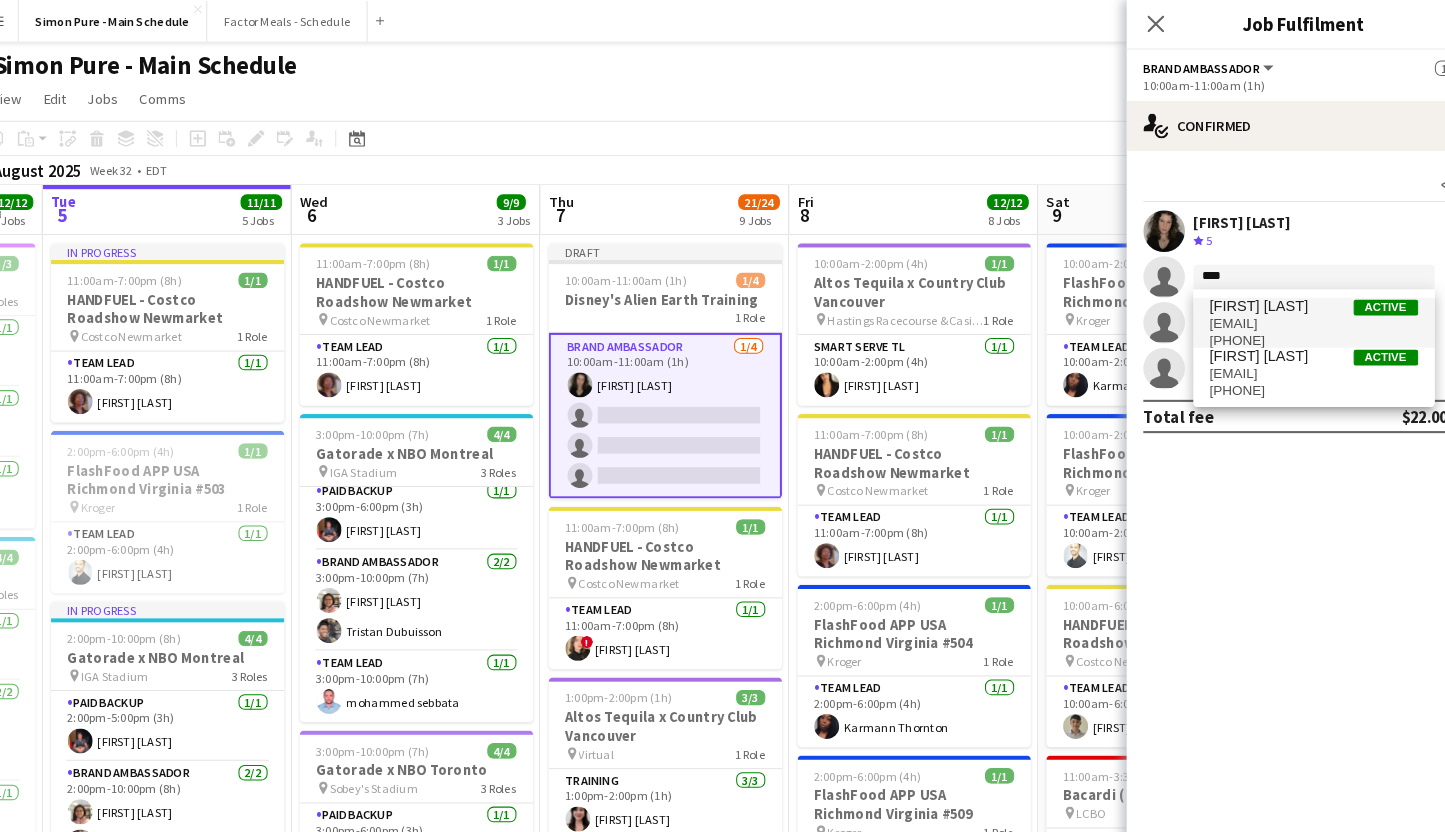 click on "[EMAIL]" at bounding box center [1285, 311] 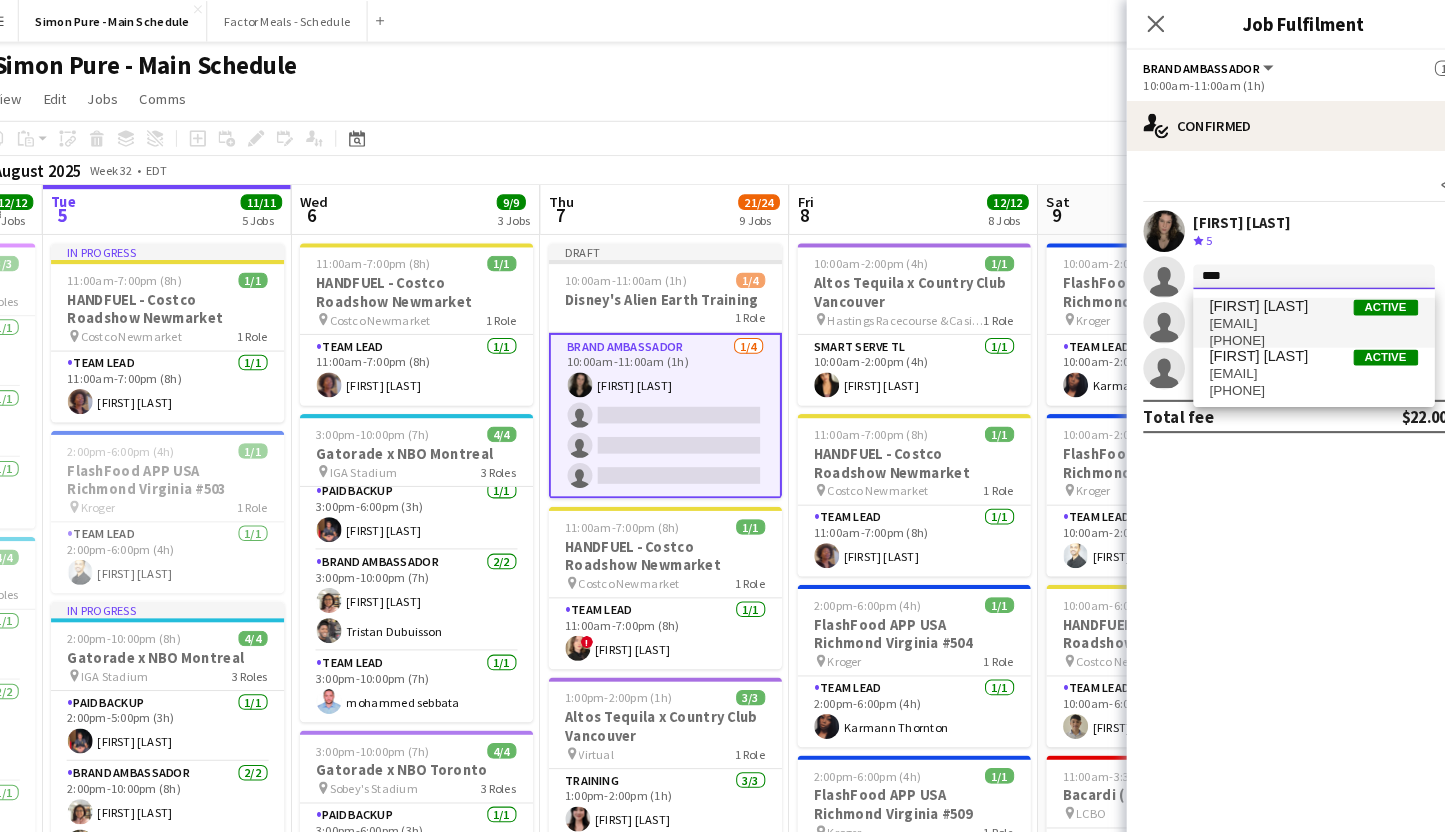 type 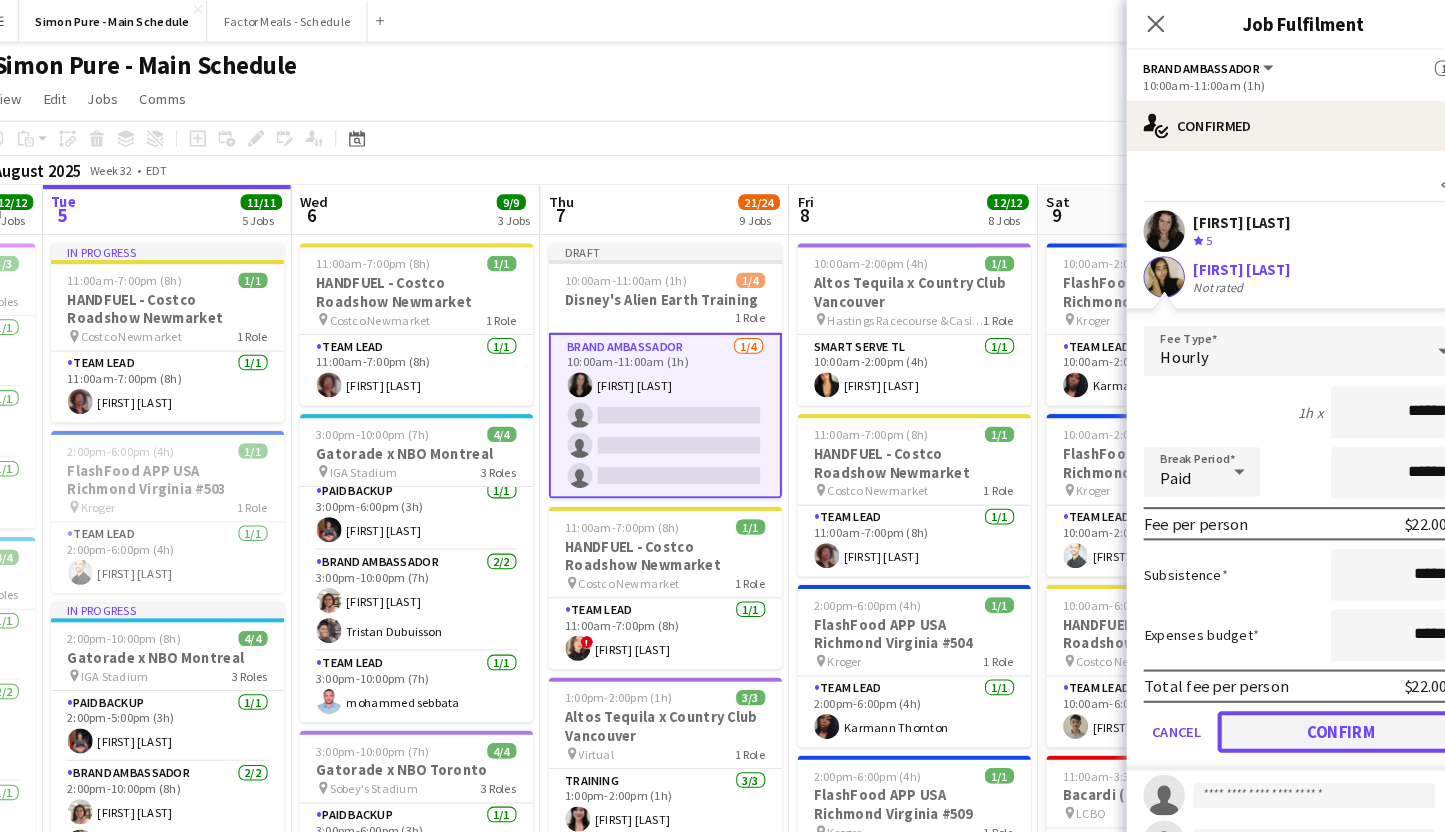 click on "Confirm" at bounding box center (1310, 703) 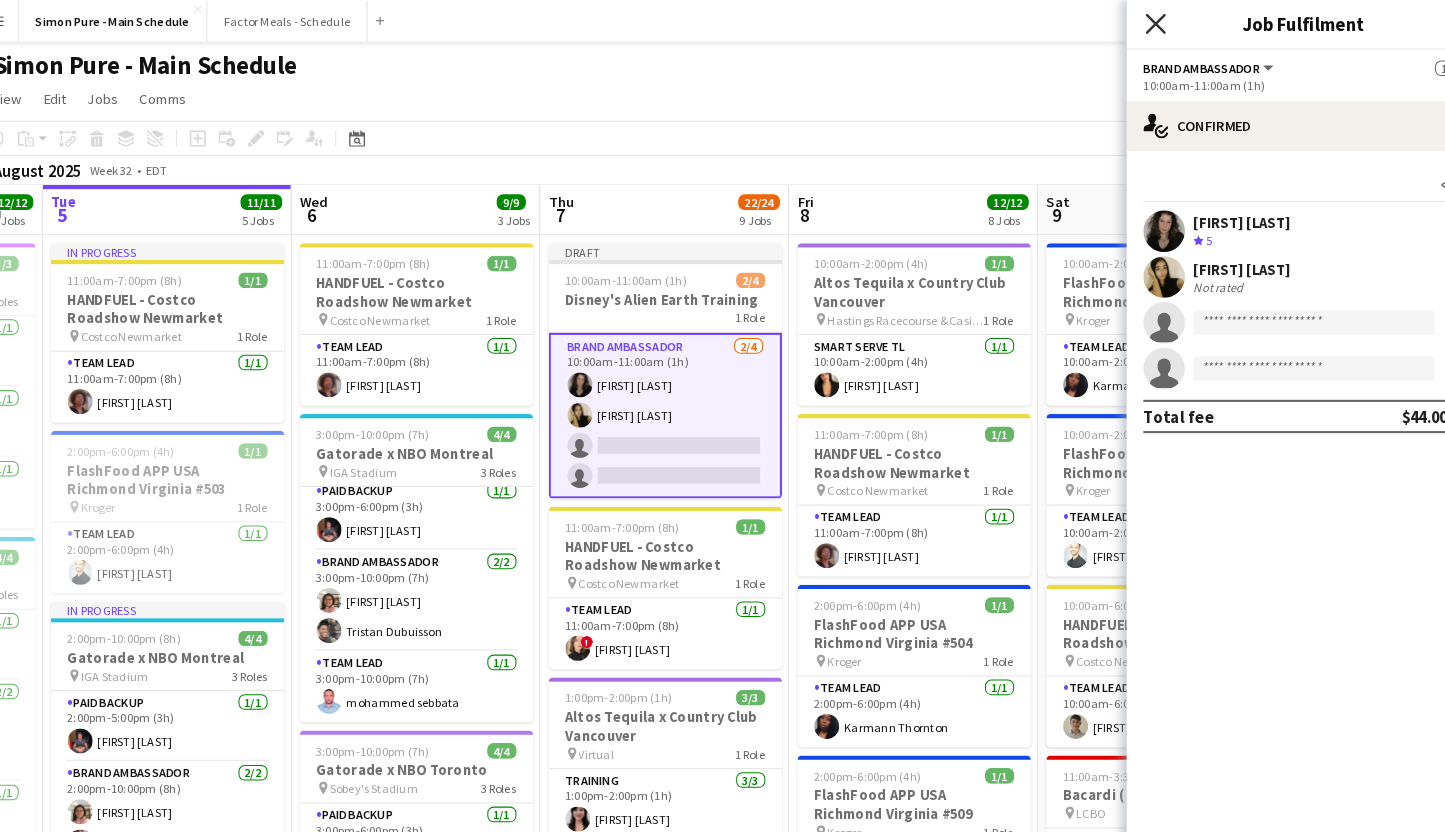 click 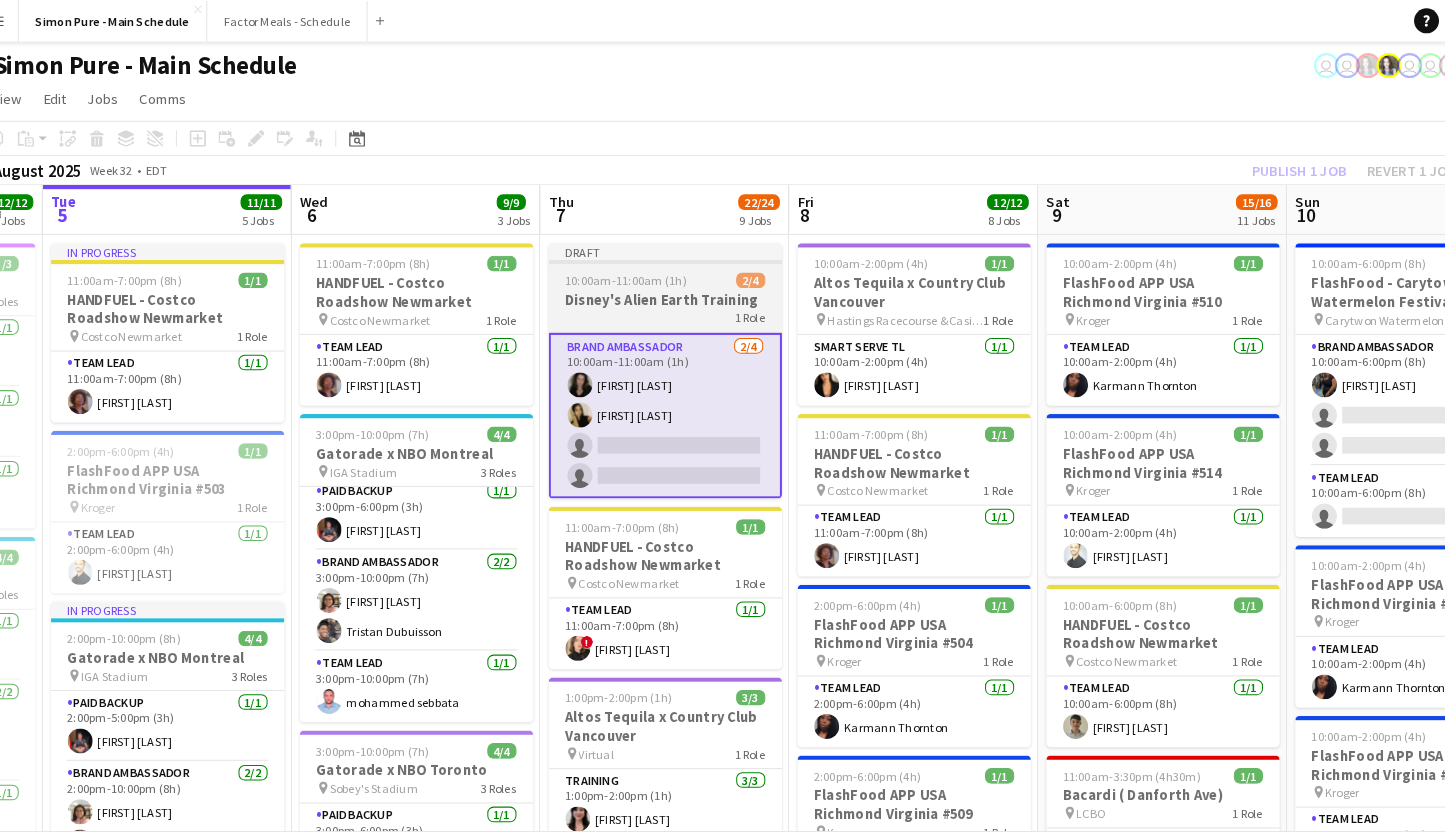 click on "Draft" at bounding box center (662, 242) 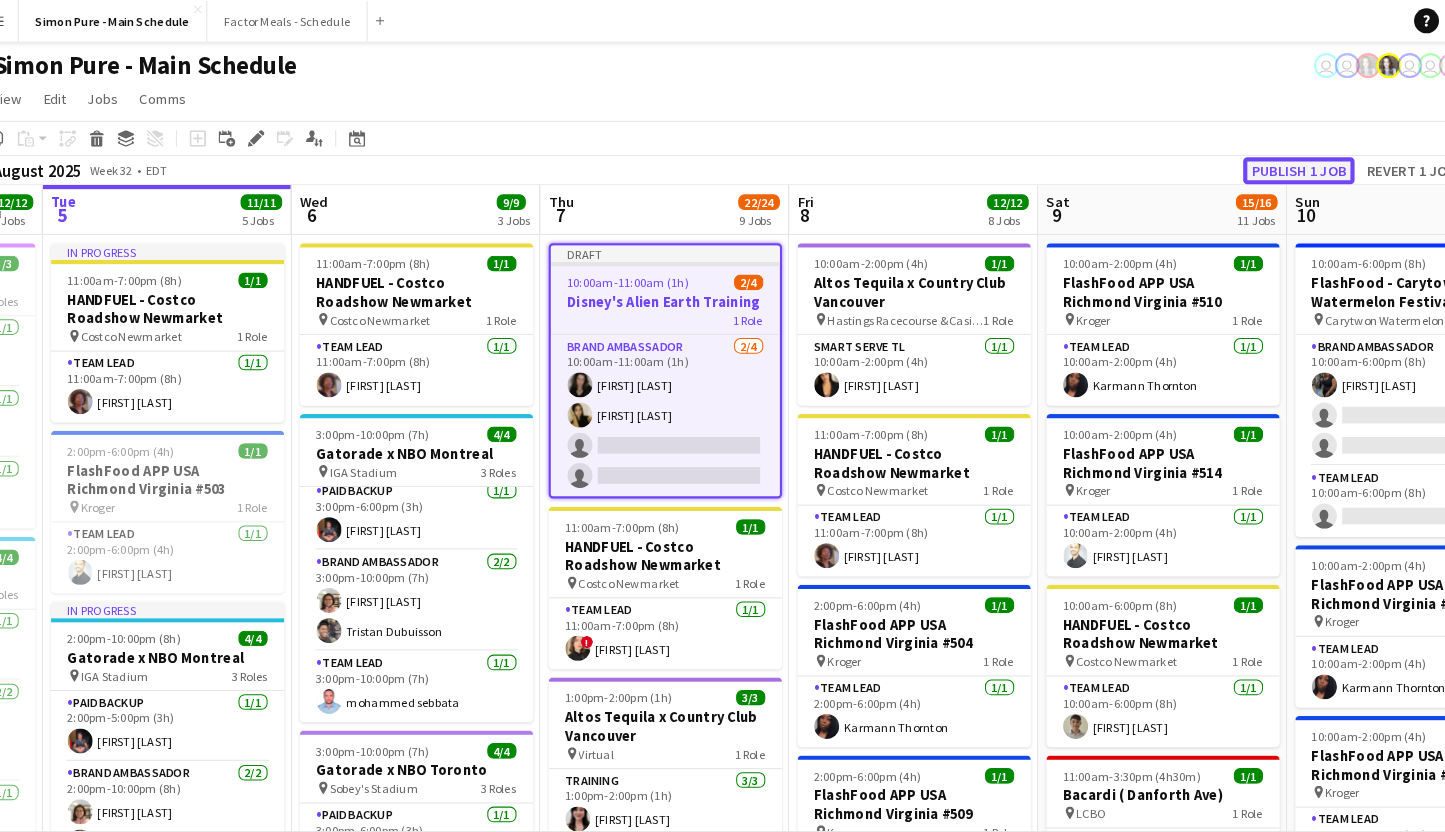 click on "Publish 1 job" 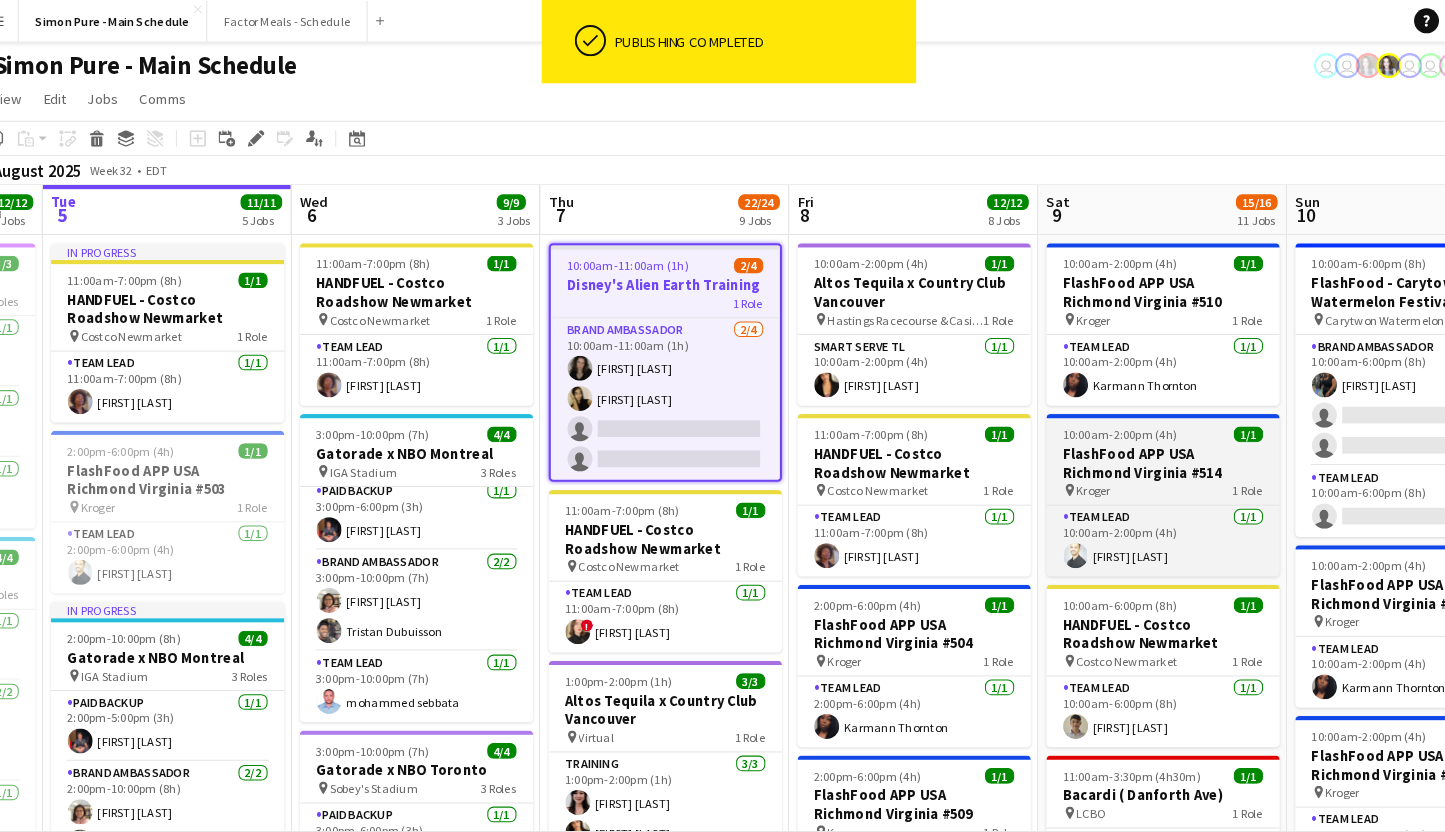 scroll, scrollTop: 137, scrollLeft: 0, axis: vertical 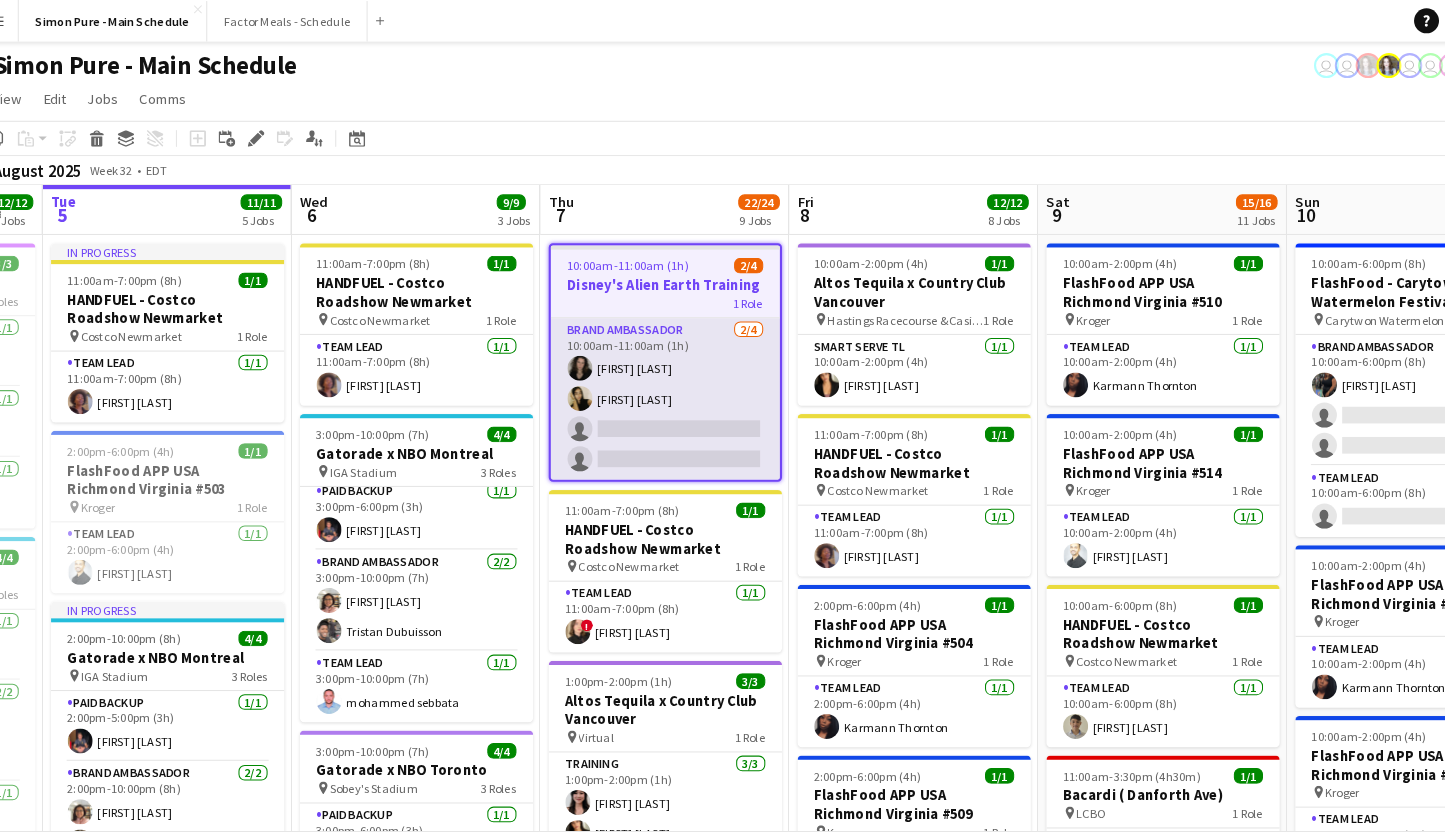 click on "Brand Ambassador    2/4   10:00am-11:00am (1h)
[FIRST] [LAST] [FIRST] [LAST]
single-neutral-actions
single-neutral-actions" at bounding box center (662, 383) 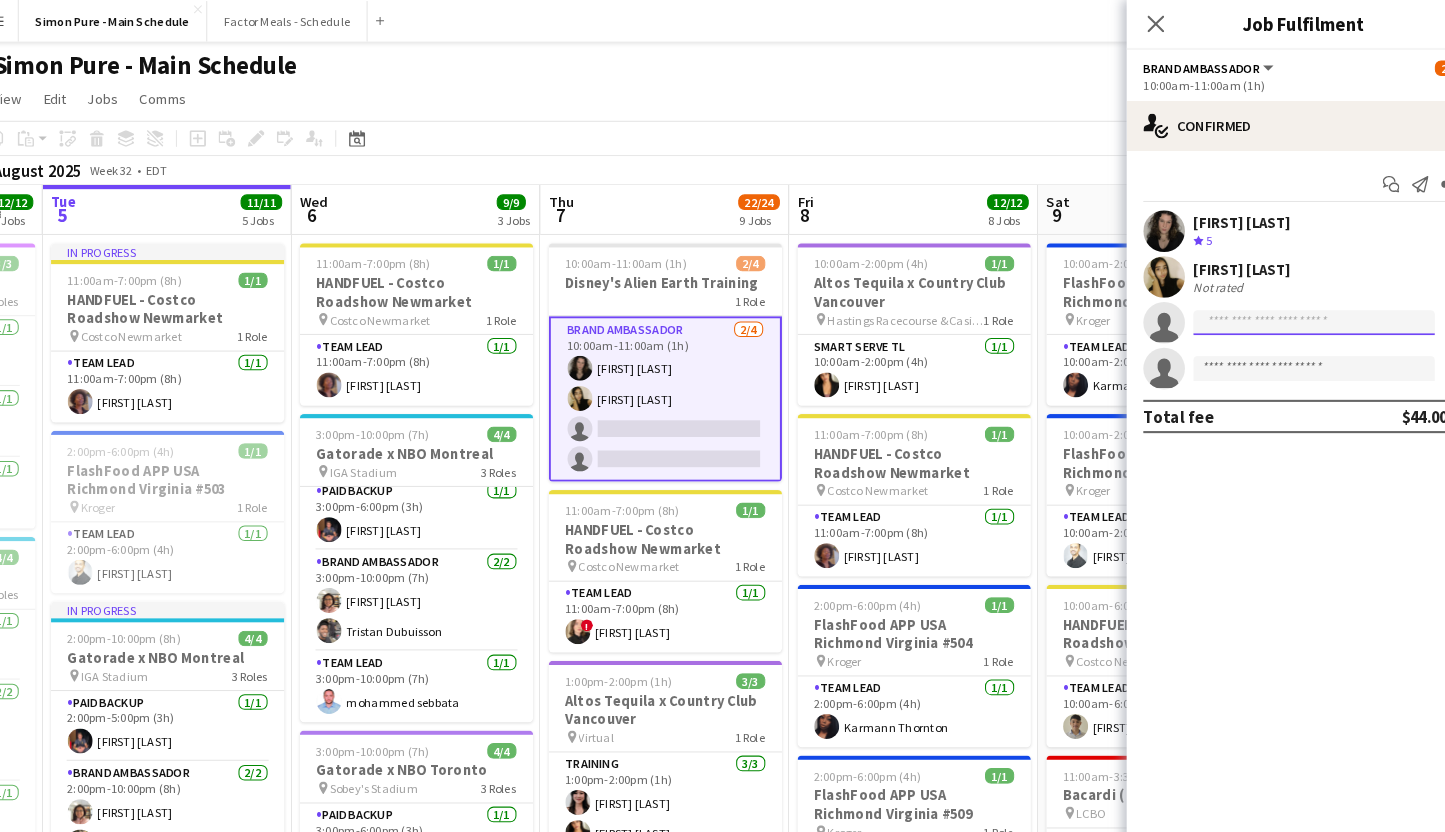 click 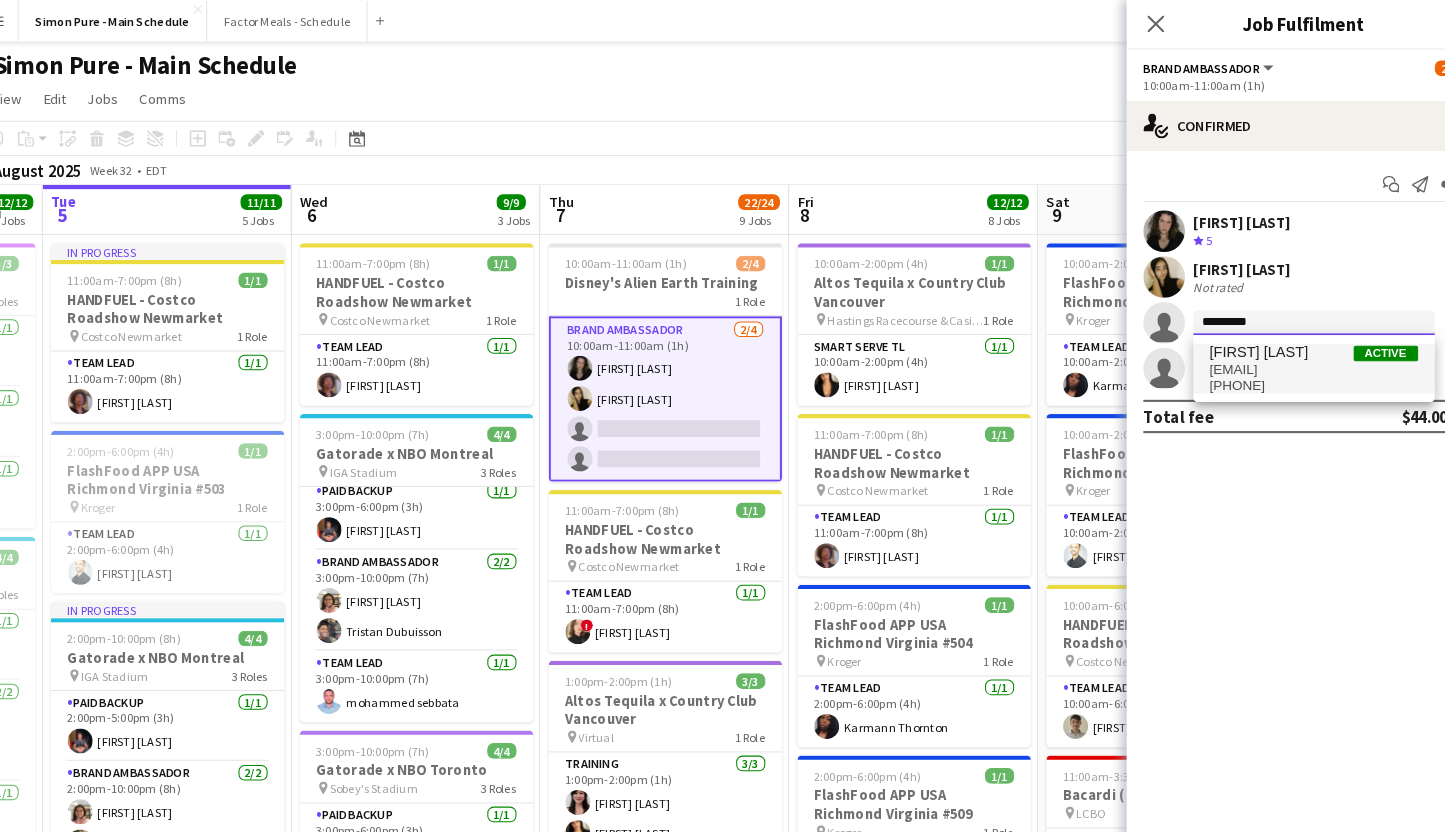 type on "*********" 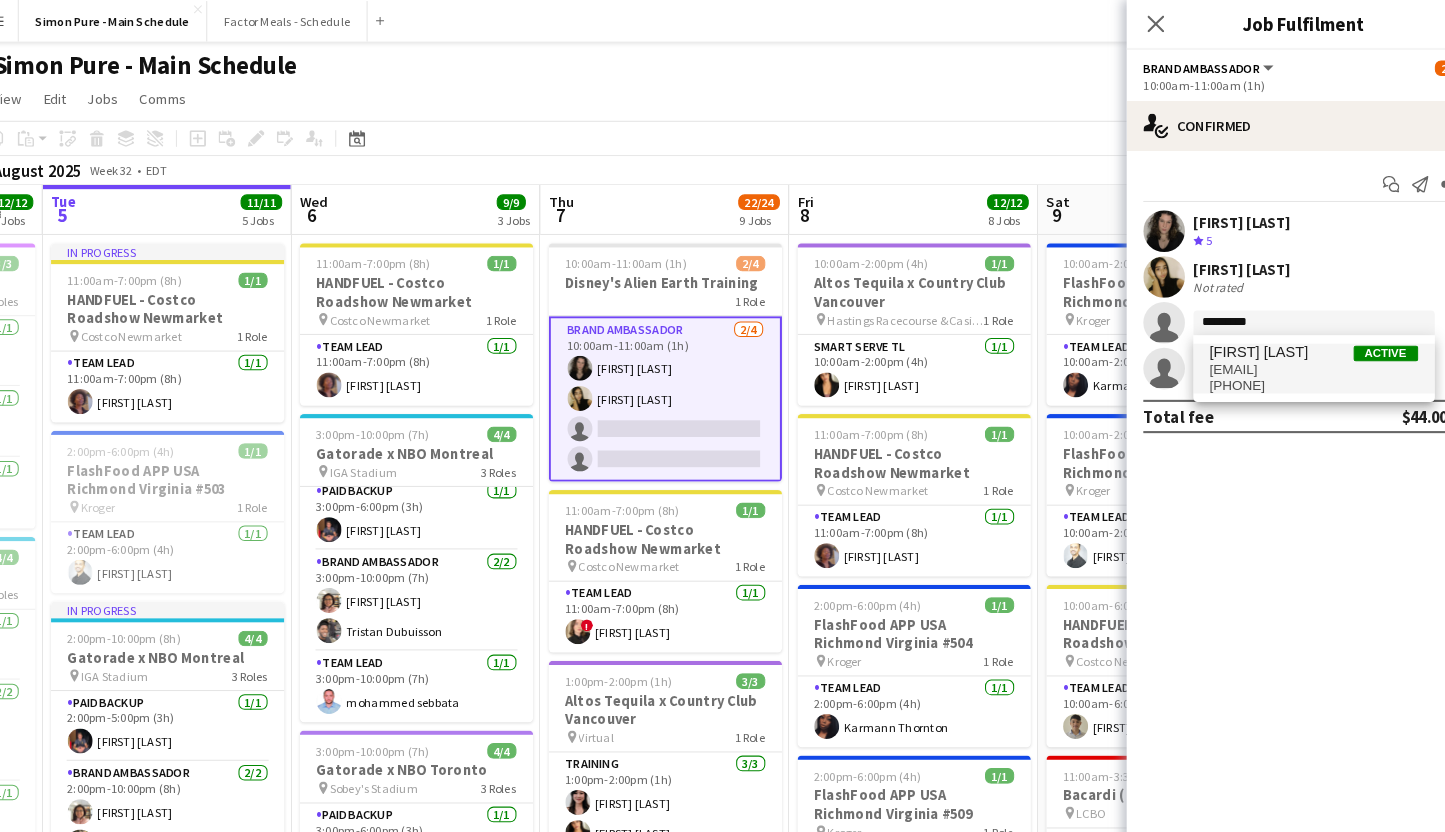 click on "[FIRST] [LAST]" at bounding box center [1232, 338] 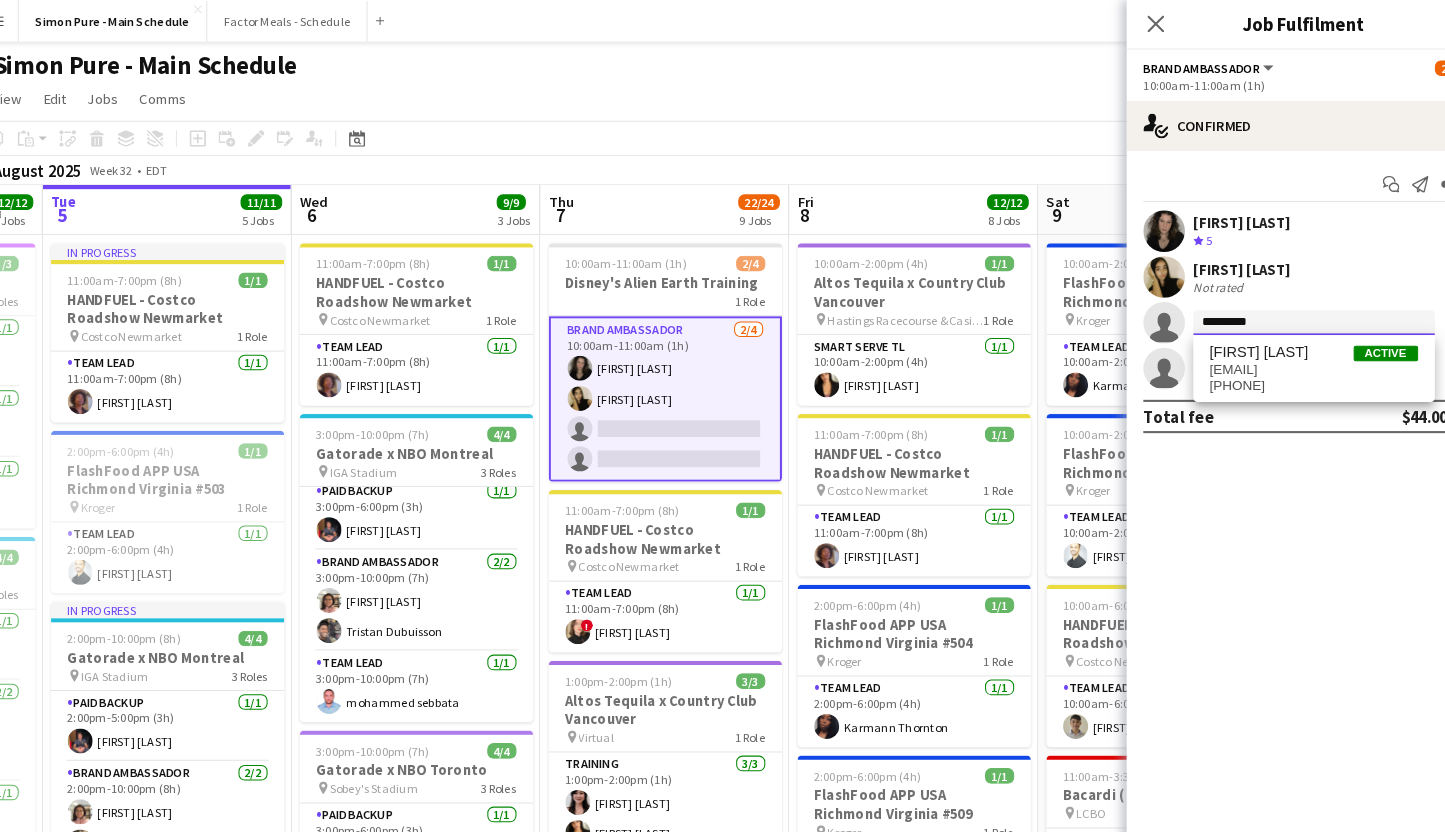 type 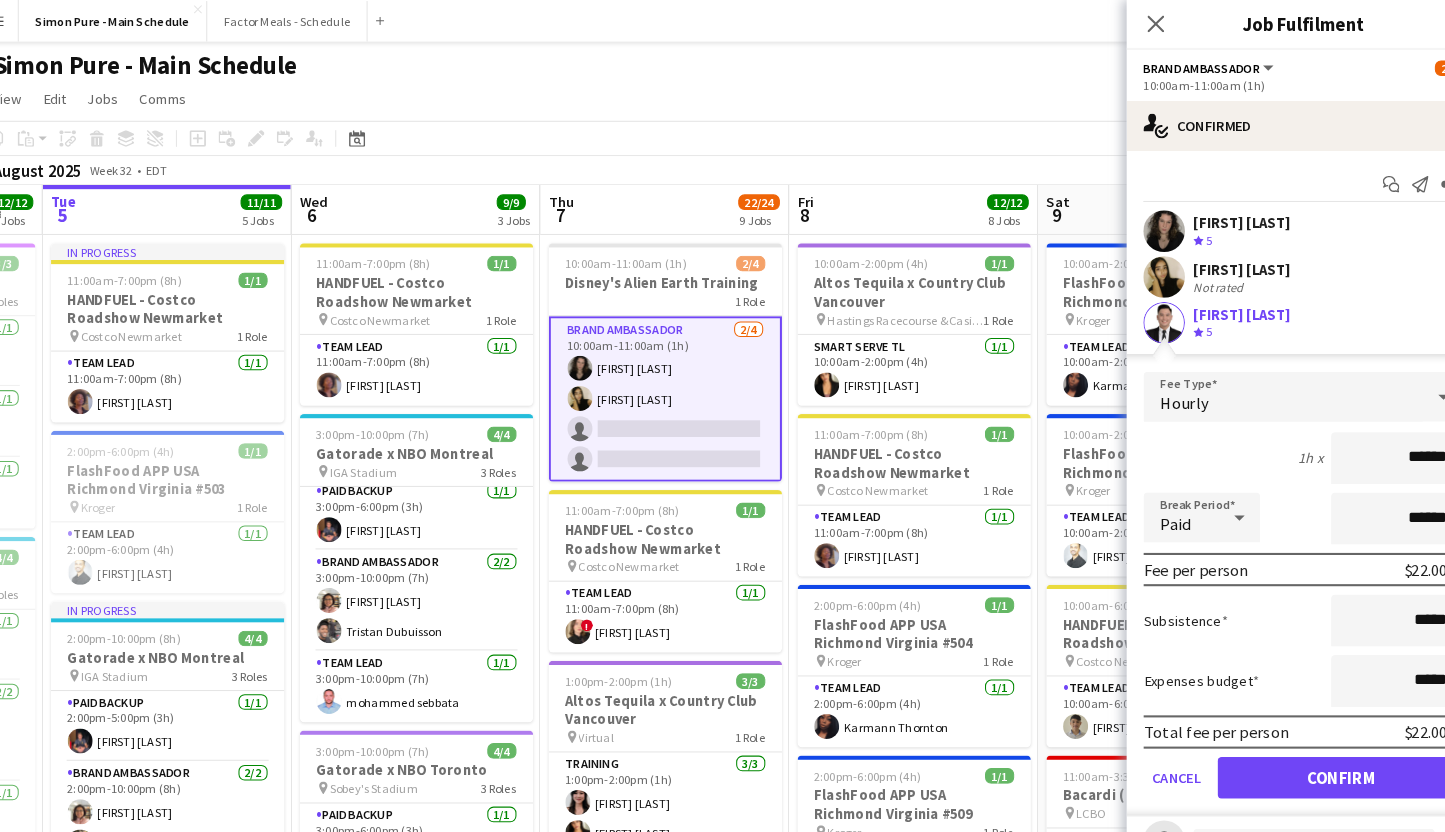 click on "Fee Type  Hourly  1h x  ******  Break Period  Paid ******  Fee per person   $22.00   Subsistence  *****  Expenses budget  *****  Total fee per person   $22.00   Cancel   Confirm" at bounding box center (1275, 570) 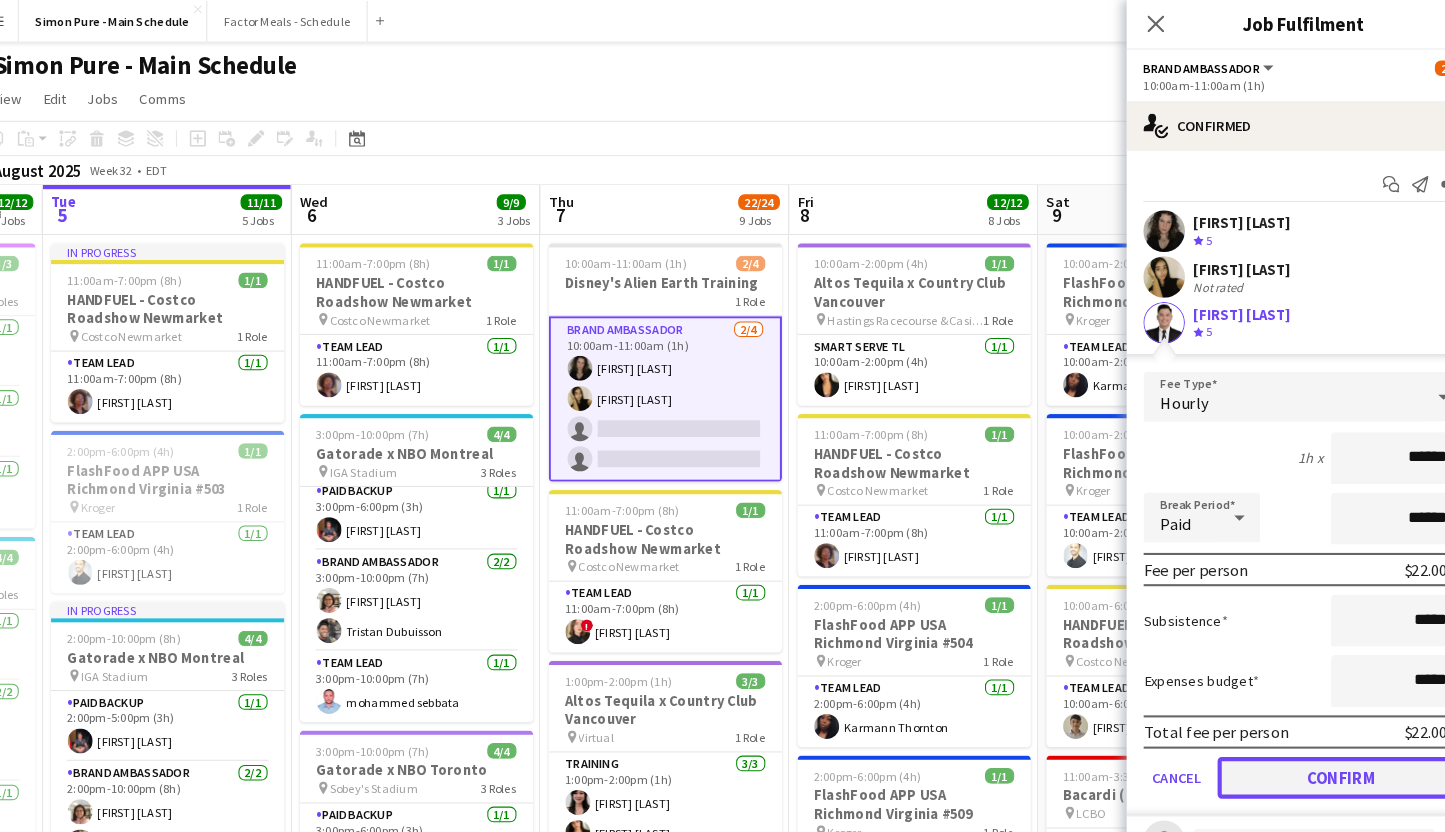click on "Confirm" at bounding box center (1310, 747) 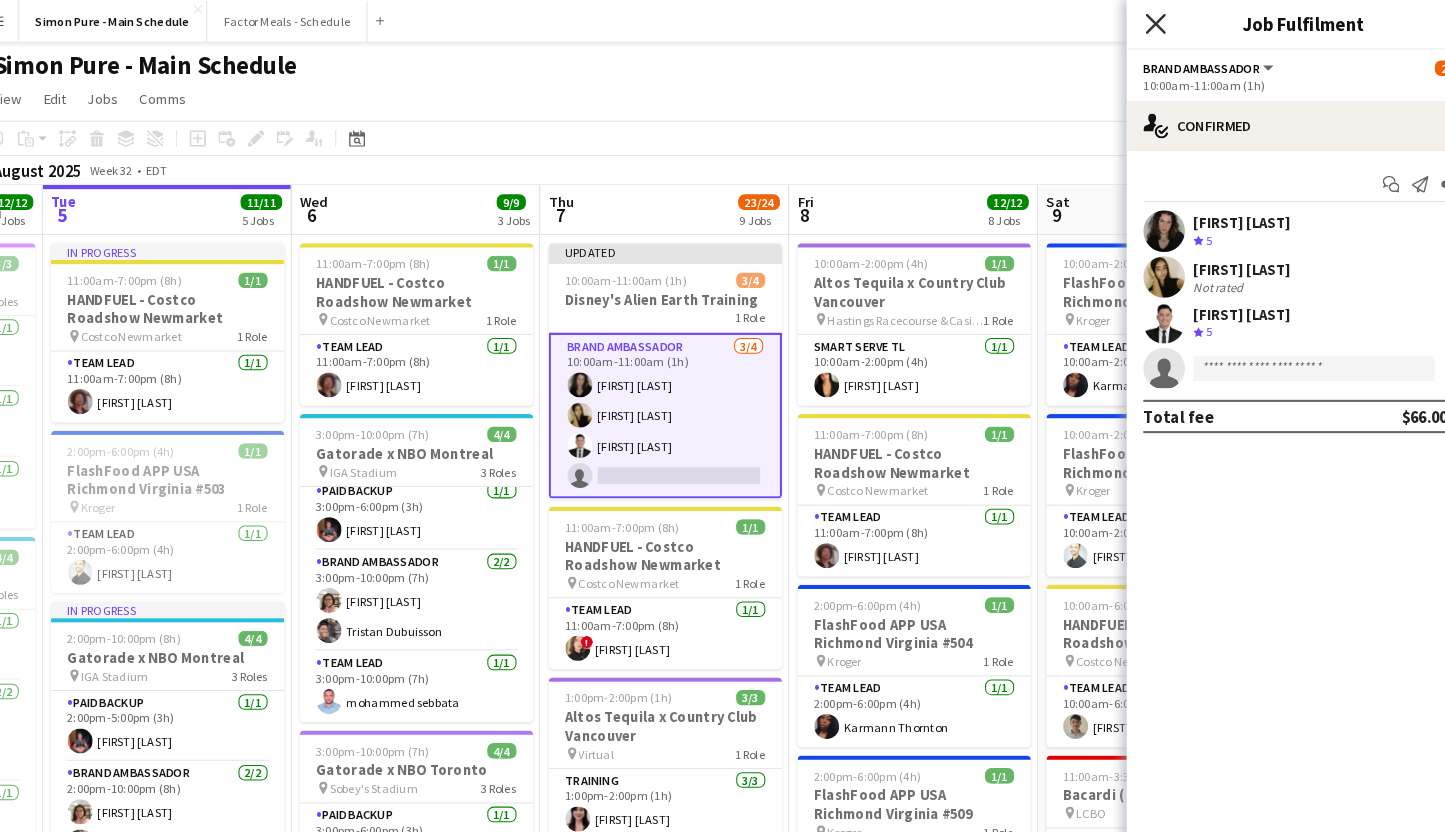 click on "Close pop-in" 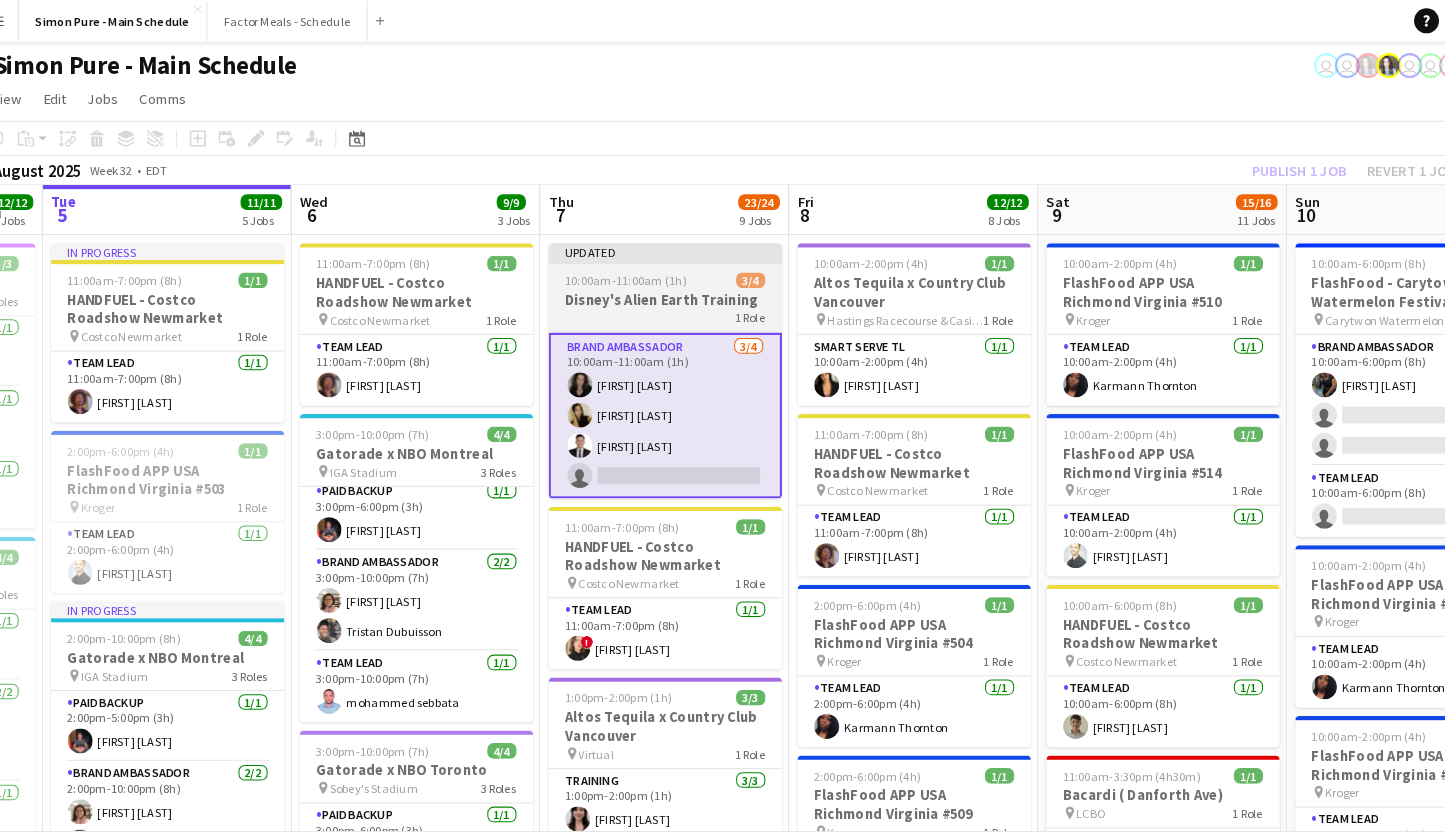 click on "Updated" at bounding box center (662, 242) 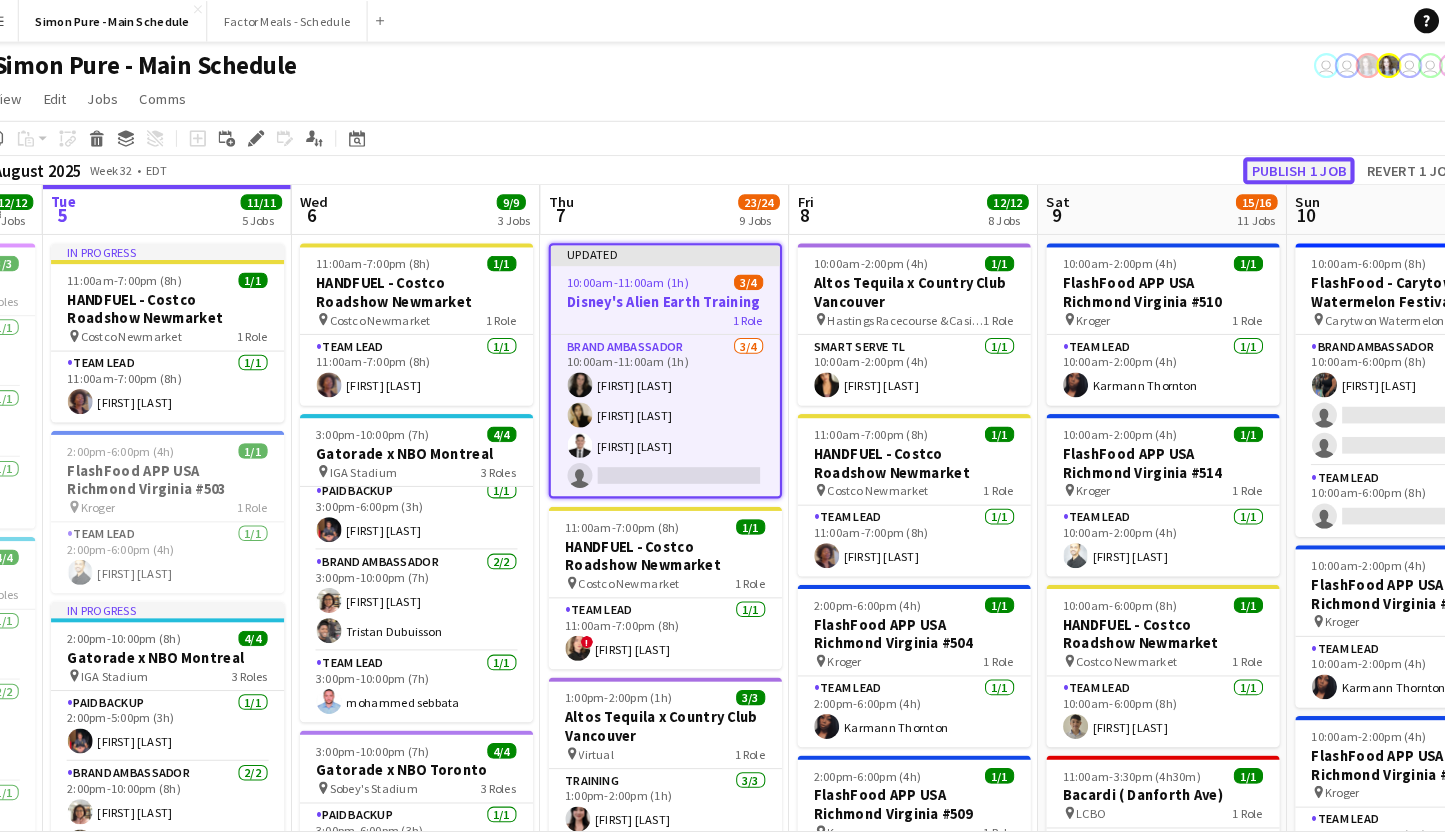 click on "Publish 1 job" 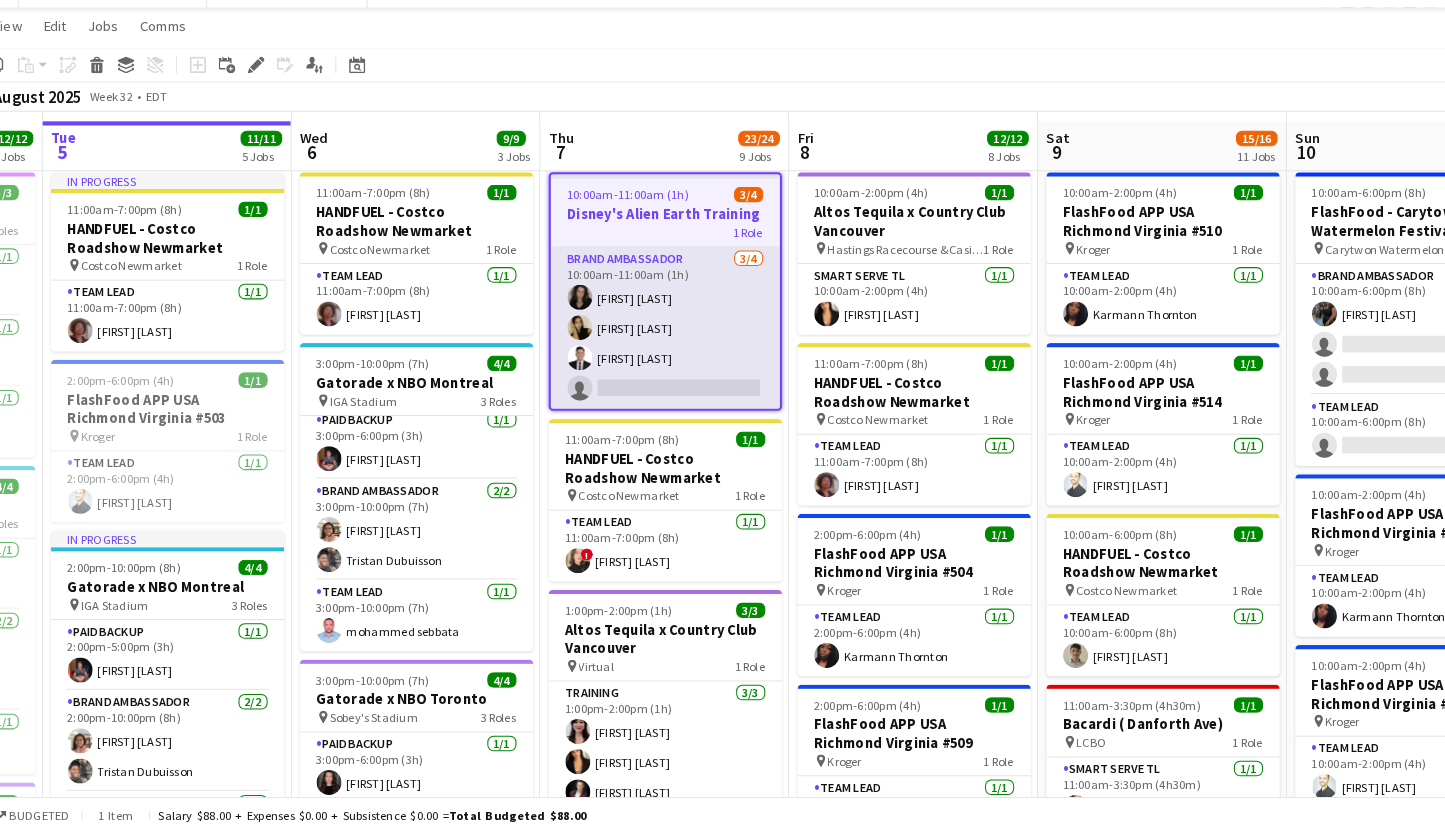 scroll, scrollTop: 56, scrollLeft: 0, axis: vertical 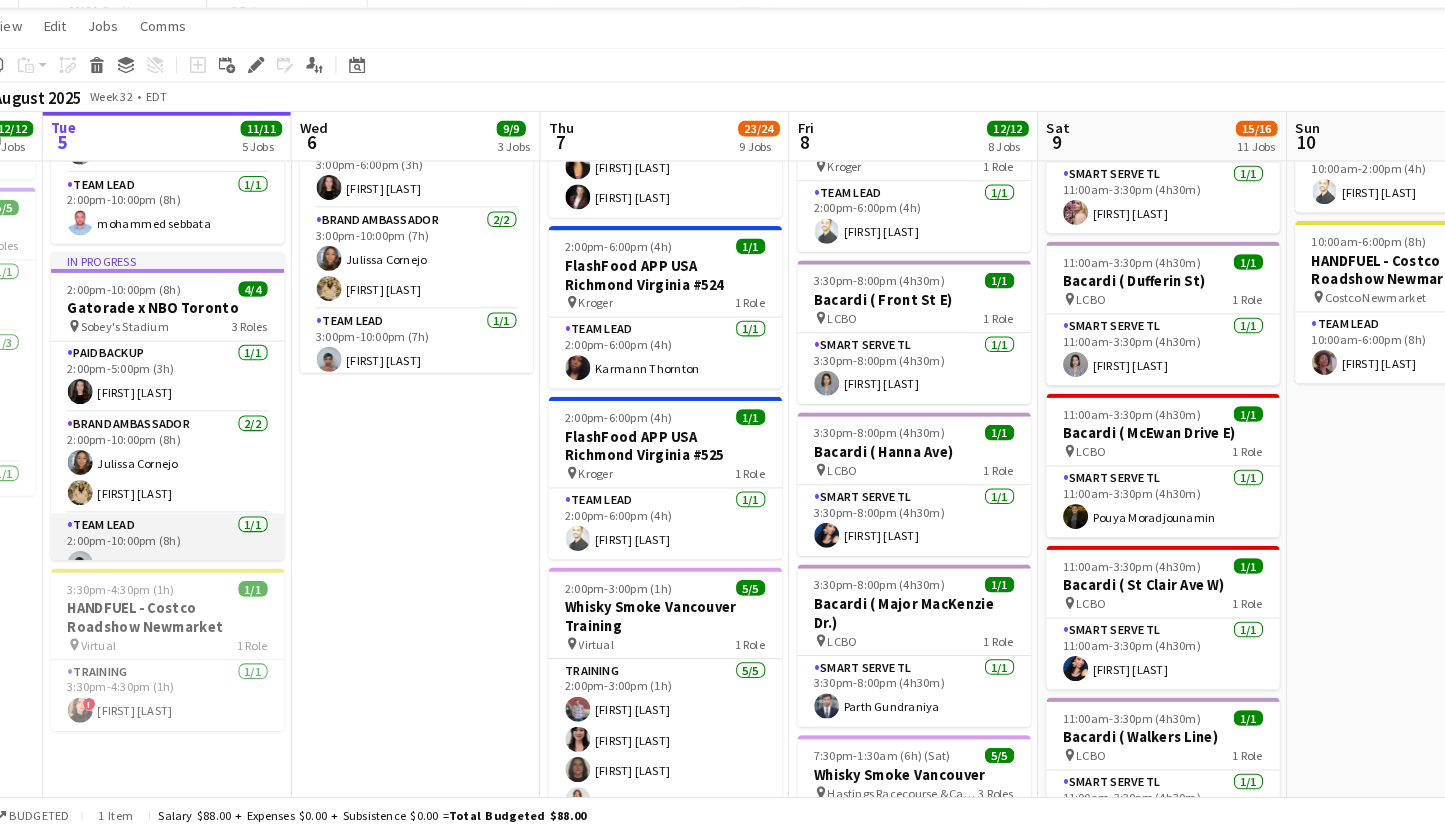 click on "Team Lead   1/1   [TIME]-[TIME] ([DURATION])
[FIRST] [LAST]" at bounding box center [184, 560] 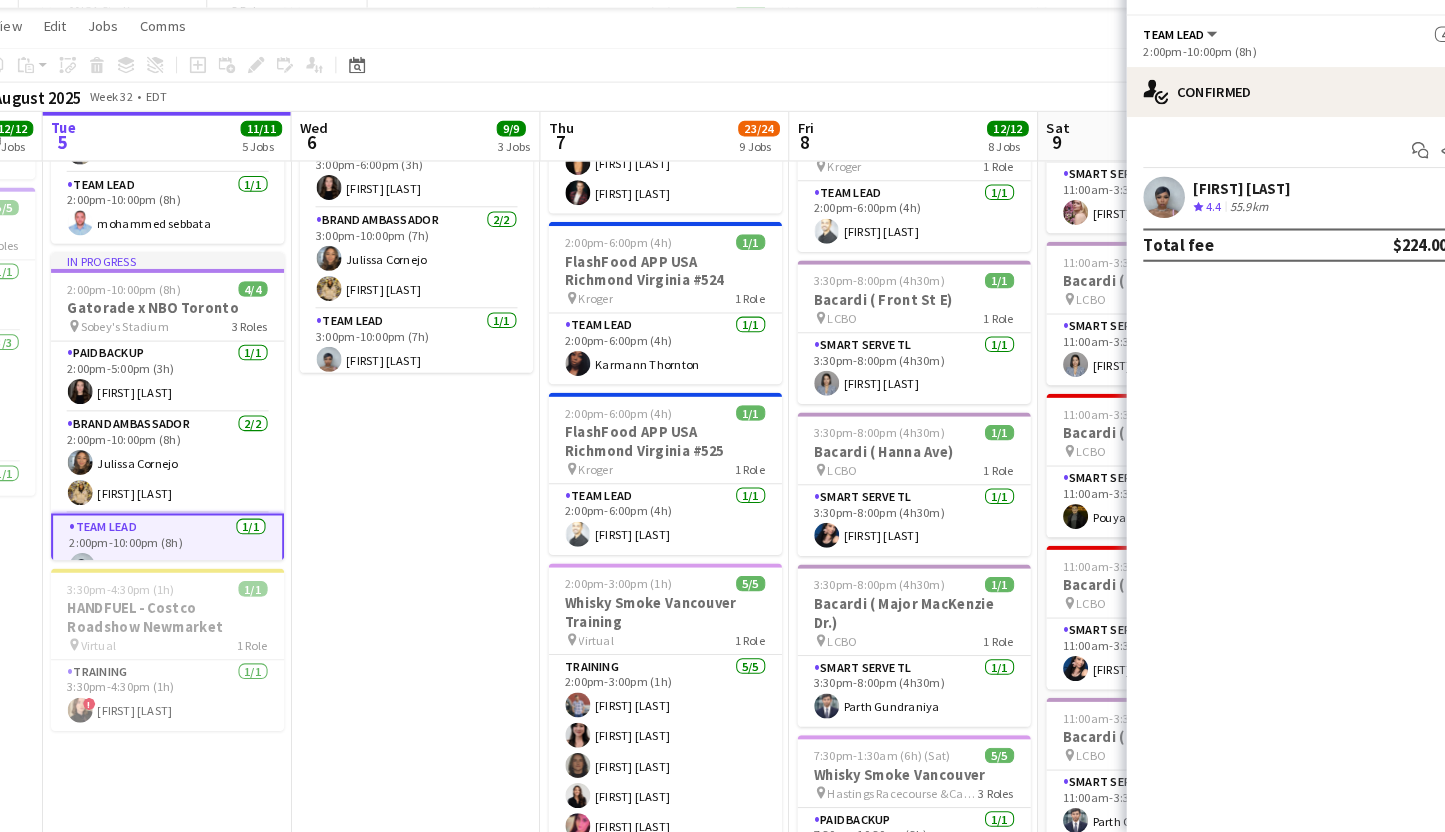 click on "[FIRST] [LAST]" at bounding box center [1215, 214] 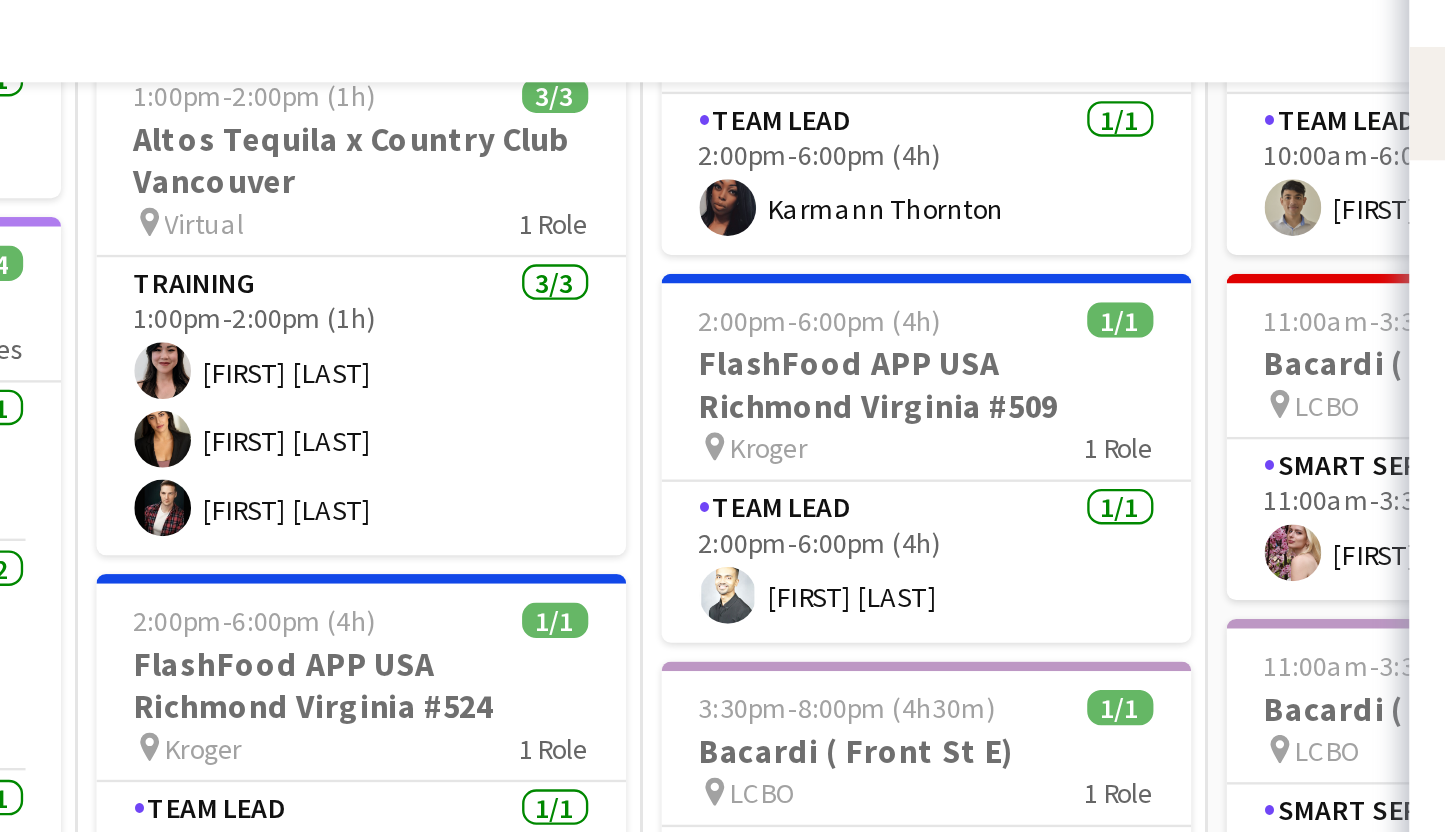 scroll, scrollTop: 0, scrollLeft: 0, axis: both 